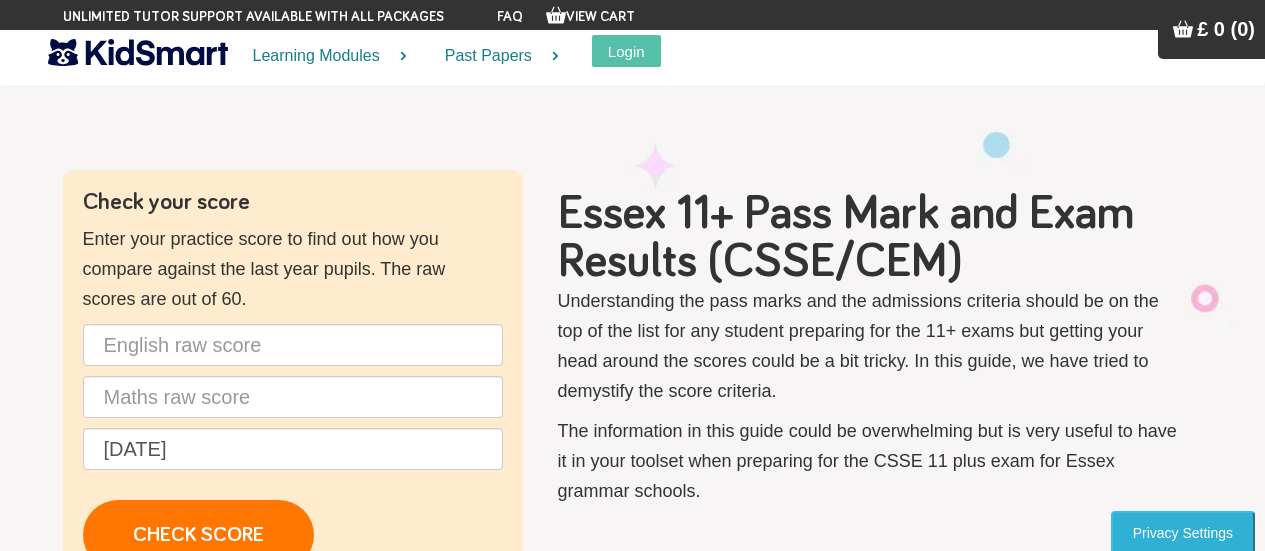 scroll, scrollTop: 0, scrollLeft: 0, axis: both 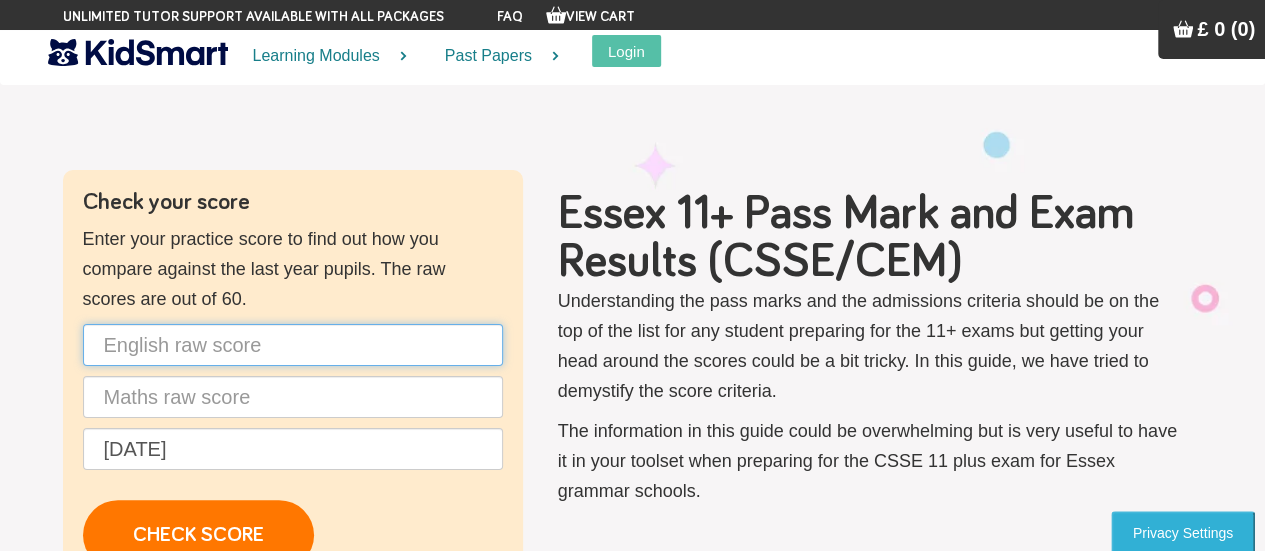 click at bounding box center (293, 345) 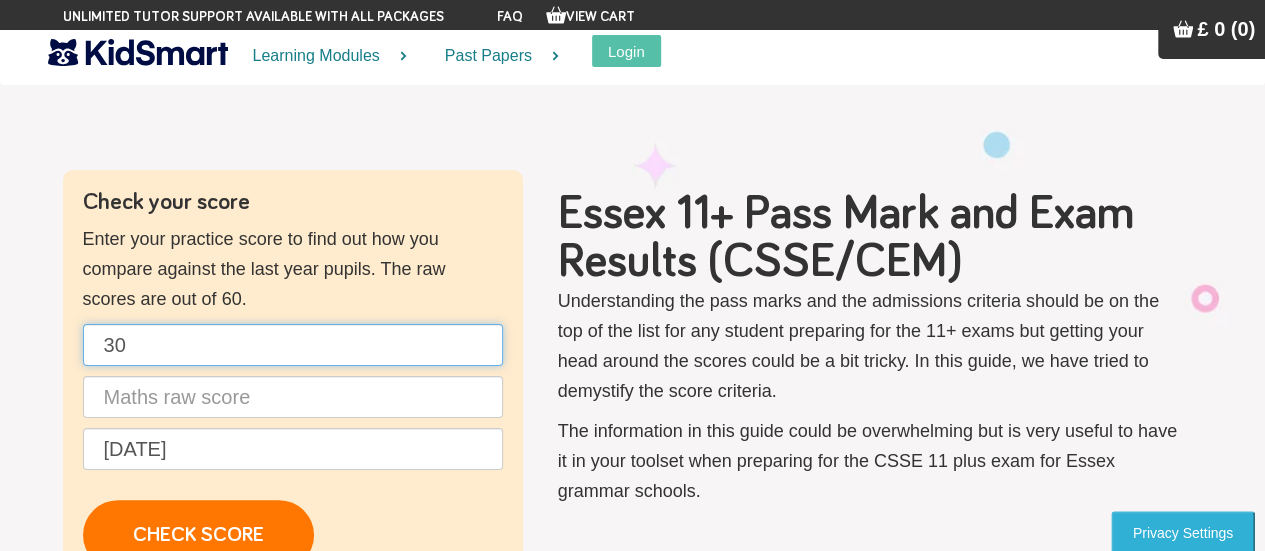 type on "30" 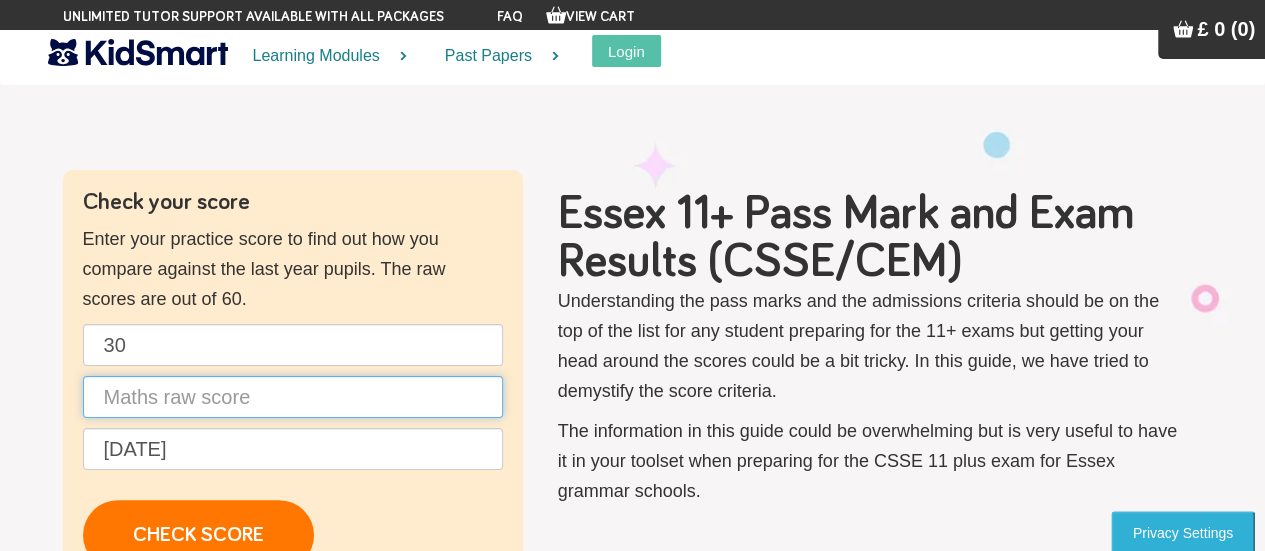 click at bounding box center [293, 397] 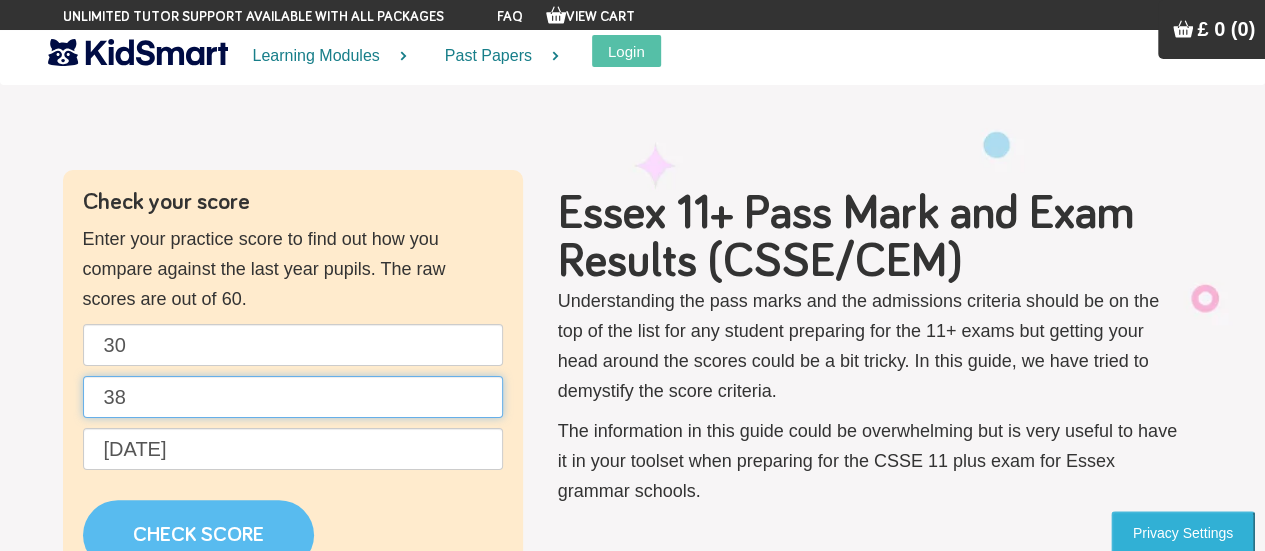 type on "38" 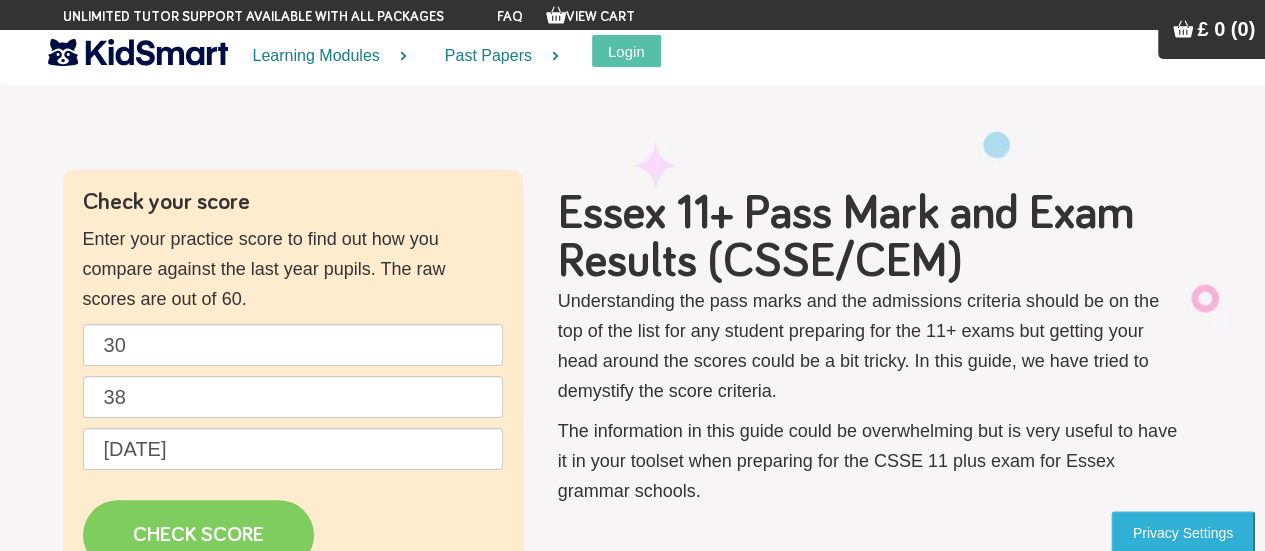click on "CHECK SCORE" at bounding box center [198, 535] 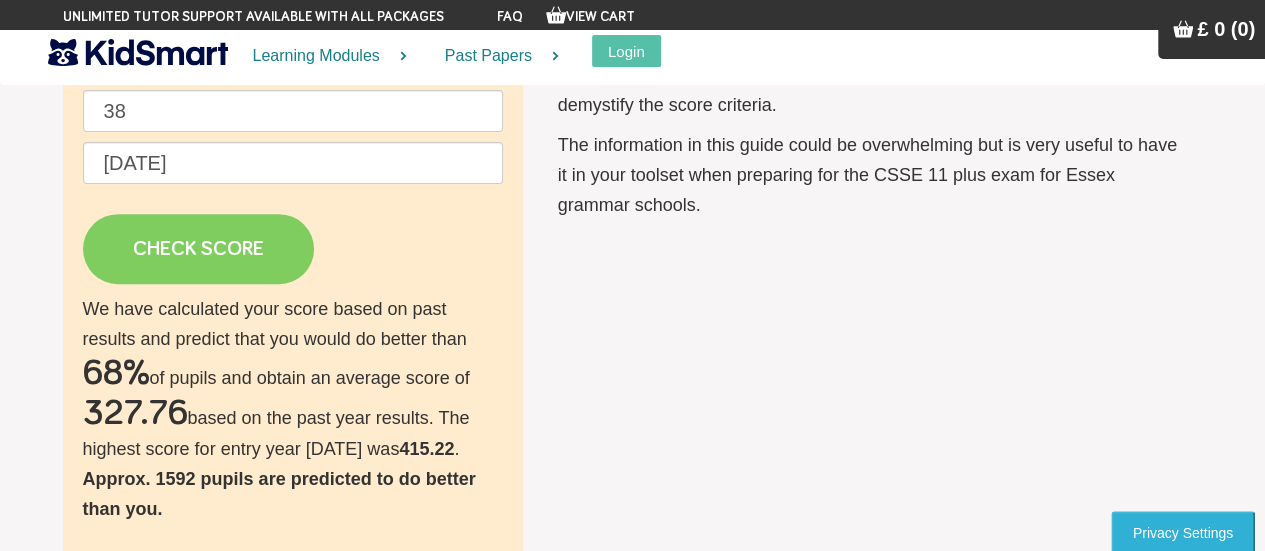 scroll, scrollTop: 294, scrollLeft: 0, axis: vertical 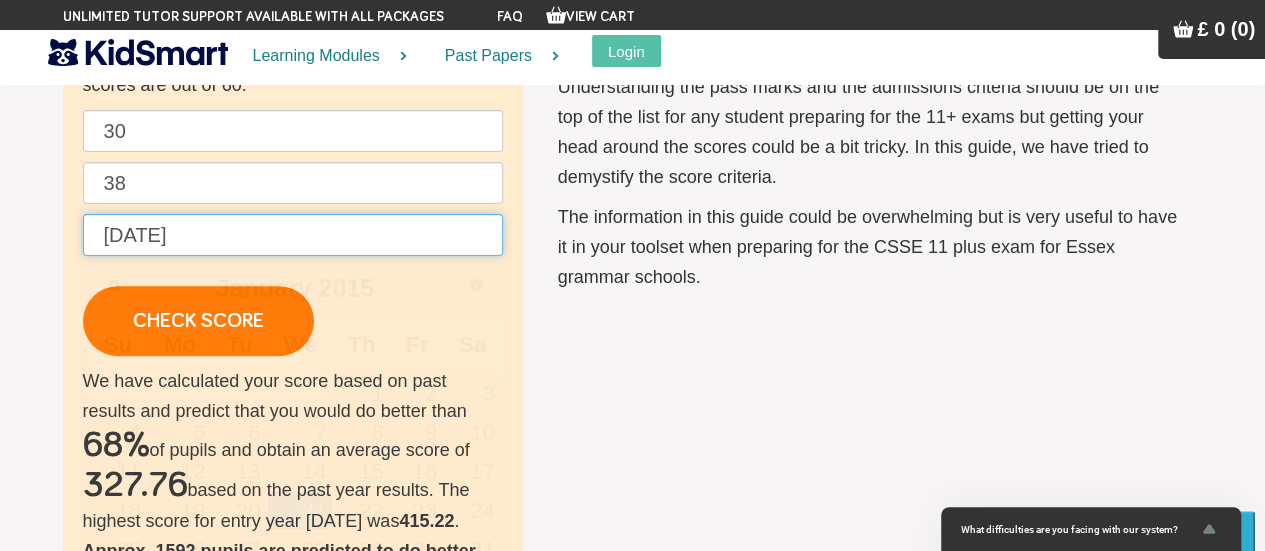 click on "[DATE]" at bounding box center [293, 235] 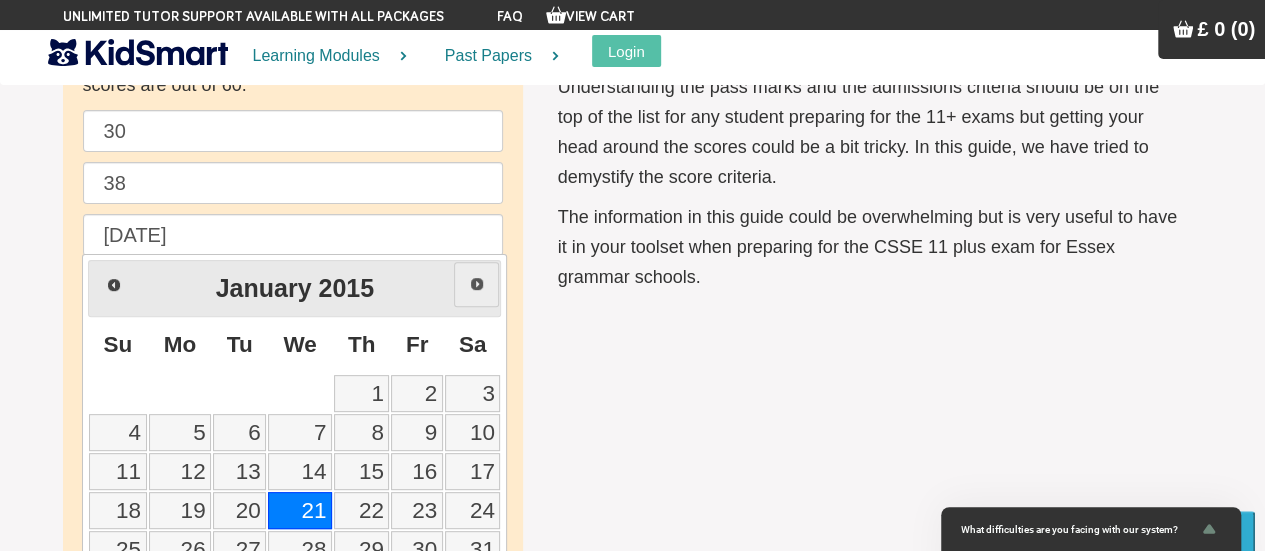 click on "Next" at bounding box center [476, 284] 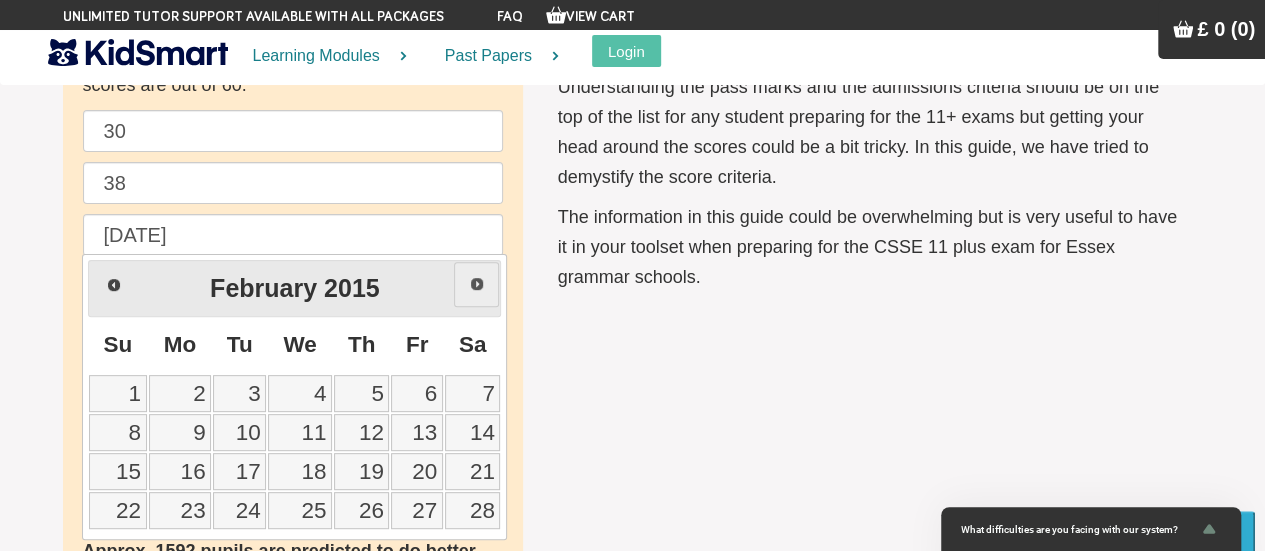 click on "Next" at bounding box center (476, 284) 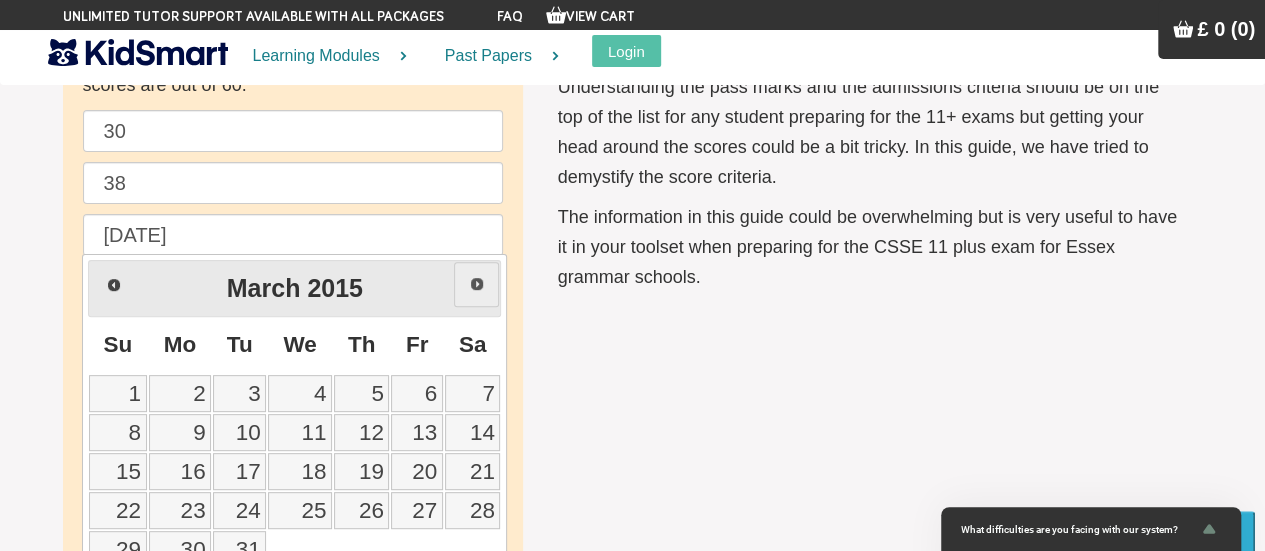 click on "Next" at bounding box center (476, 284) 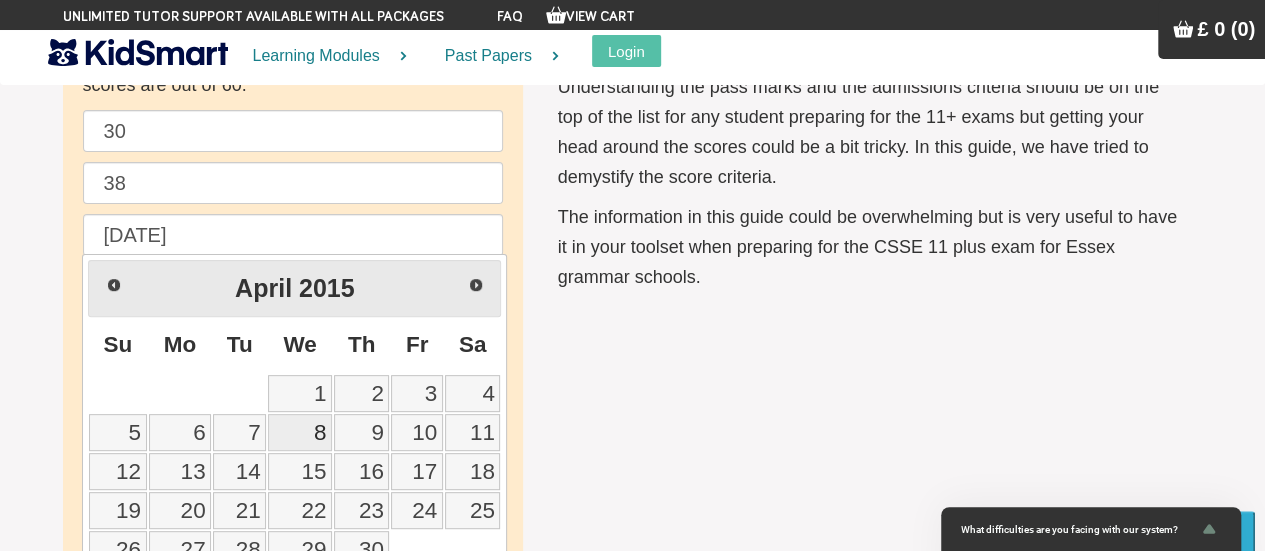 click on "8" at bounding box center [300, 432] 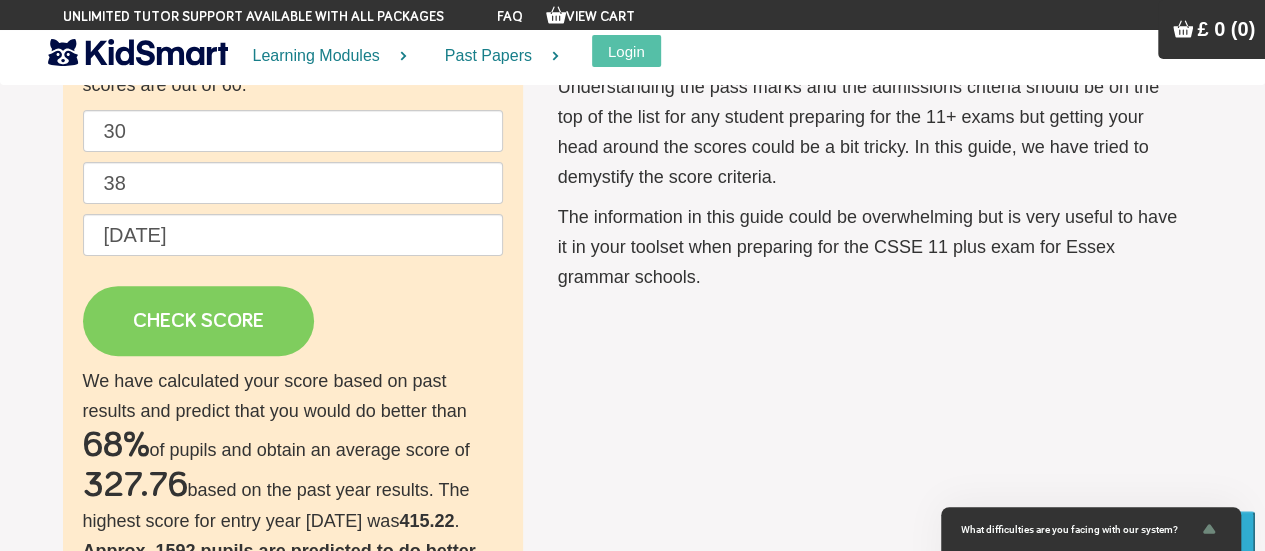 click on "CHECK SCORE" at bounding box center [198, 321] 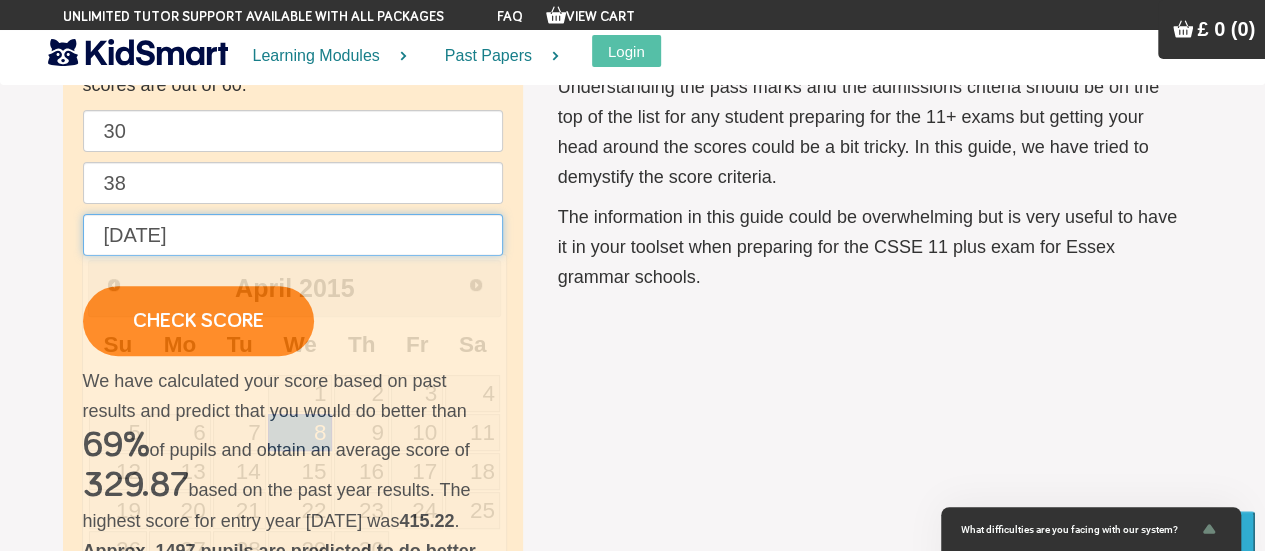 click on "[DATE]" at bounding box center (293, 235) 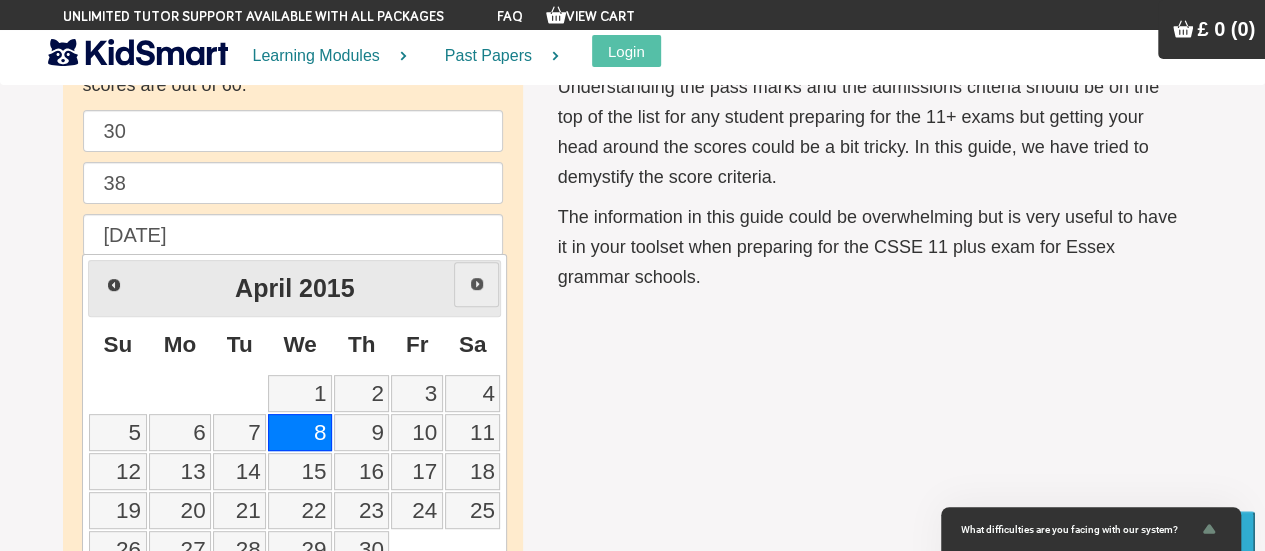 click on "Next" at bounding box center (476, 284) 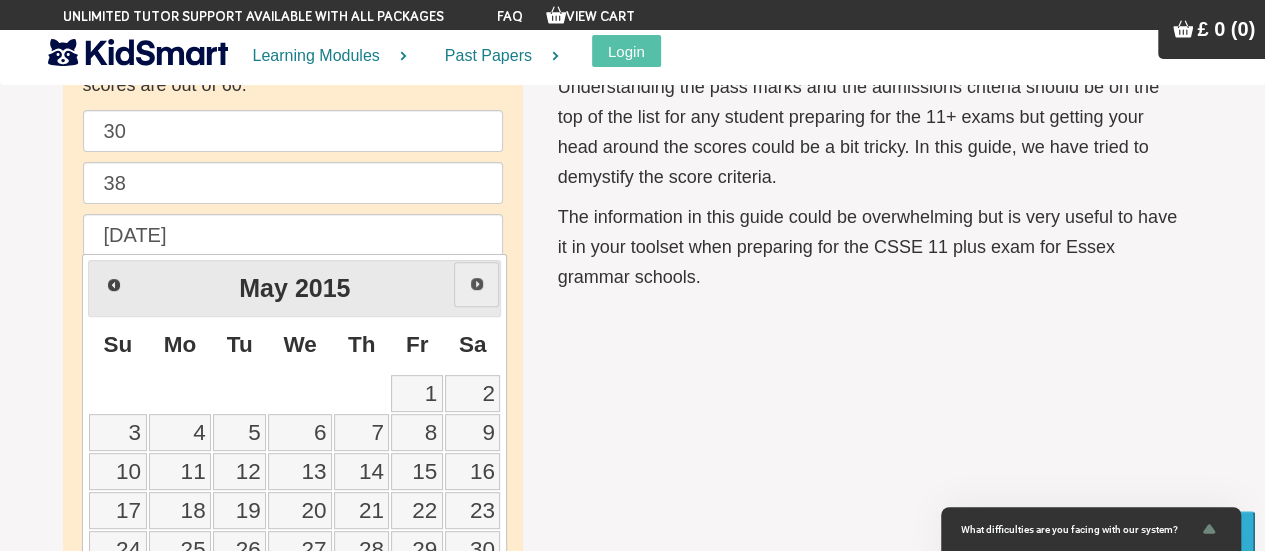 click on "Next" at bounding box center (476, 284) 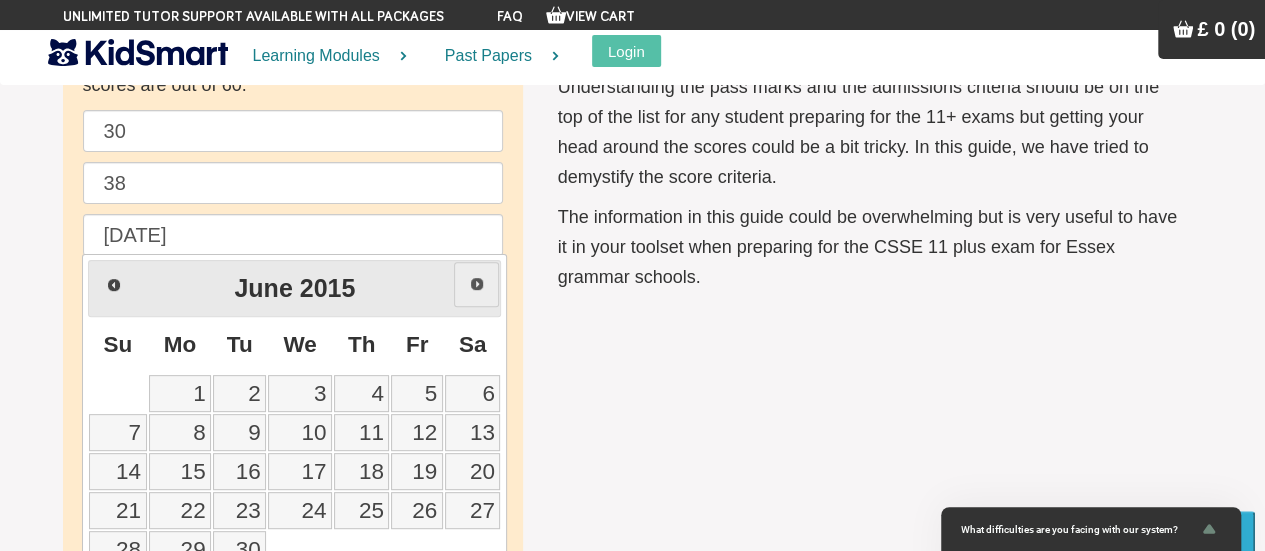 click on "Next" at bounding box center (476, 284) 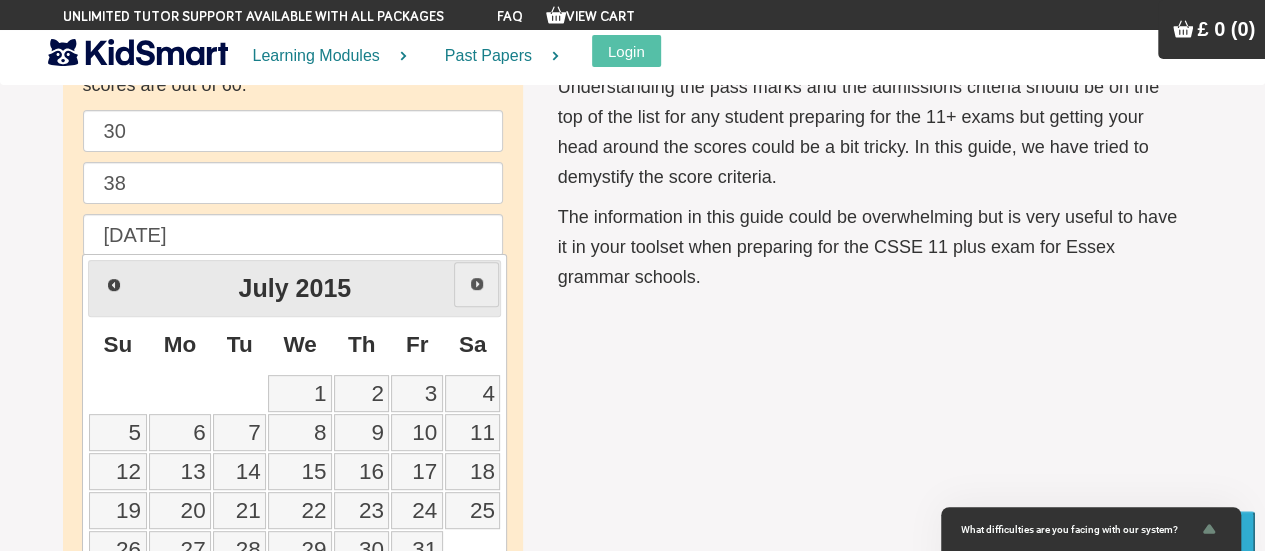 click on "Next" at bounding box center [476, 284] 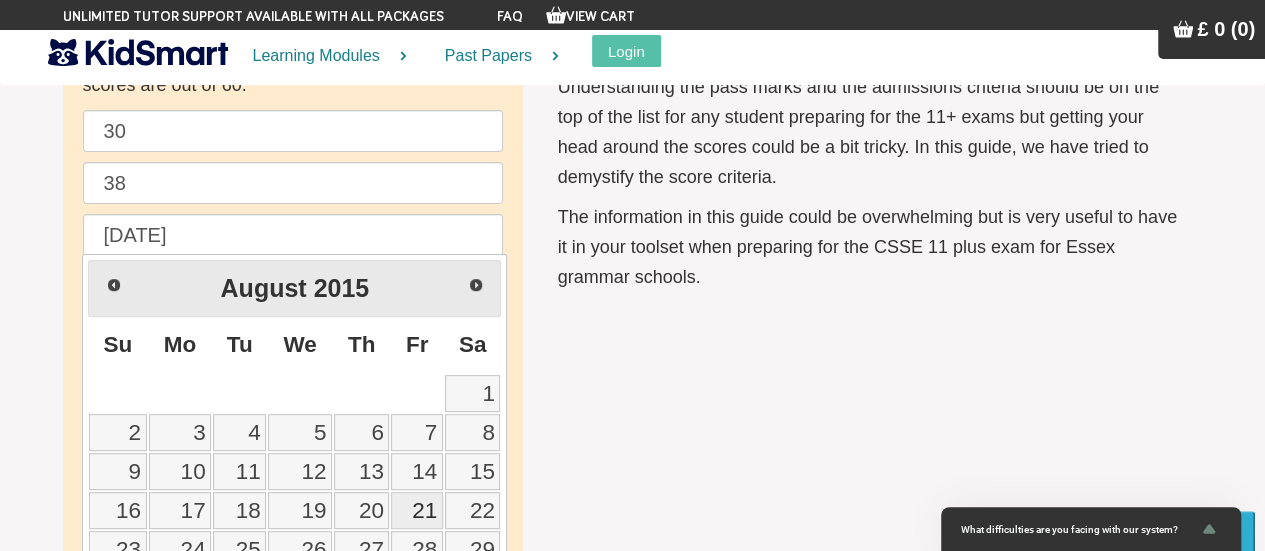 click on "21" at bounding box center [416, 510] 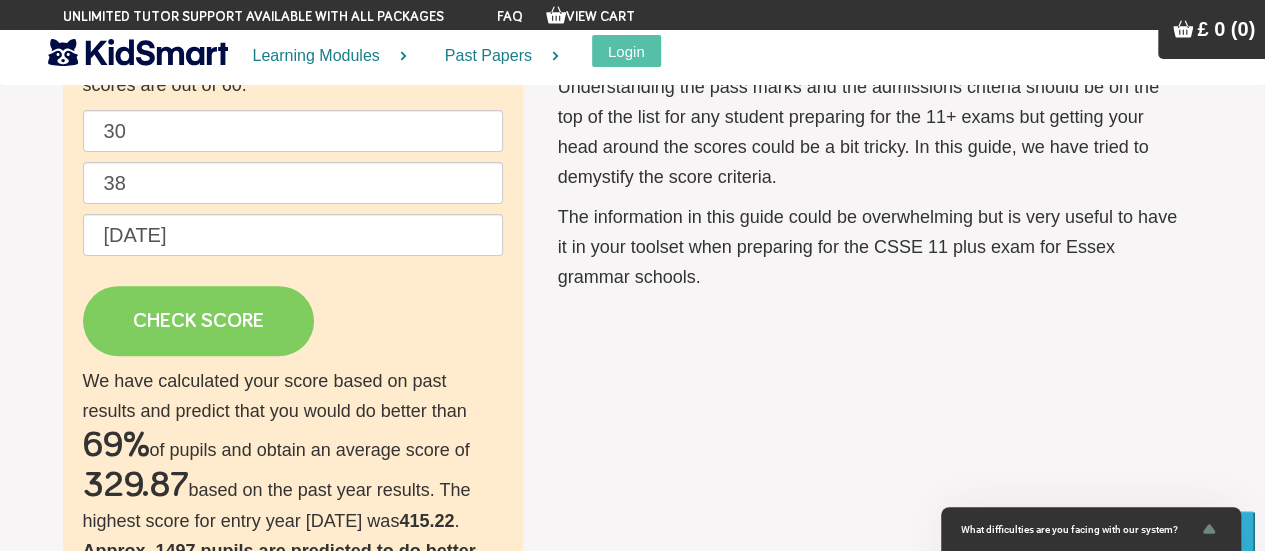 click on "CHECK SCORE" at bounding box center (198, 321) 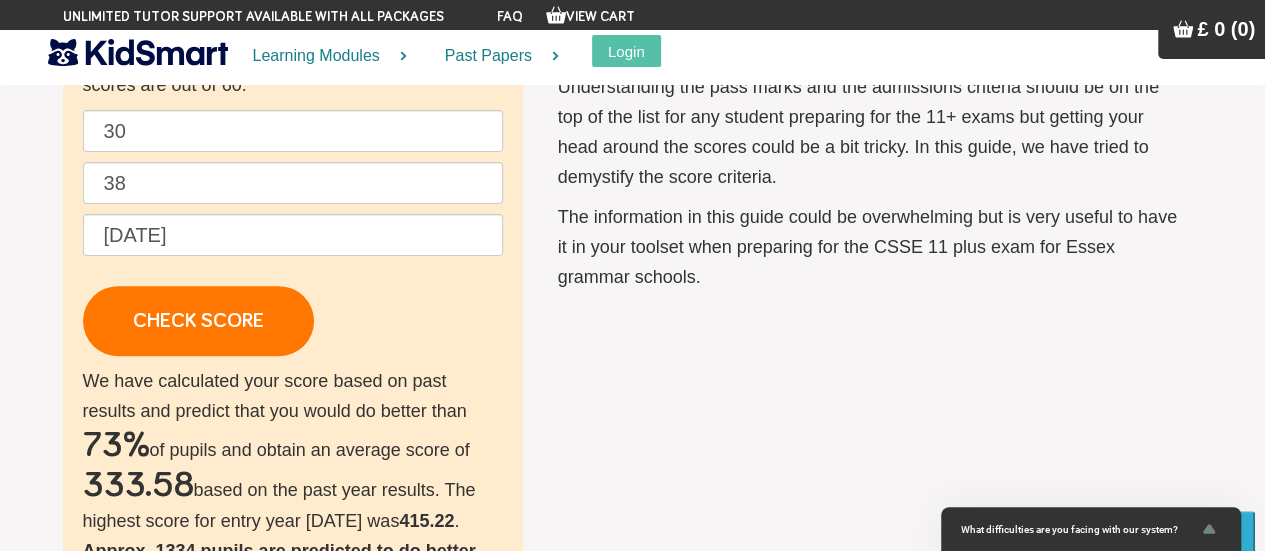 click on "We have calculated your score based on past results and predict that you would do better than  73%  of pupils and obtain an average score of  333.58  based on the past year results. The highest score for entry year [DATE] was  415.22 .  Approx. 1334 pupils are predicted to do better than you. Calculated score breakdown You scored 327.24 when compared to pupils who sat for entry year [DATE] You scored 347.53 when compared to pupils who sat for entry year [DATE] You scored 334.32 when compared to pupils who sat for entry year [DATE] You scored 325.22 when compared to pupils who sat for entry year [DATE] You achieved an average score of 333.58" at bounding box center [293, 651] 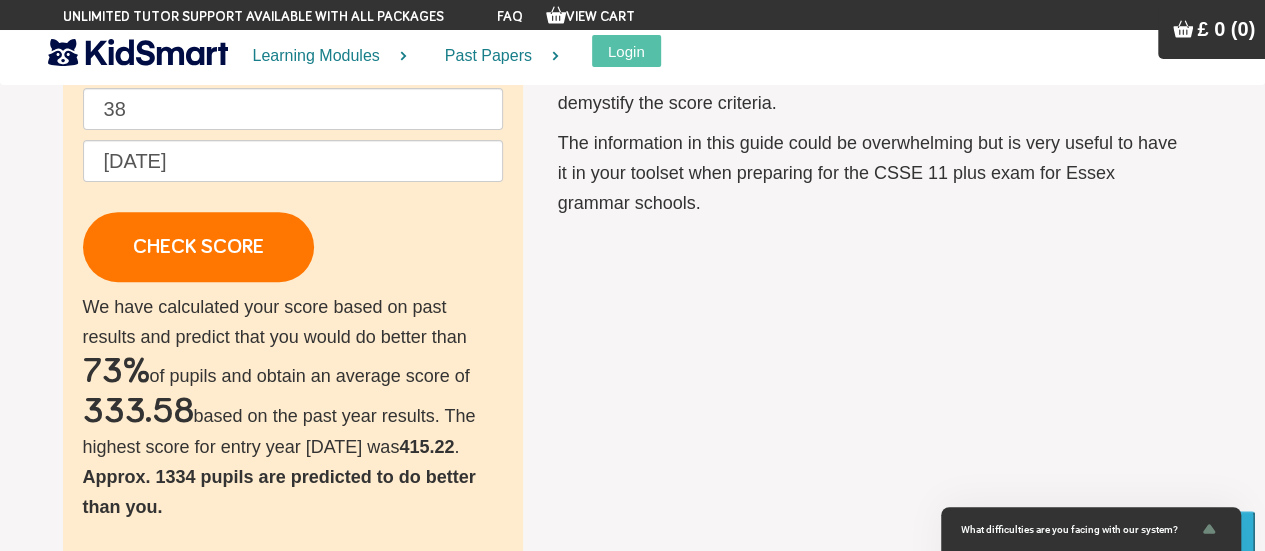 scroll, scrollTop: 294, scrollLeft: 0, axis: vertical 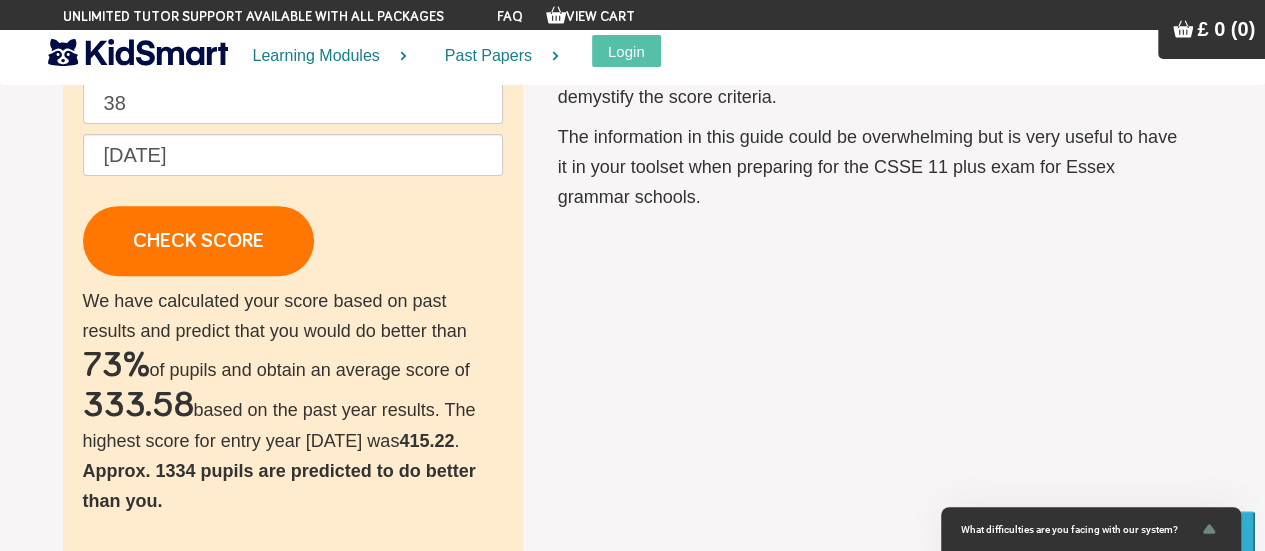 click on "30
38
[DATE]
CHECK SCORE" at bounding box center [293, 153] 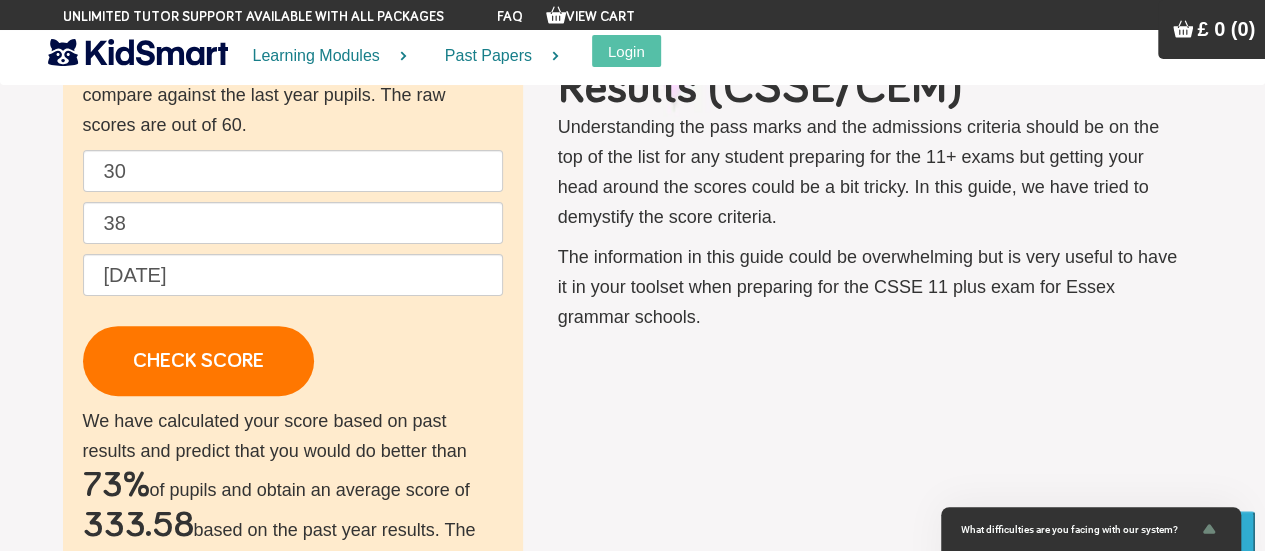 scroll, scrollTop: 134, scrollLeft: 0, axis: vertical 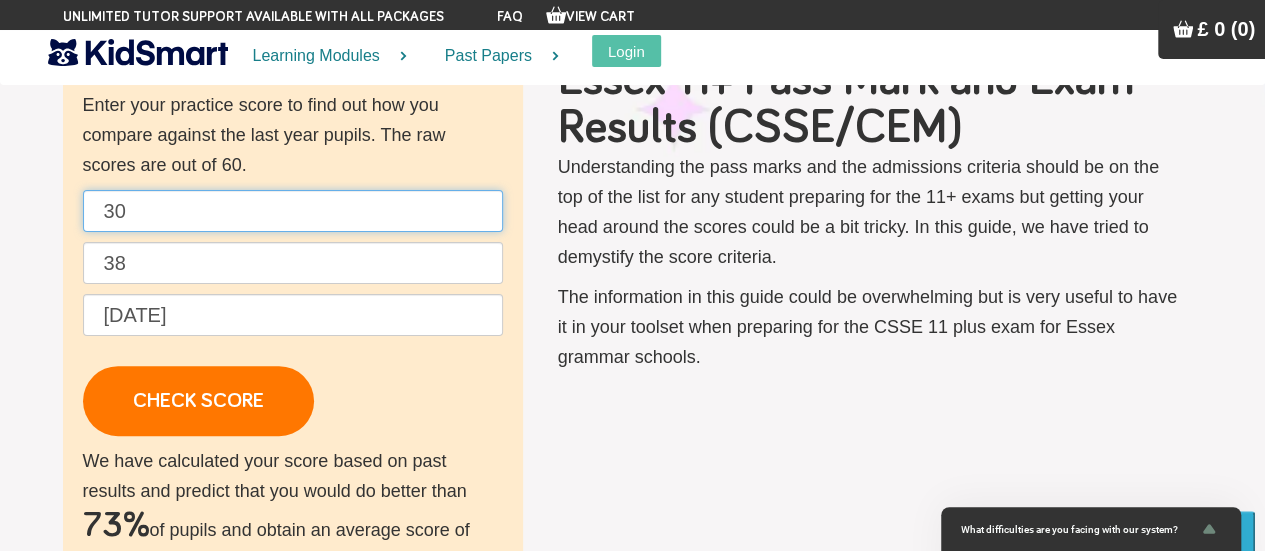 click on "30" at bounding box center [293, 211] 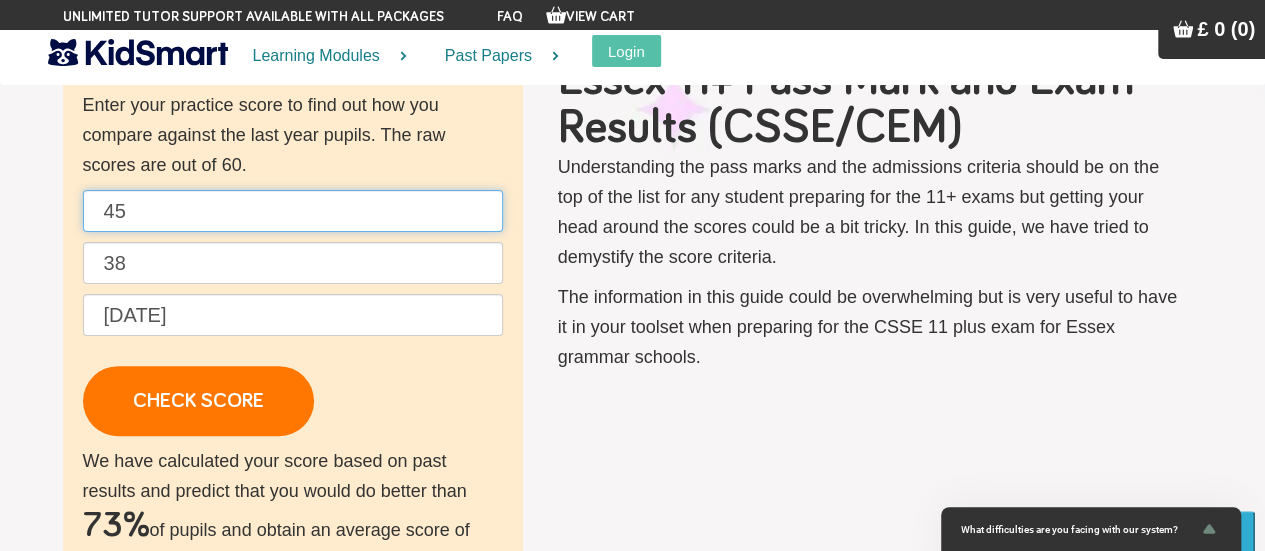 type on "45" 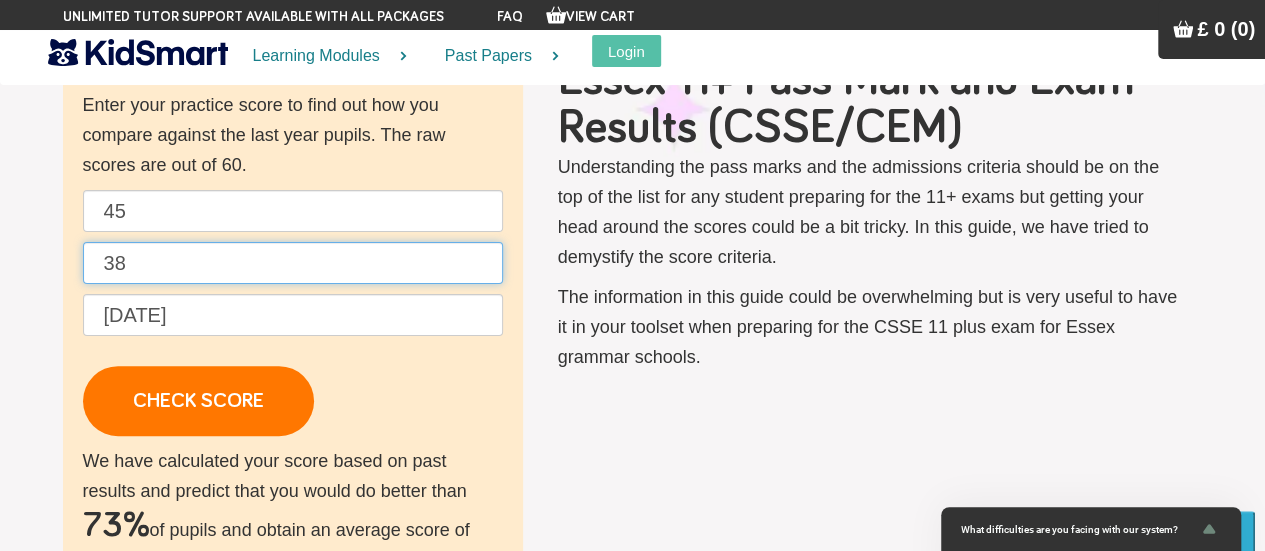 click on "38" at bounding box center (293, 263) 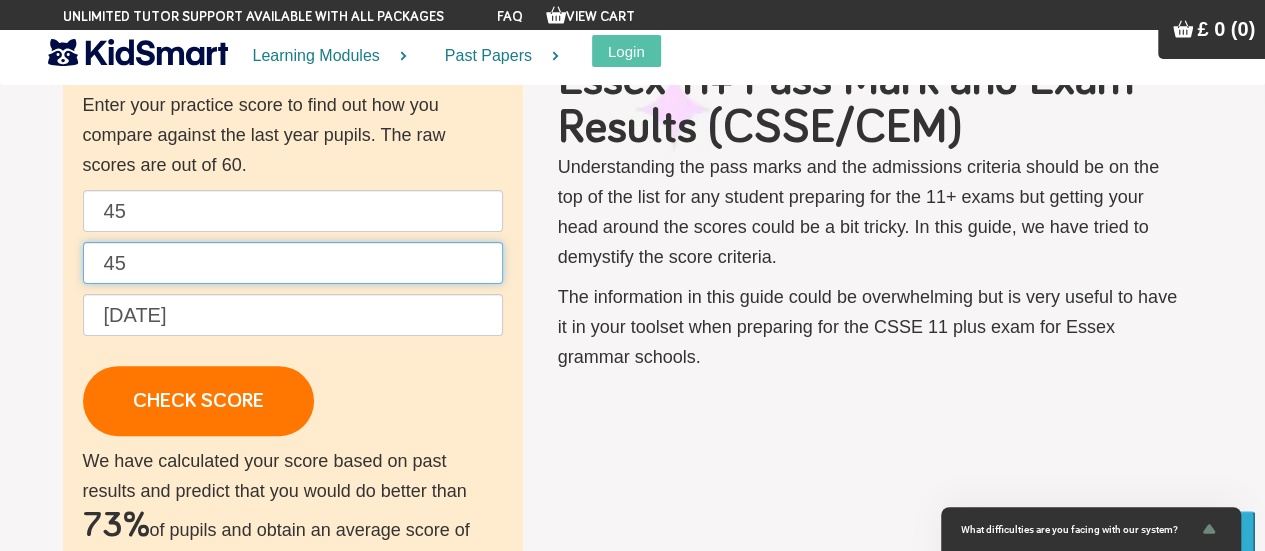type on "45" 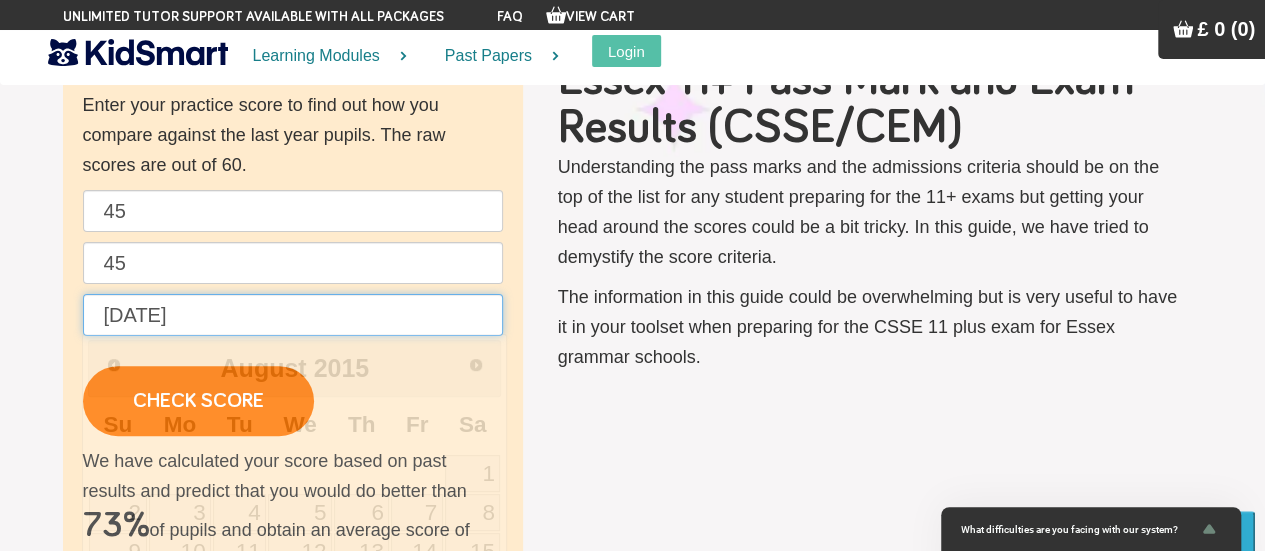 click on "[DATE]" at bounding box center (293, 315) 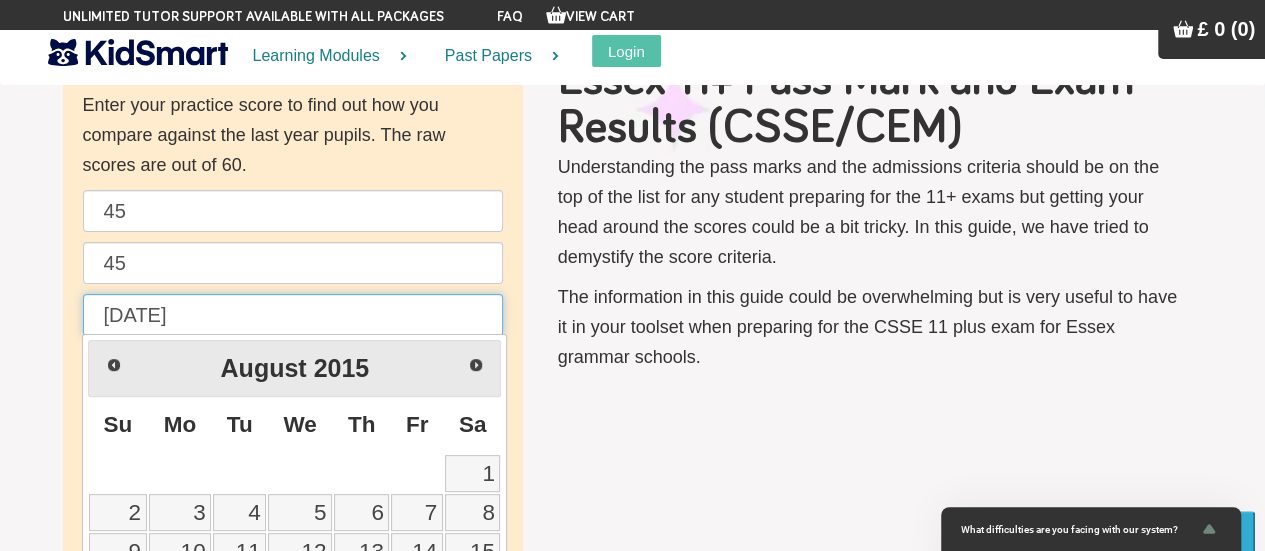 click on "[DATE]" at bounding box center [293, 315] 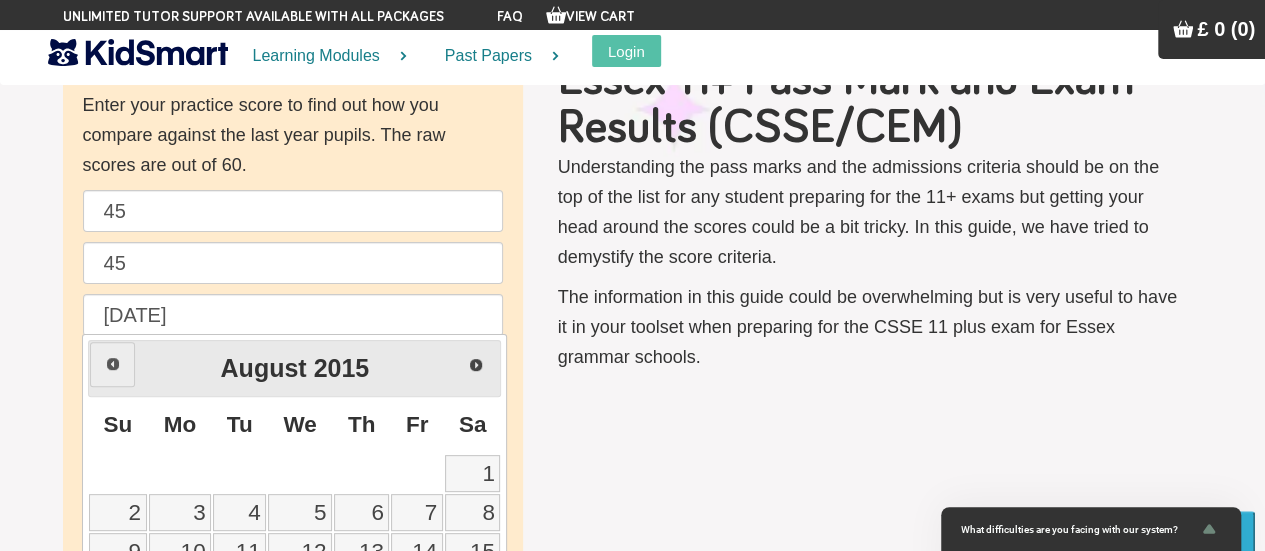 click on "Prev" at bounding box center [112, 364] 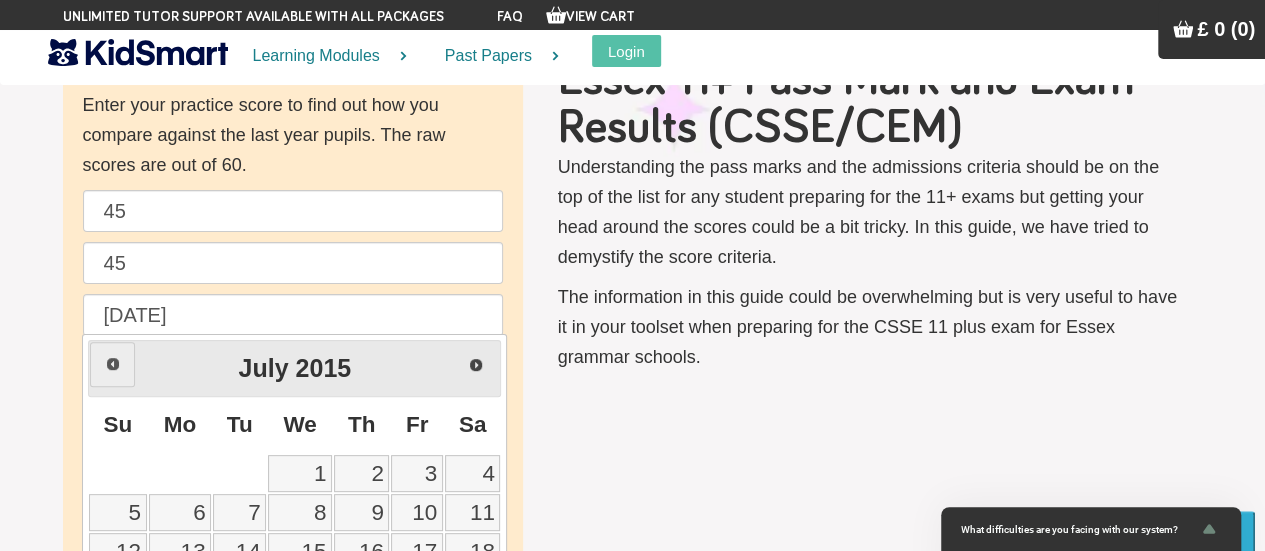 click on "Prev" at bounding box center [112, 364] 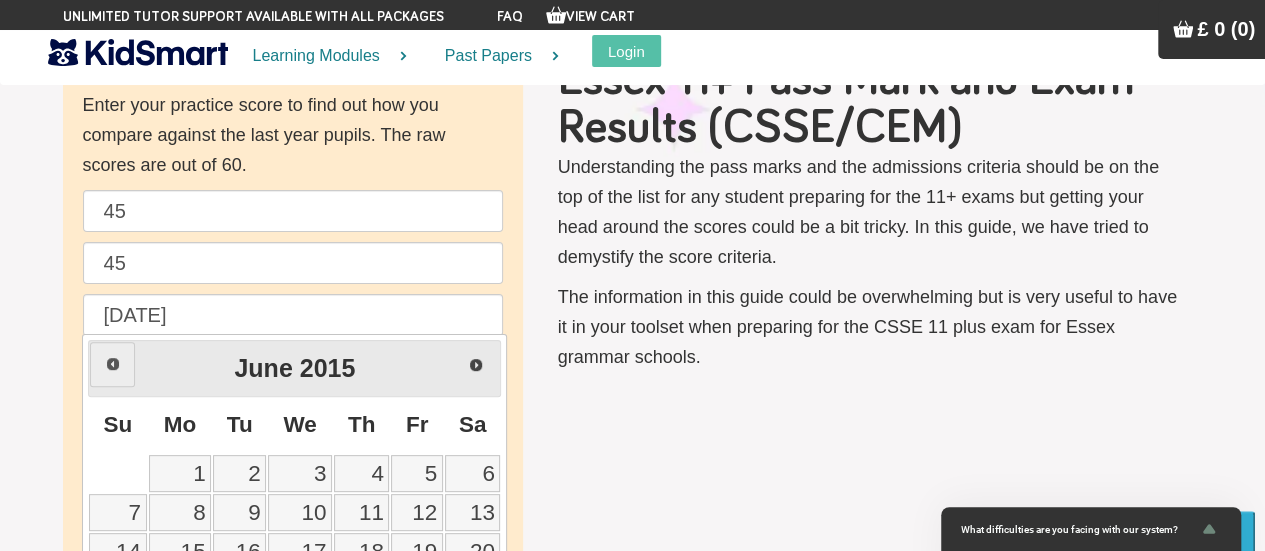click on "Prev" at bounding box center (112, 364) 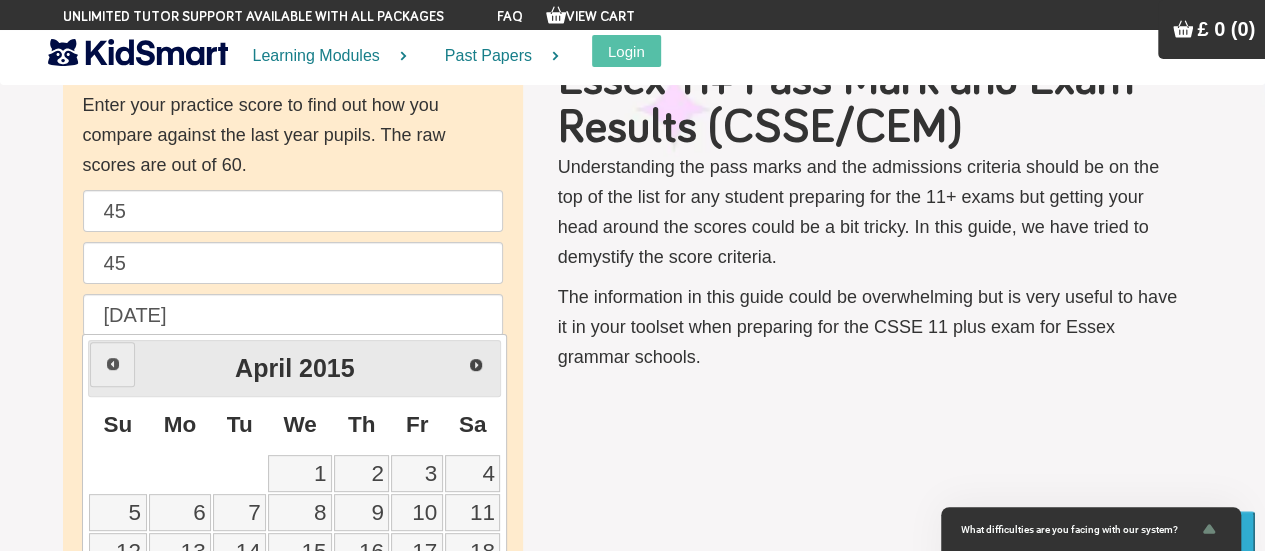click on "Prev" at bounding box center [112, 364] 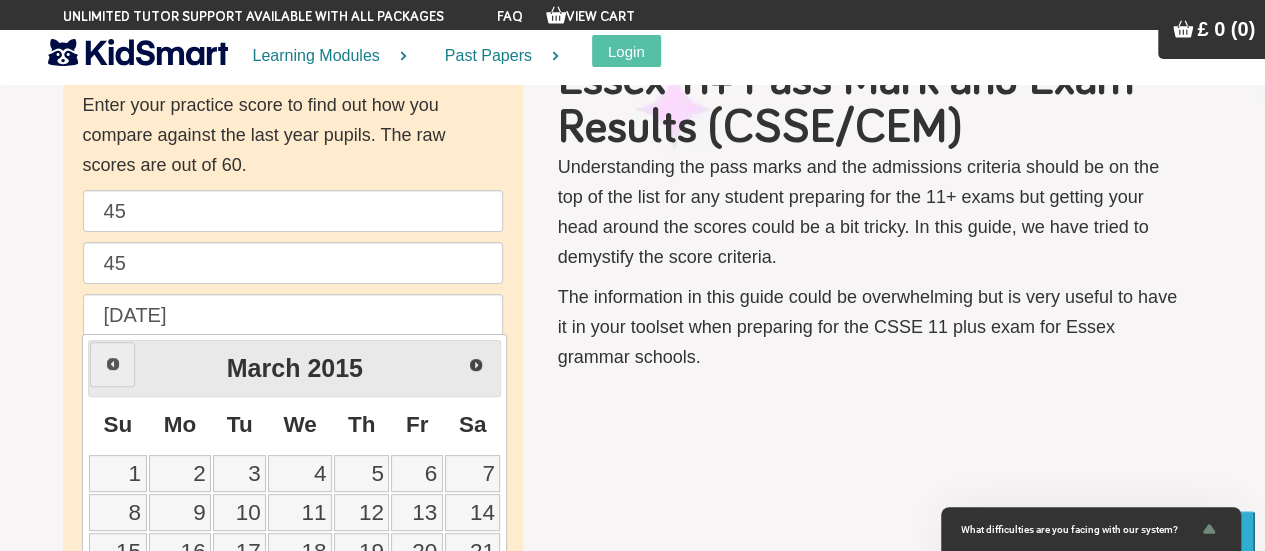 click on "Prev" at bounding box center (112, 364) 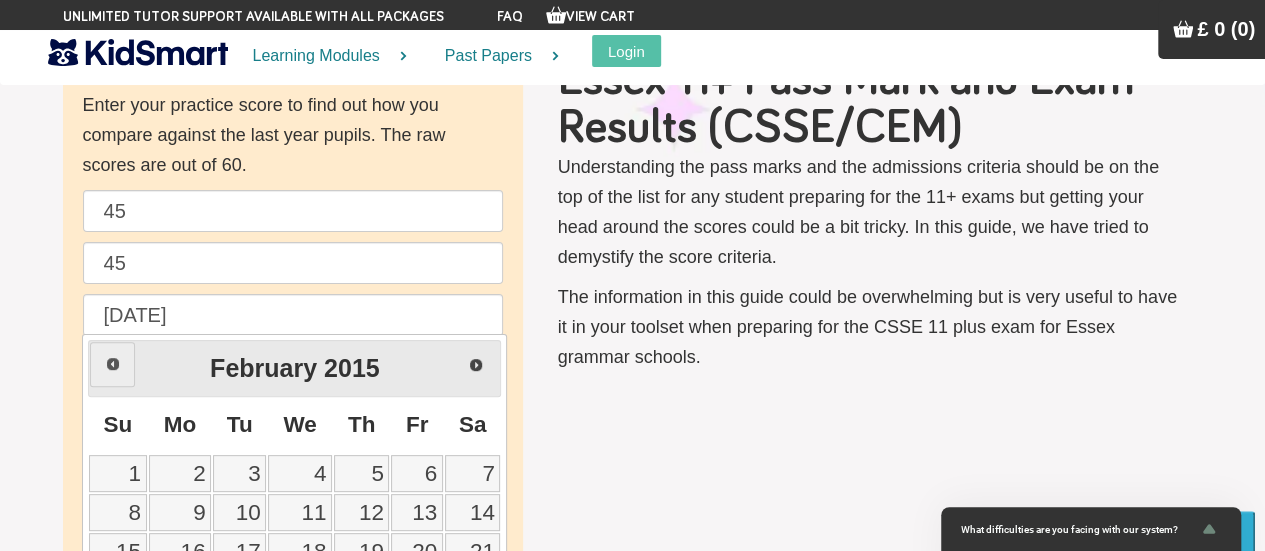 click on "Prev" at bounding box center [112, 364] 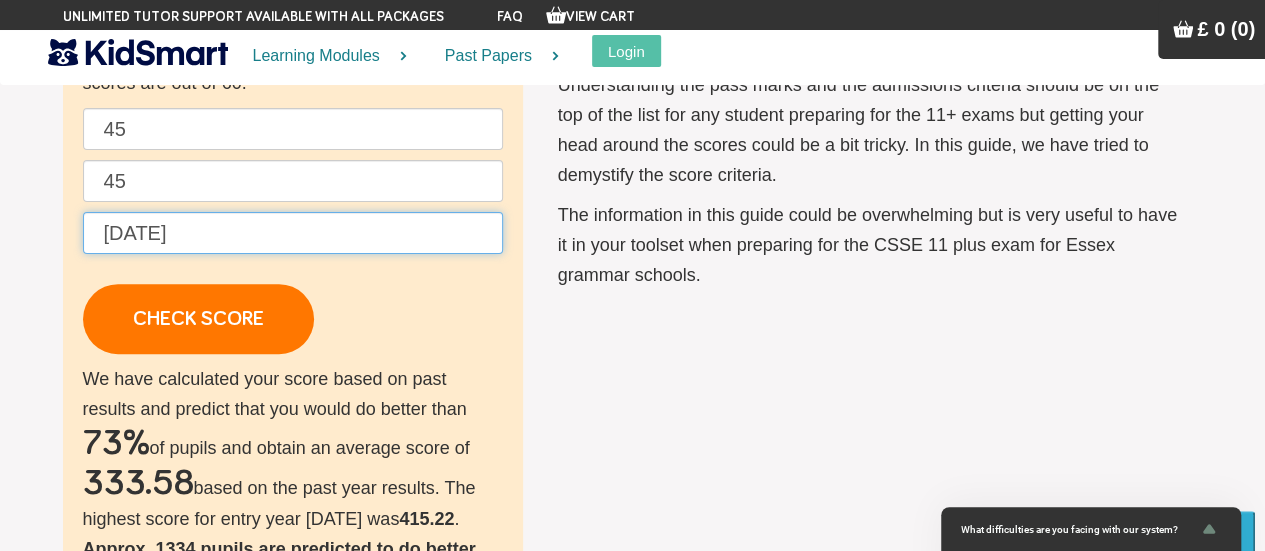 scroll, scrollTop: 232, scrollLeft: 0, axis: vertical 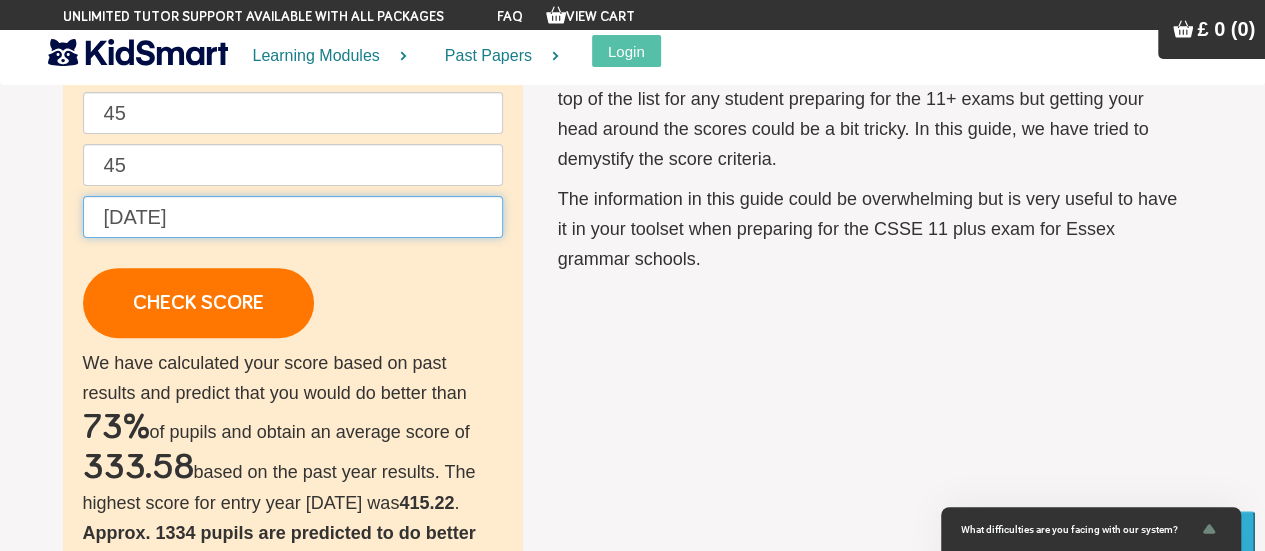 click on "[DATE]" at bounding box center [293, 217] 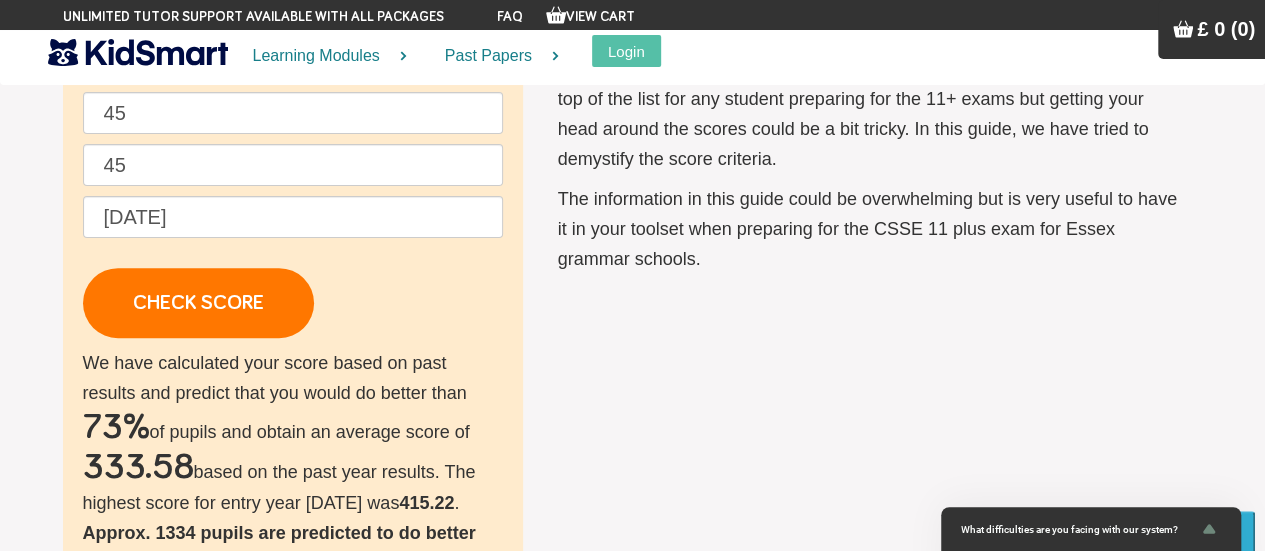 click on "45
45
[DATE]
CHECK SCORE" at bounding box center [293, 215] 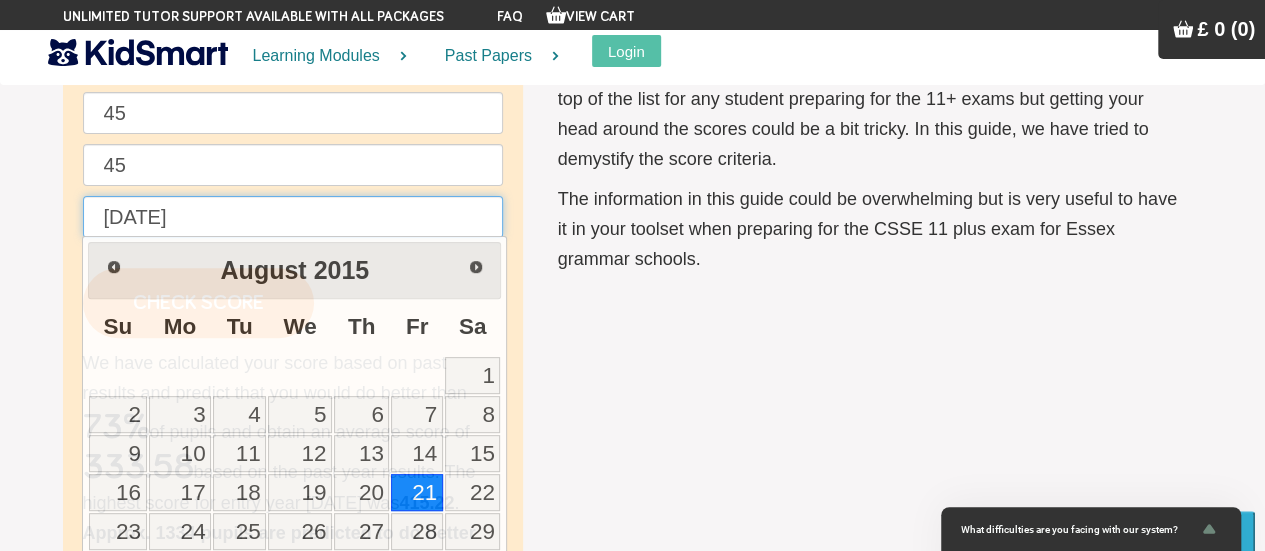 click on "[DATE]" at bounding box center (293, 217) 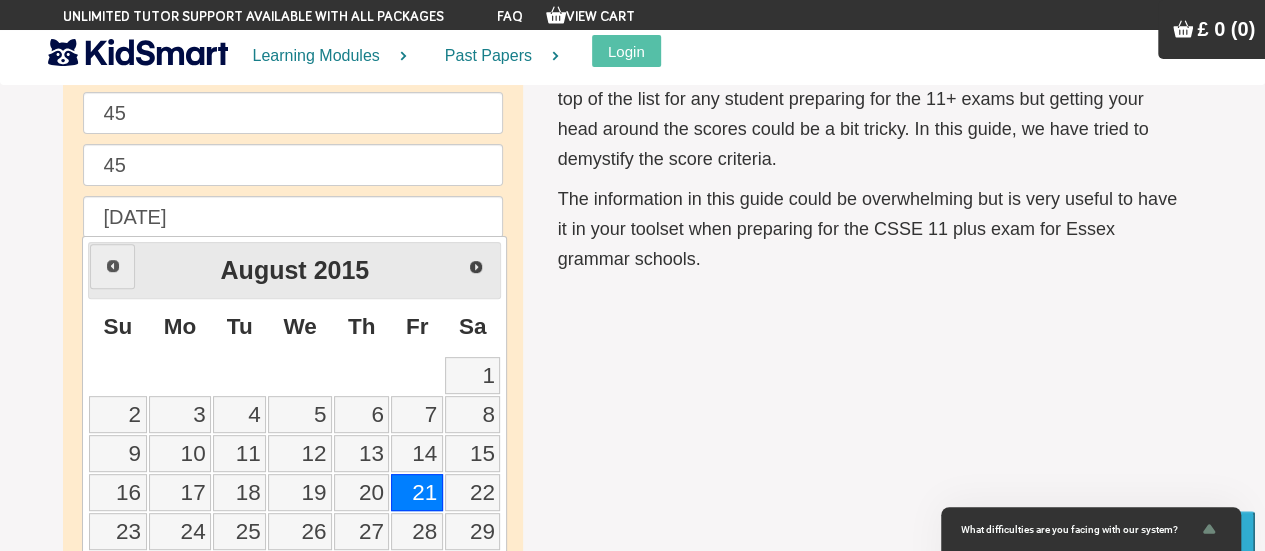 click on "Prev" at bounding box center [113, 266] 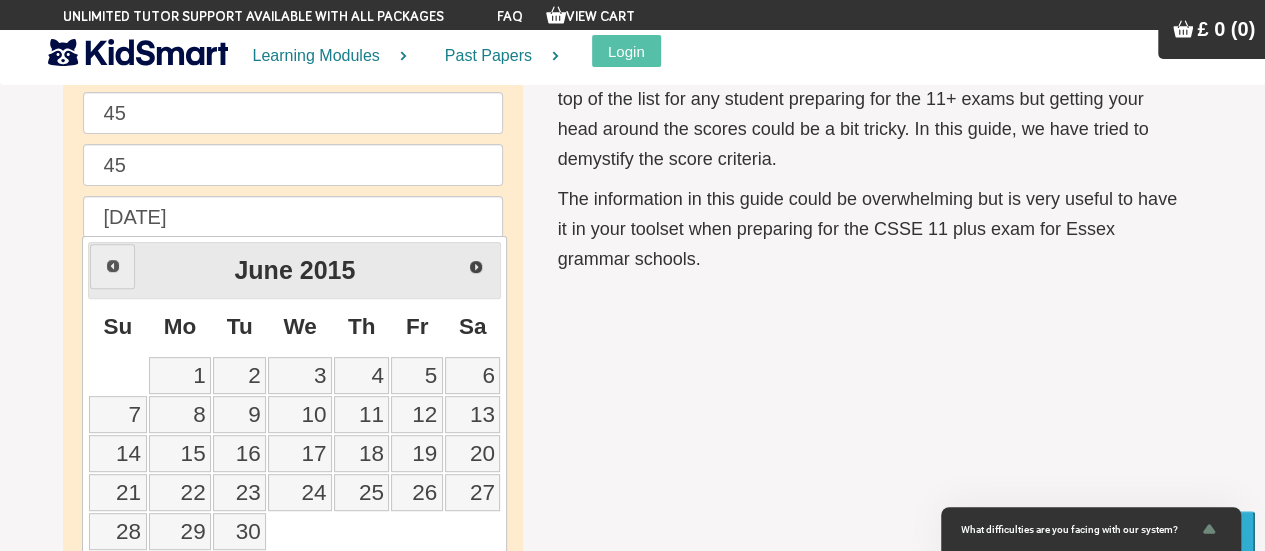 click on "Prev" at bounding box center [113, 266] 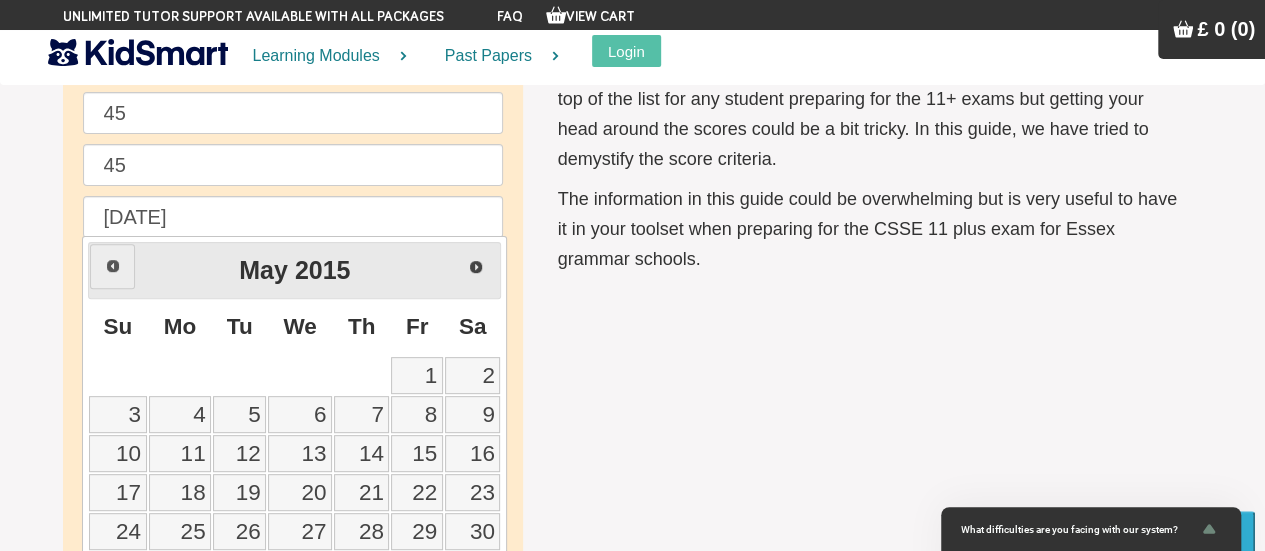 click on "Prev" at bounding box center (113, 266) 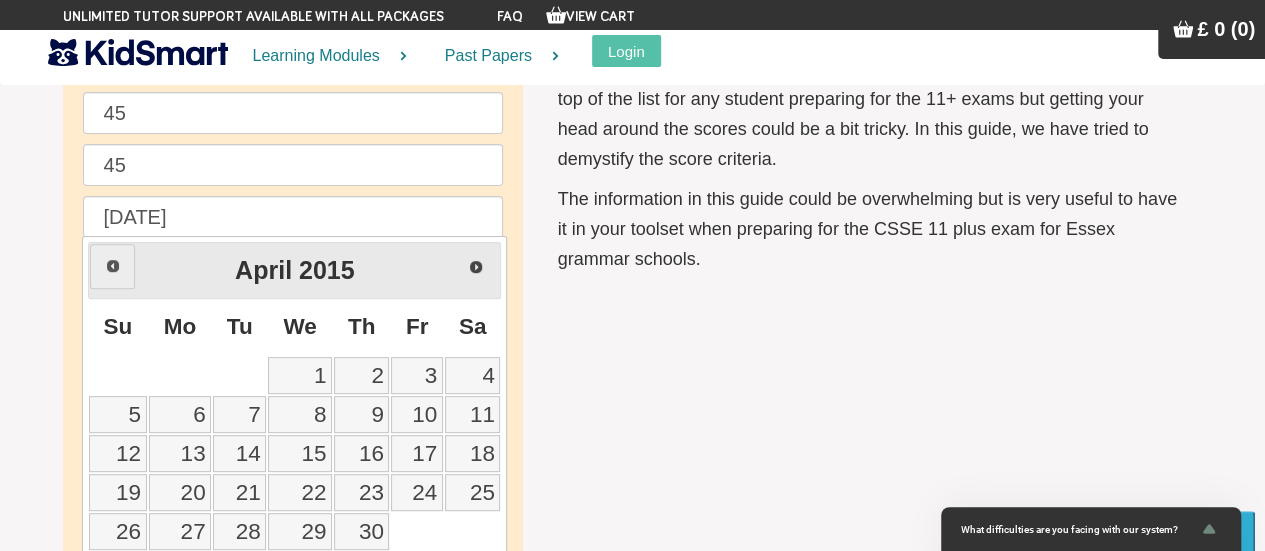 click on "Prev" at bounding box center [113, 266] 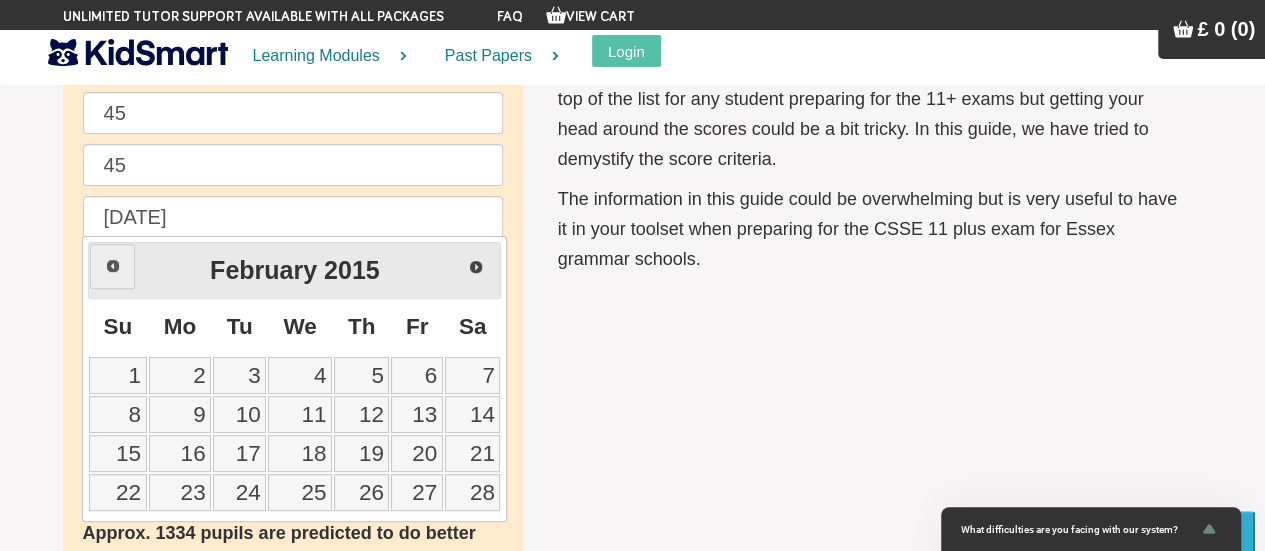 click on "Prev" at bounding box center (113, 266) 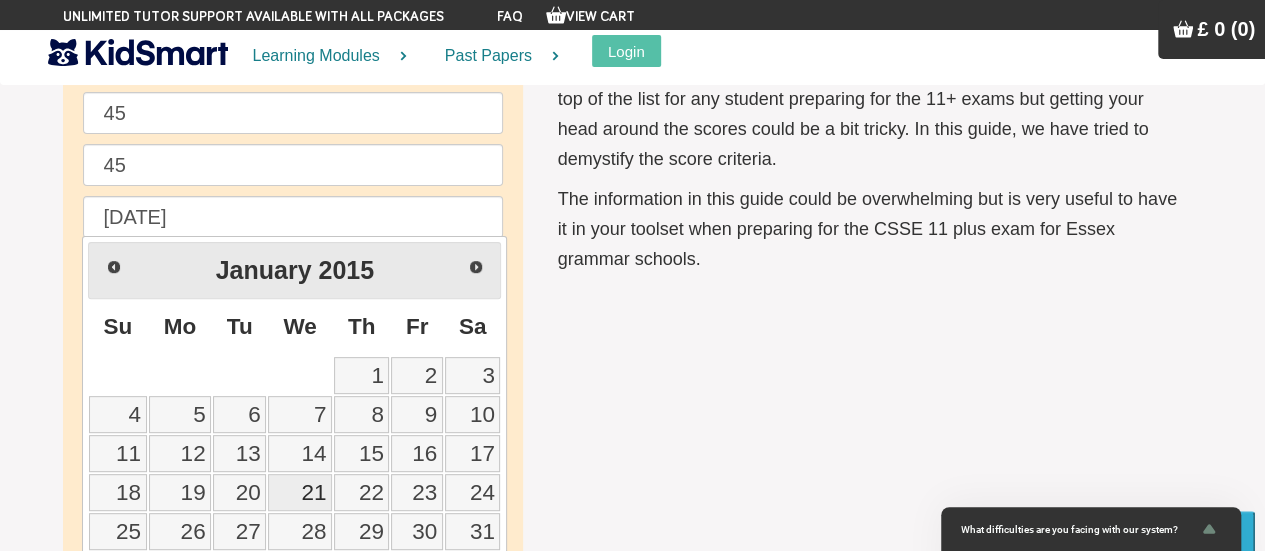 click on "21" at bounding box center [300, 492] 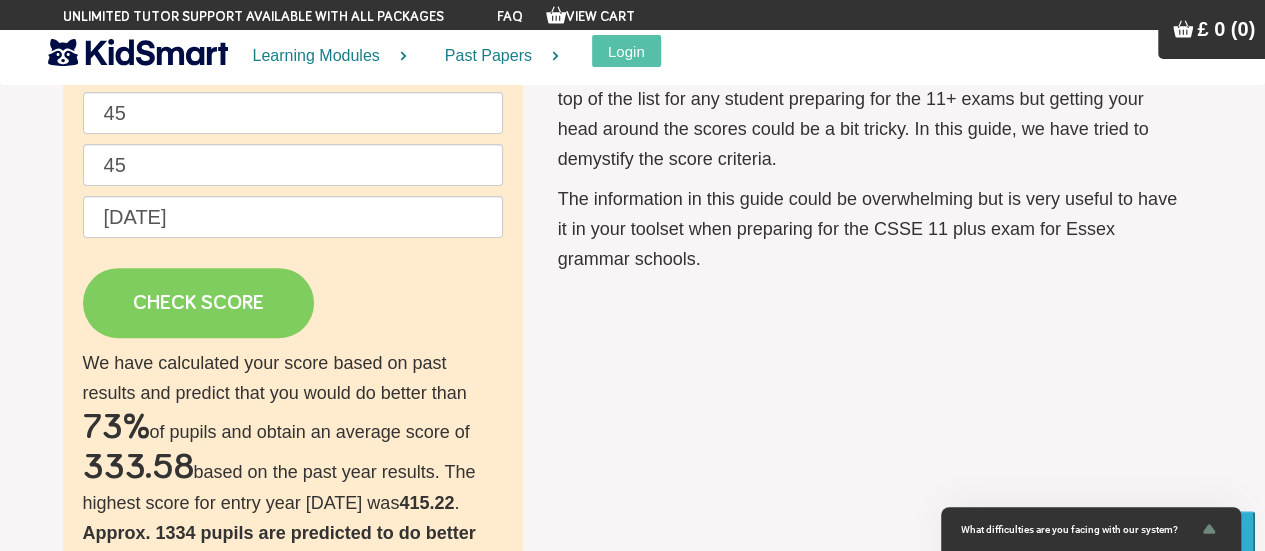 click on "CHECK SCORE" at bounding box center (198, 303) 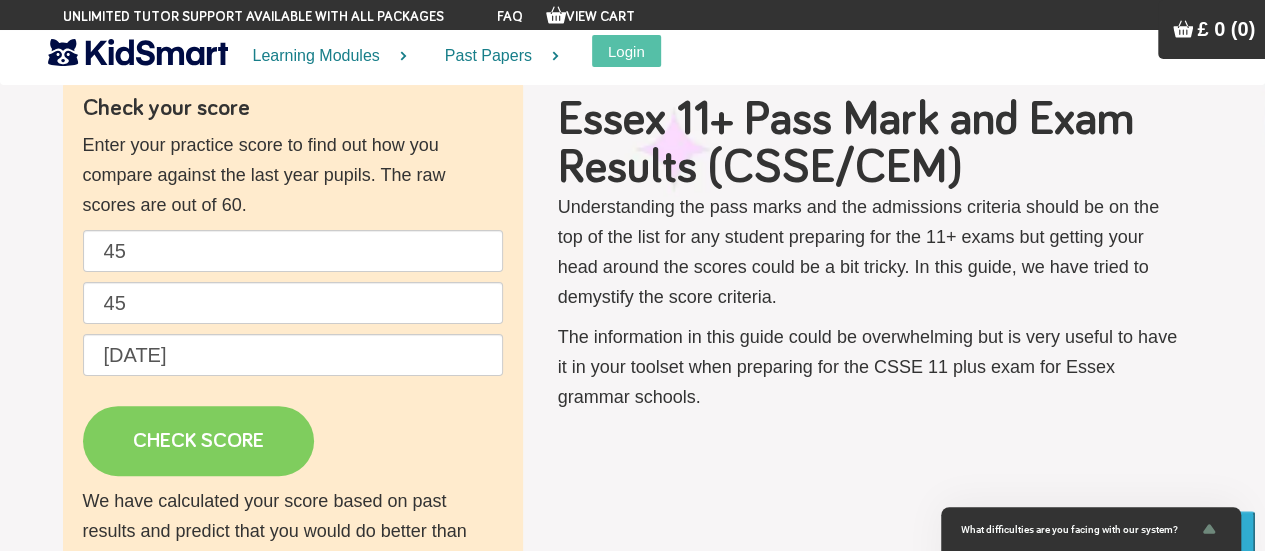 scroll, scrollTop: 0, scrollLeft: 0, axis: both 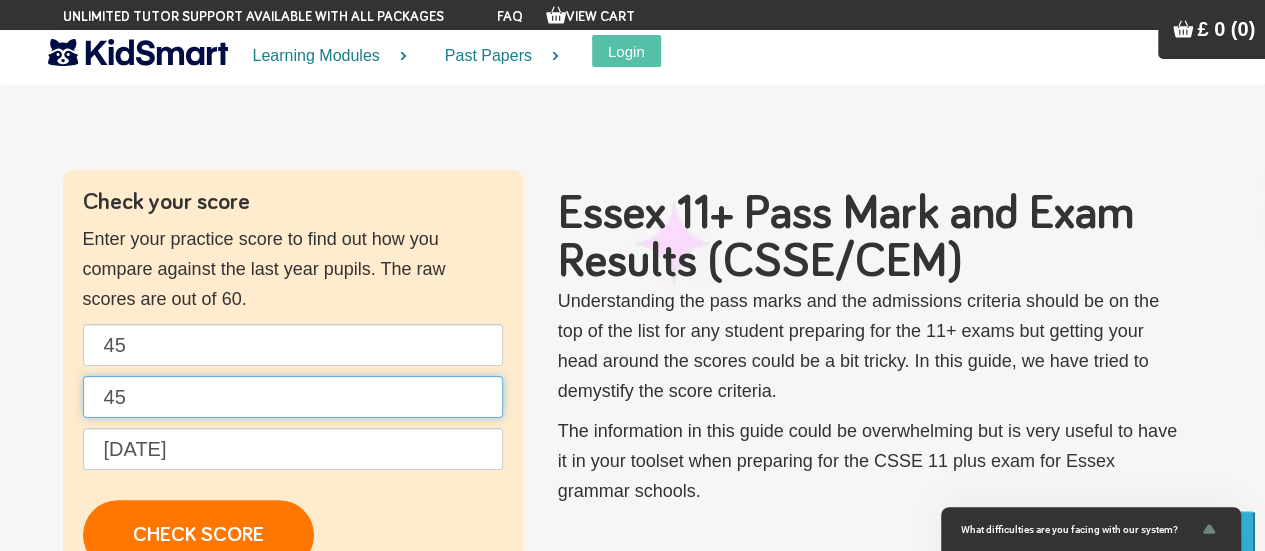 click on "45" at bounding box center [293, 397] 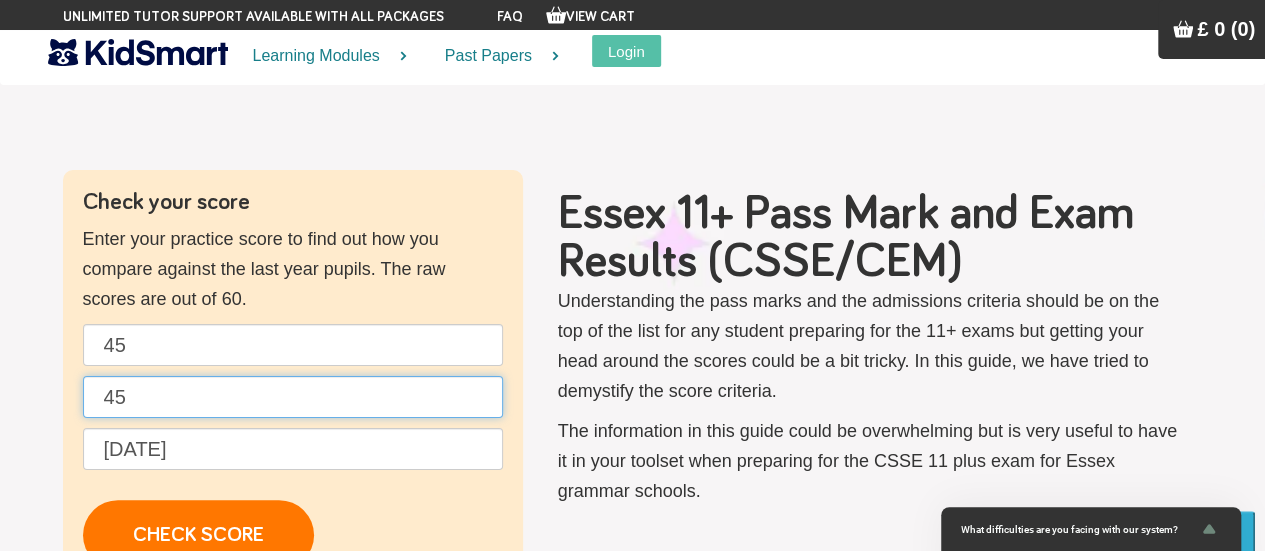 type on "4" 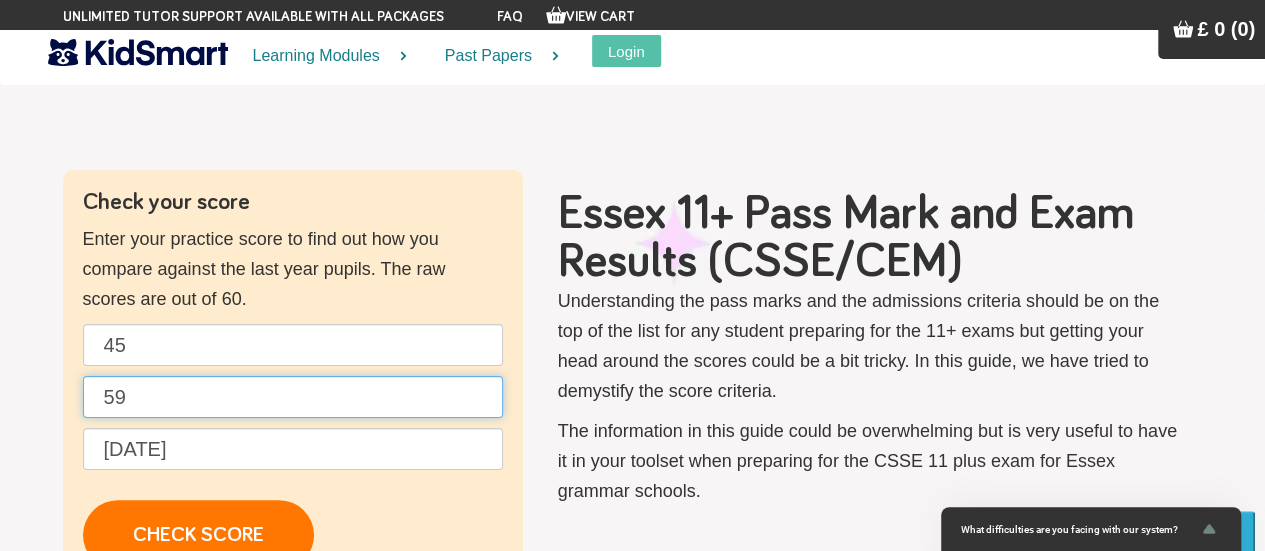 type on "59" 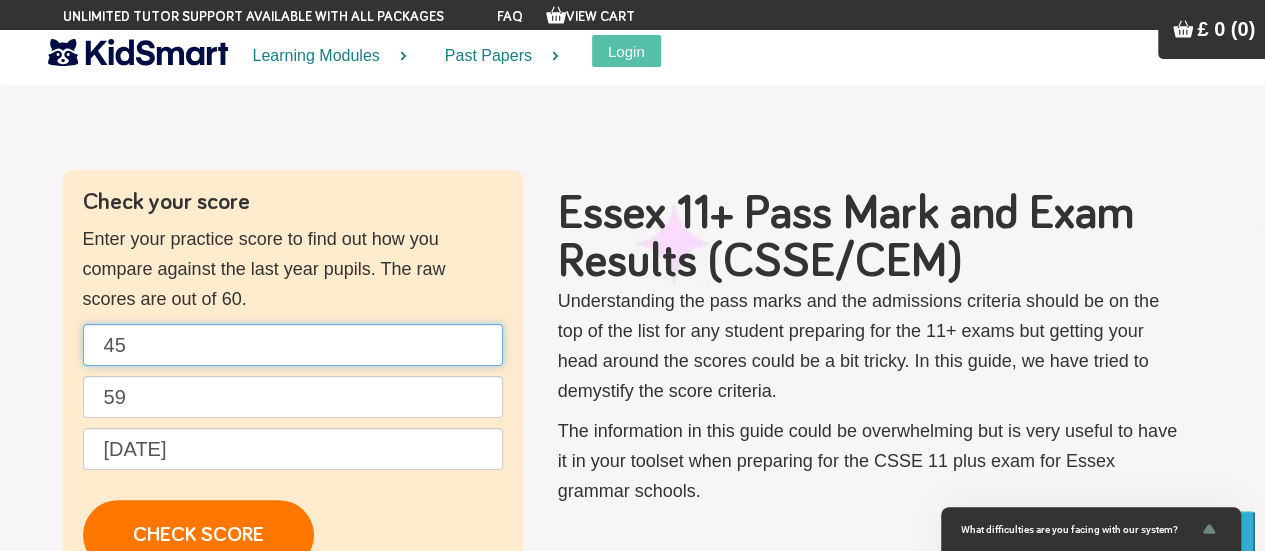 click on "45" at bounding box center (293, 345) 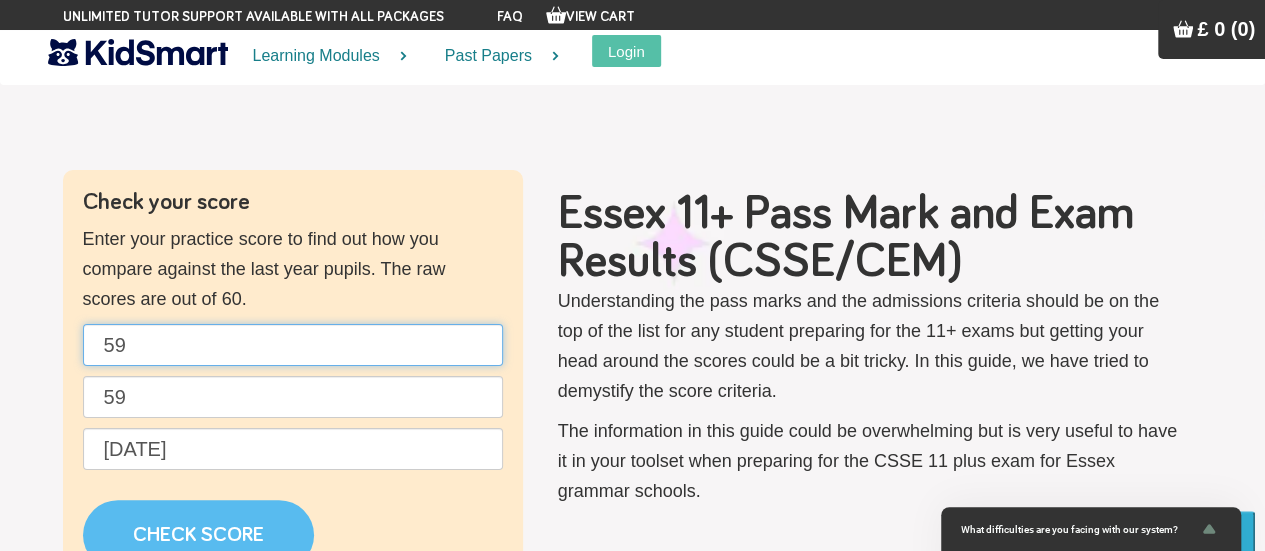 type on "59" 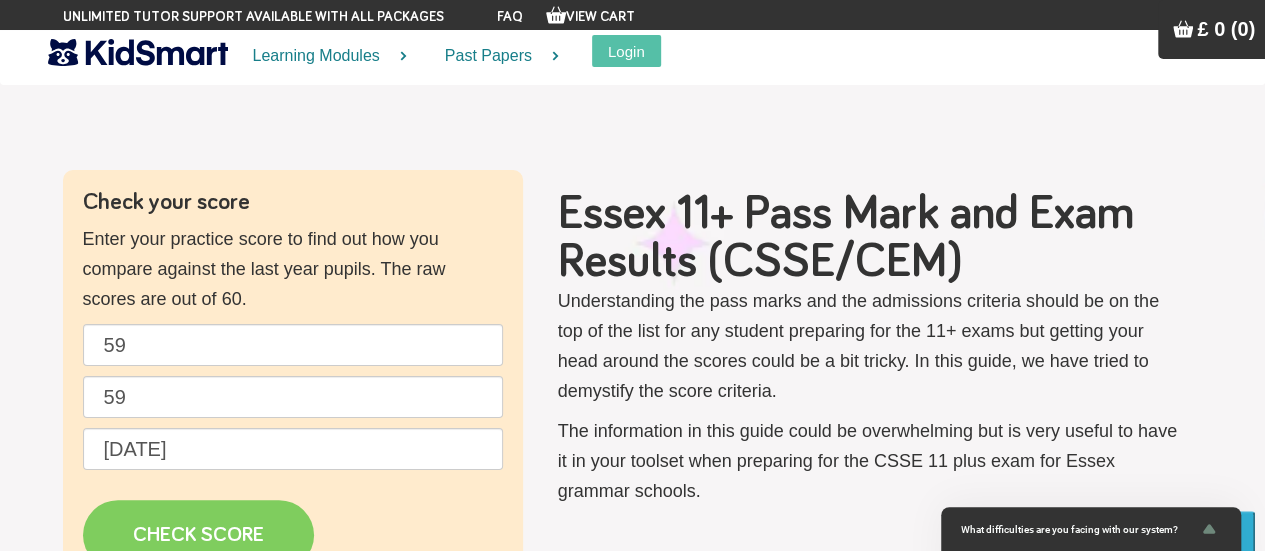 click on "CHECK SCORE" at bounding box center [198, 535] 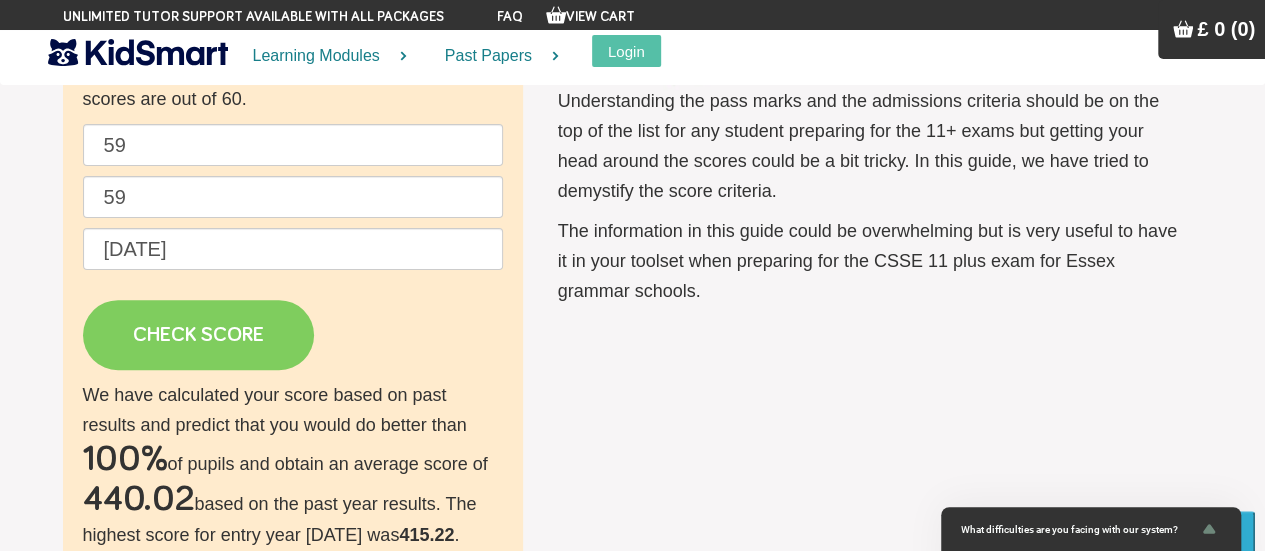 scroll, scrollTop: 293, scrollLeft: 0, axis: vertical 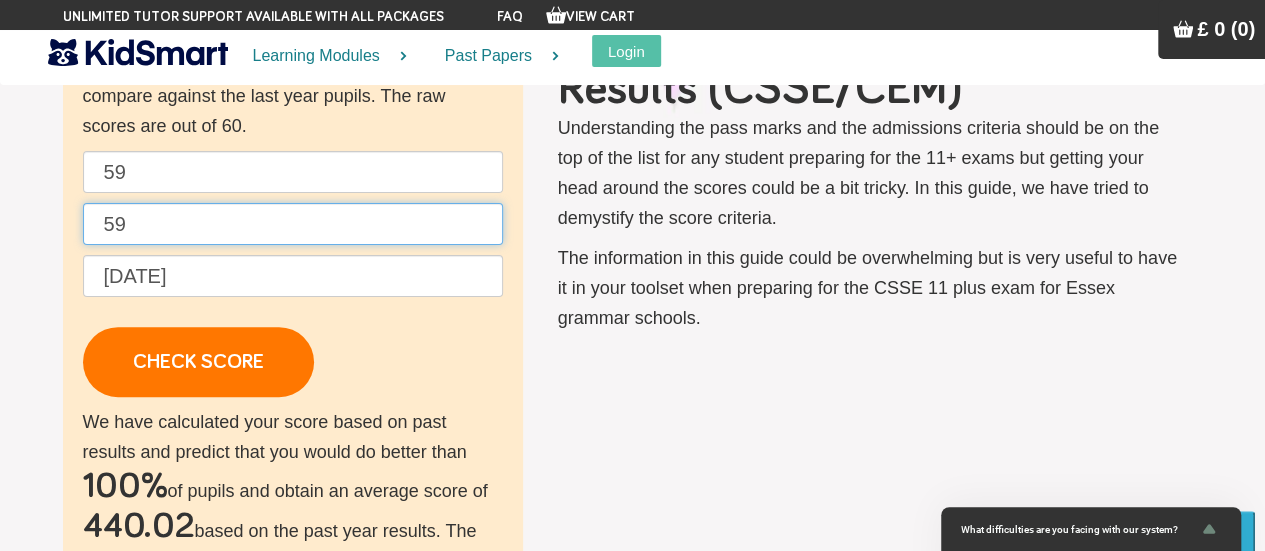click on "59" at bounding box center (293, 224) 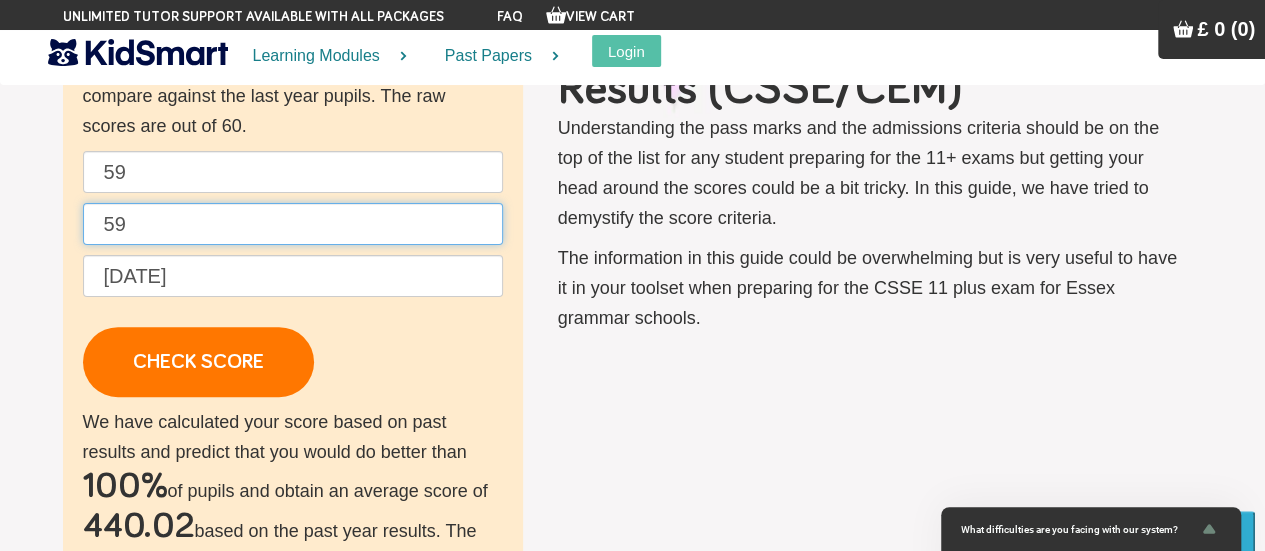 type on "5" 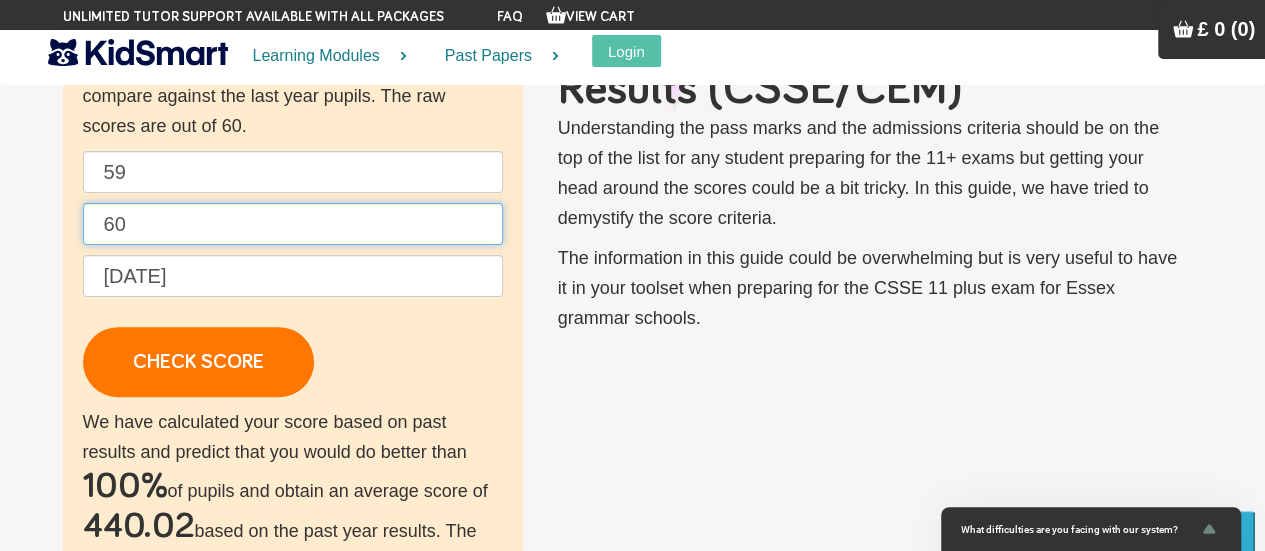 type on "60" 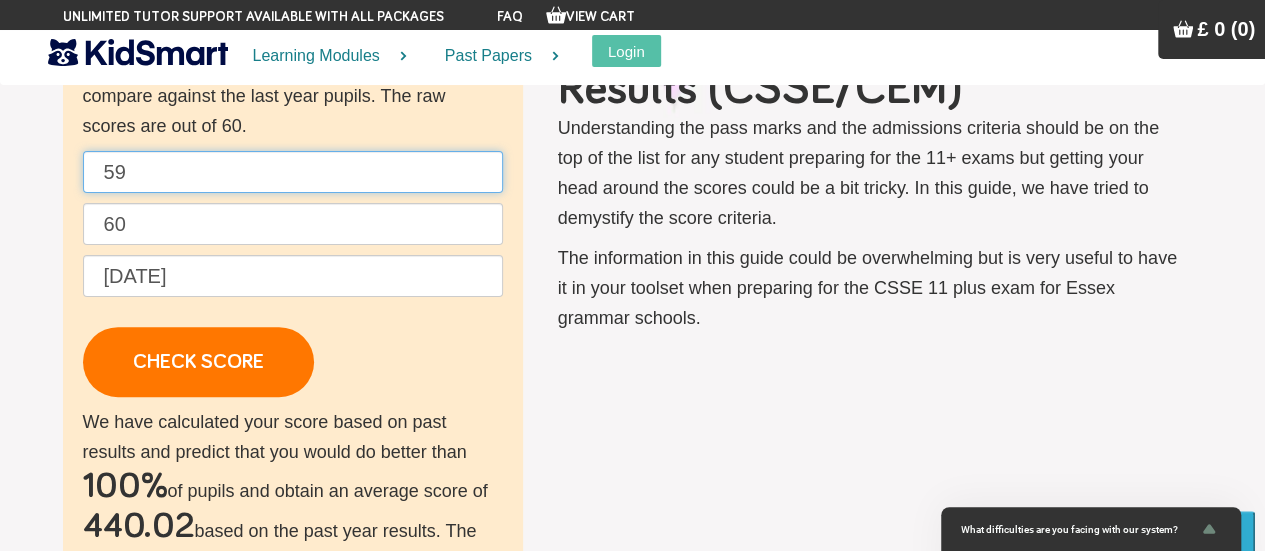 click on "59" at bounding box center [293, 172] 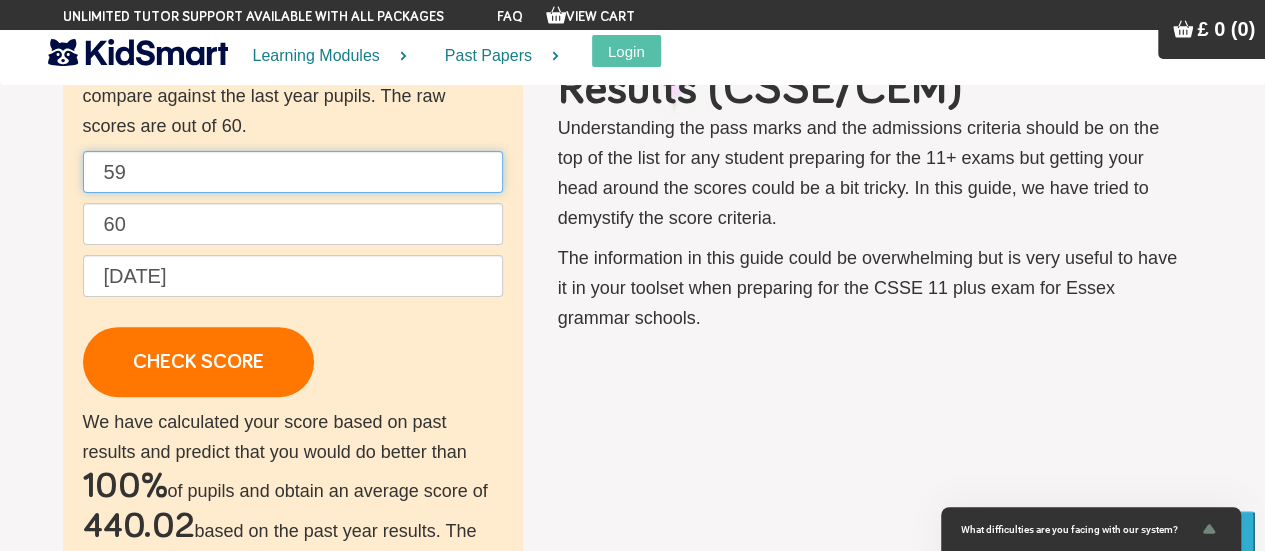 type on "5" 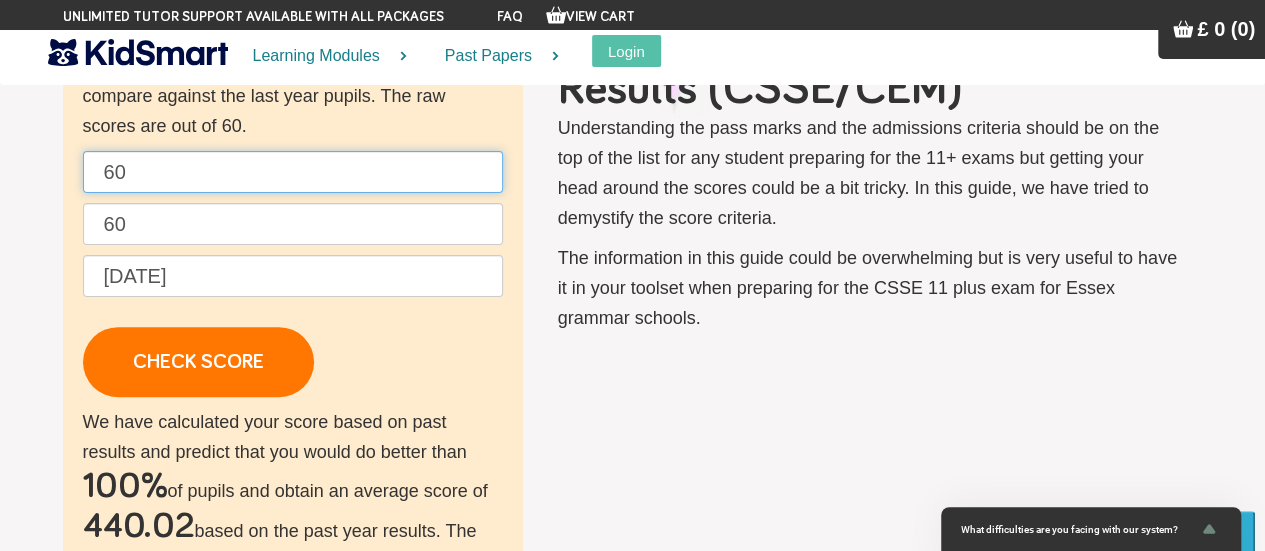 type on "60" 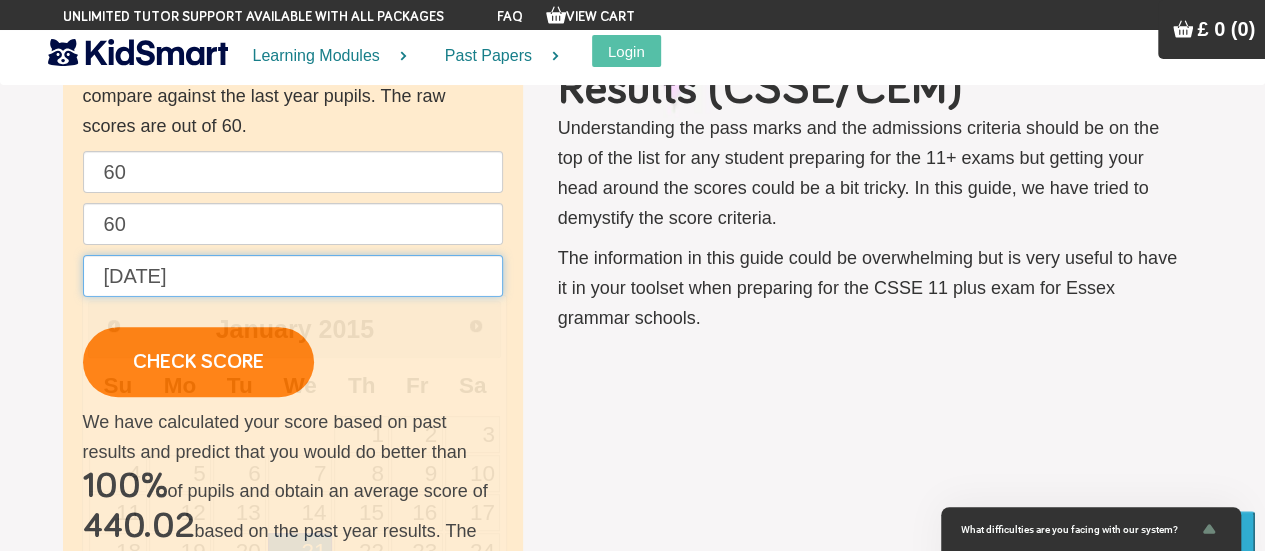 click on "[DATE]" at bounding box center (293, 276) 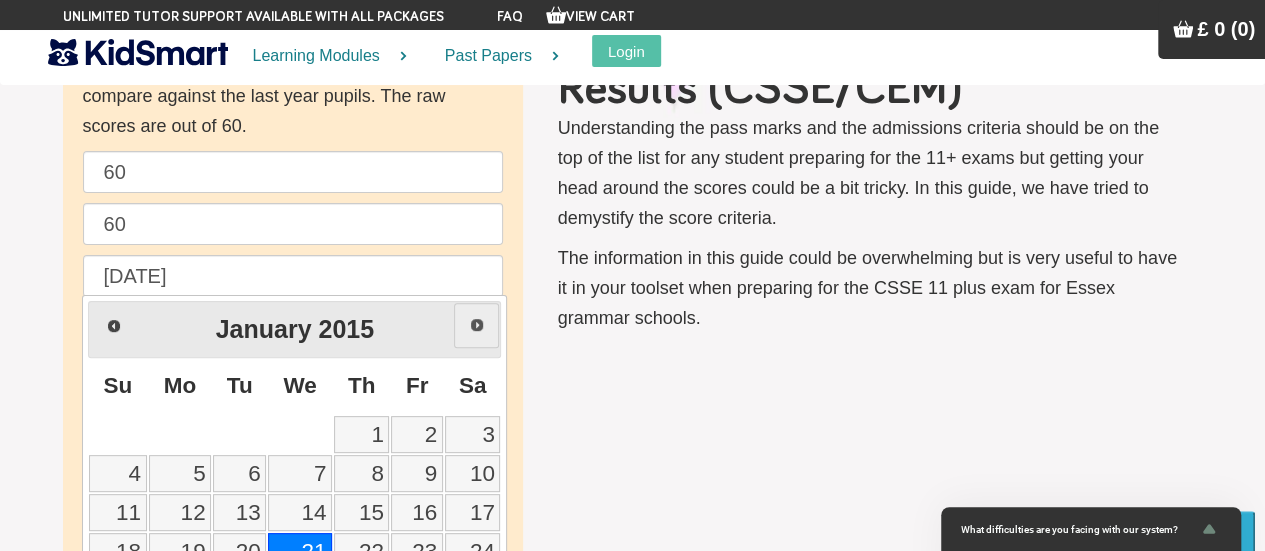 click on "Next" at bounding box center (476, 325) 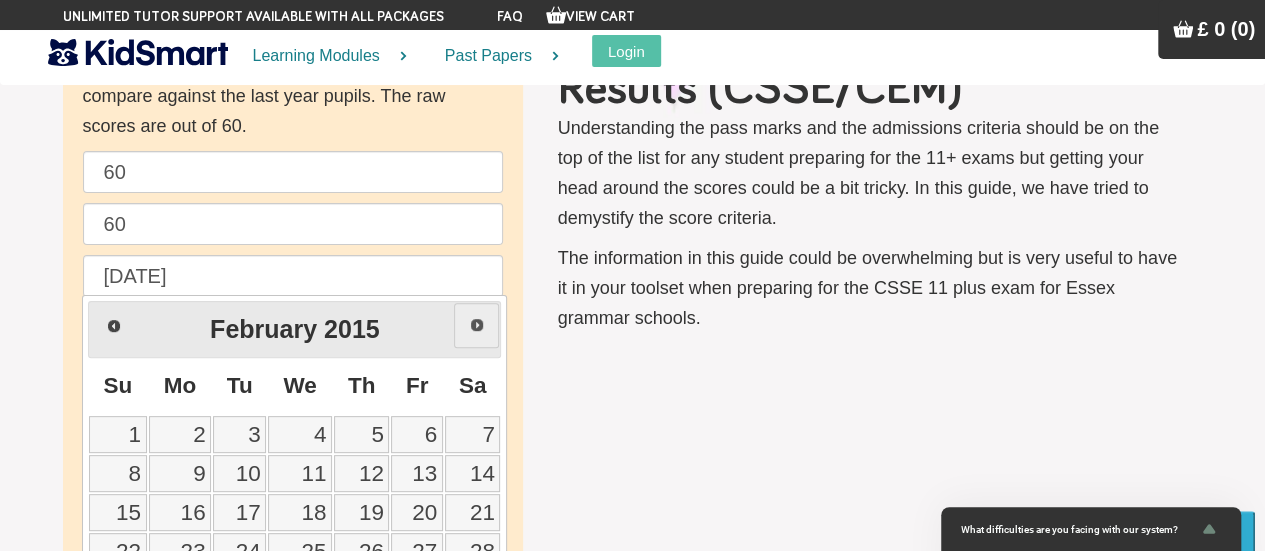 click on "Next" at bounding box center [476, 325] 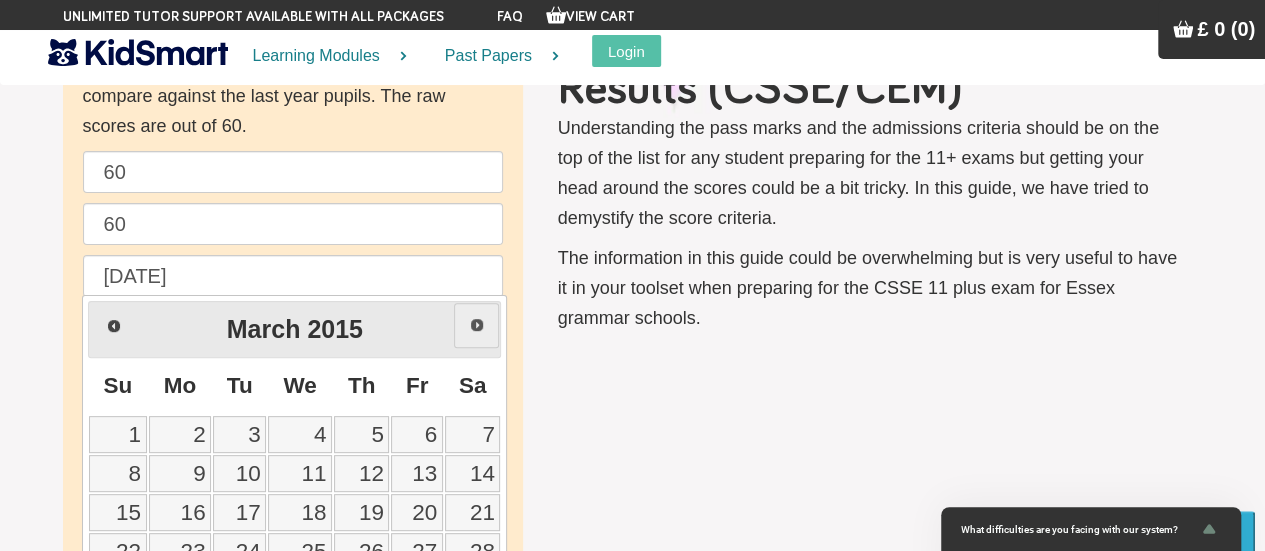 click on "Next" at bounding box center [476, 325] 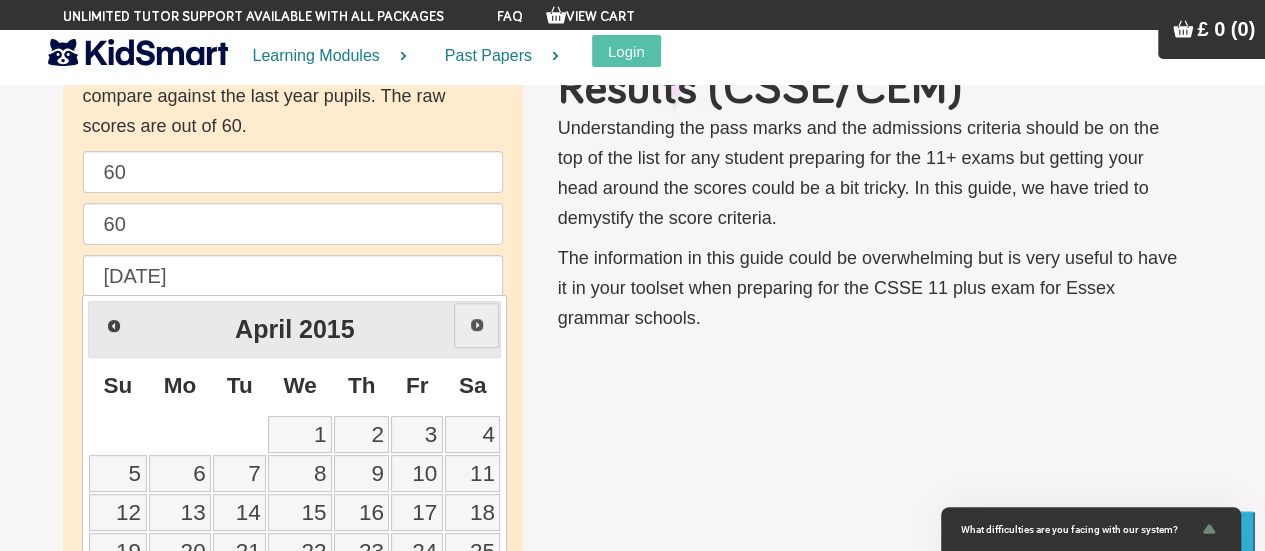 click on "Next" at bounding box center (476, 325) 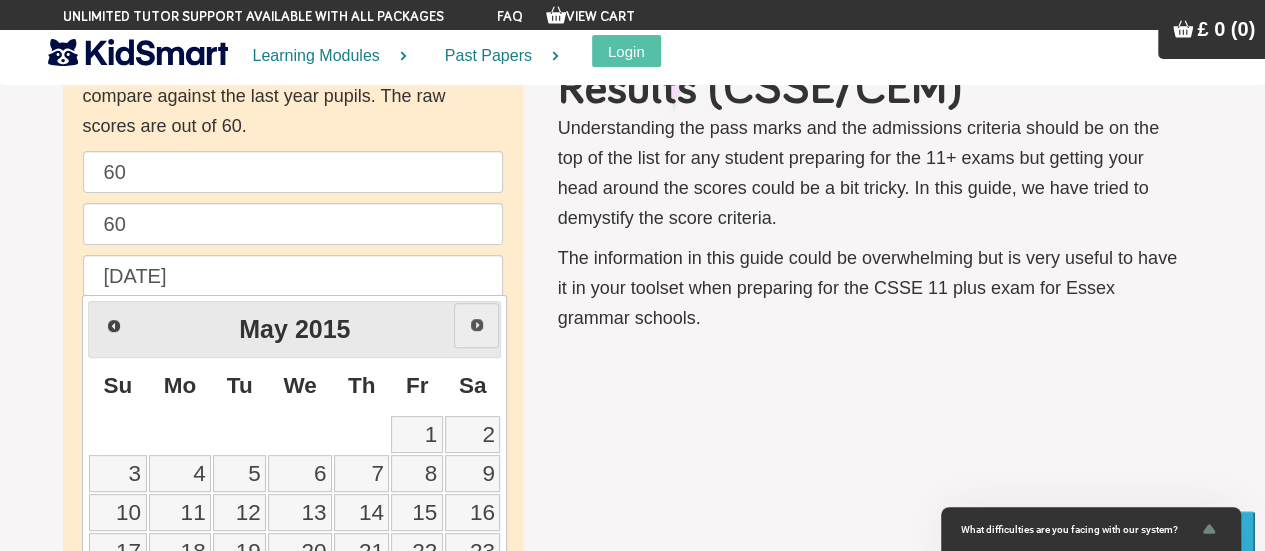 click on "Next" at bounding box center [476, 325] 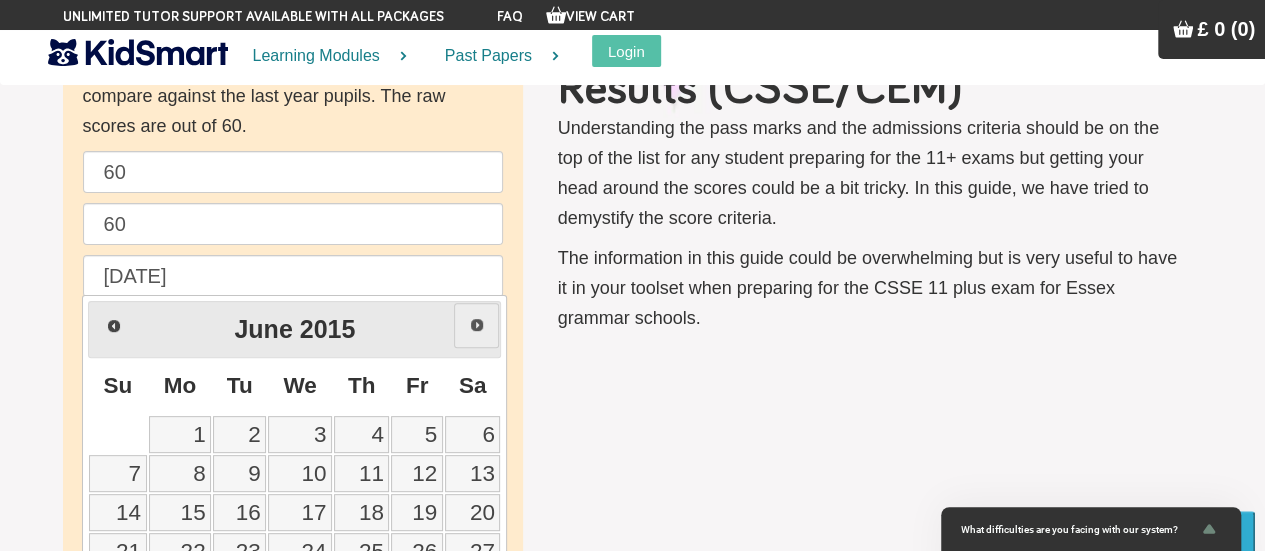 click on "Next" at bounding box center [476, 325] 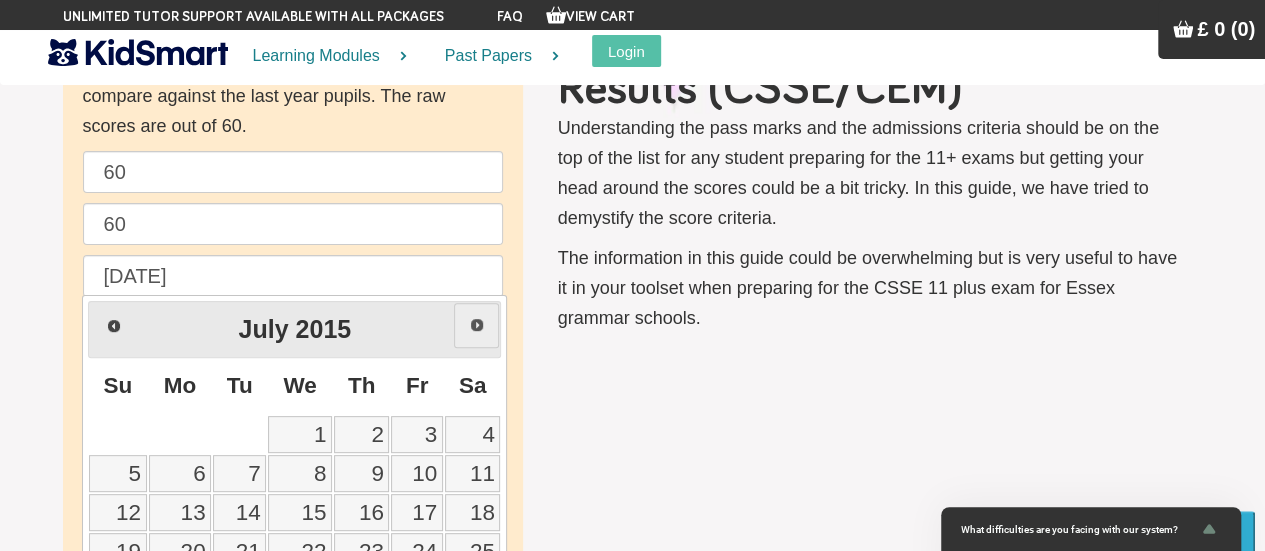 click on "Next" at bounding box center (476, 325) 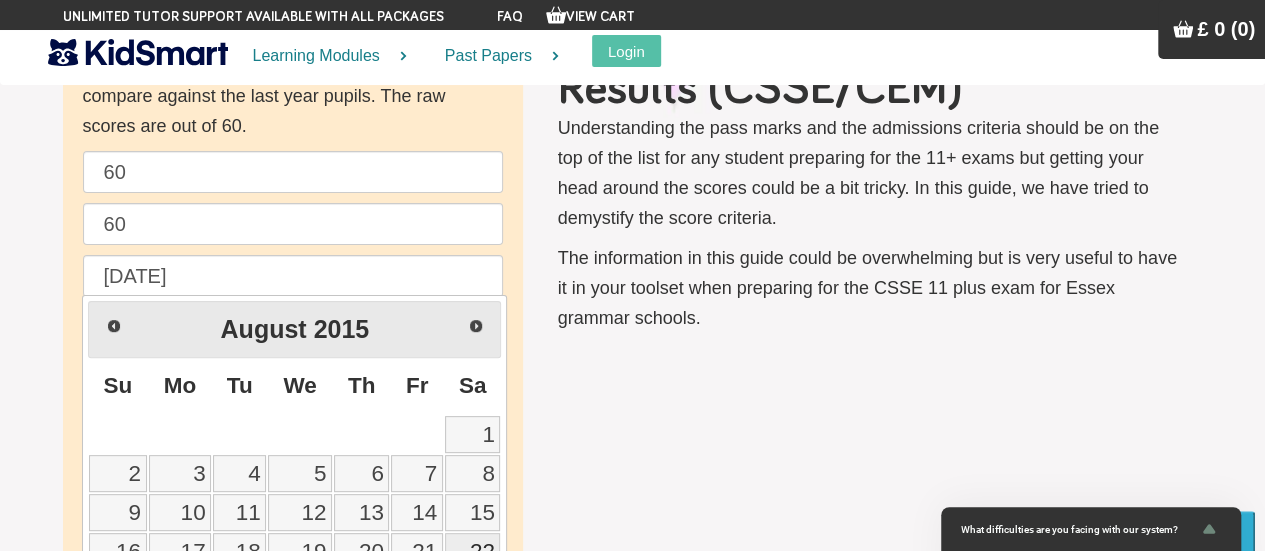 click on "22" at bounding box center (473, 551) 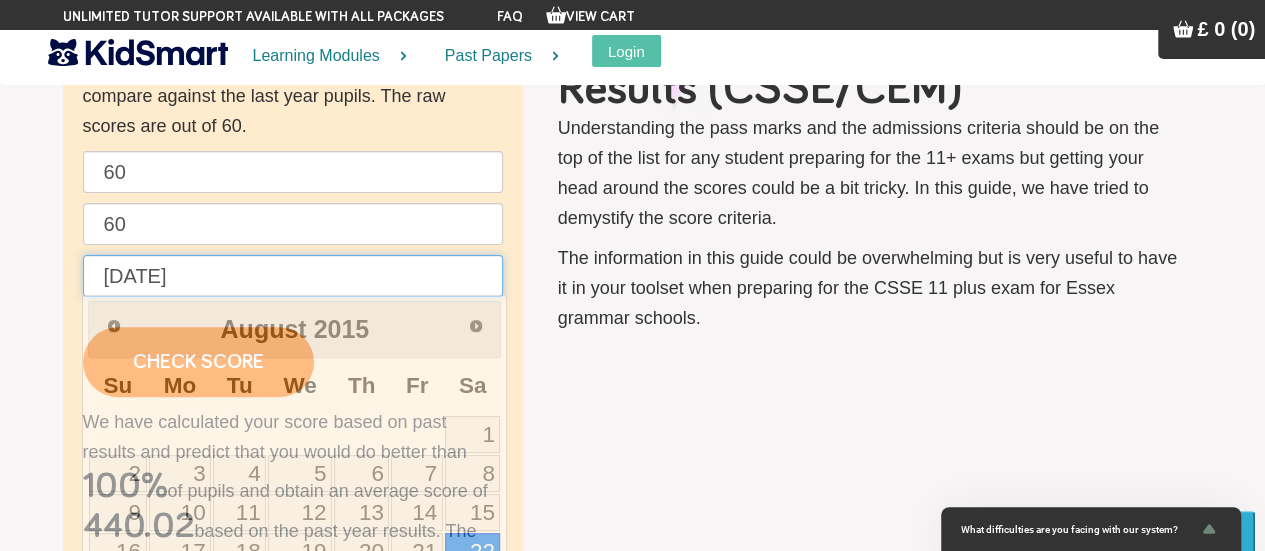 click on "[DATE]" at bounding box center [293, 276] 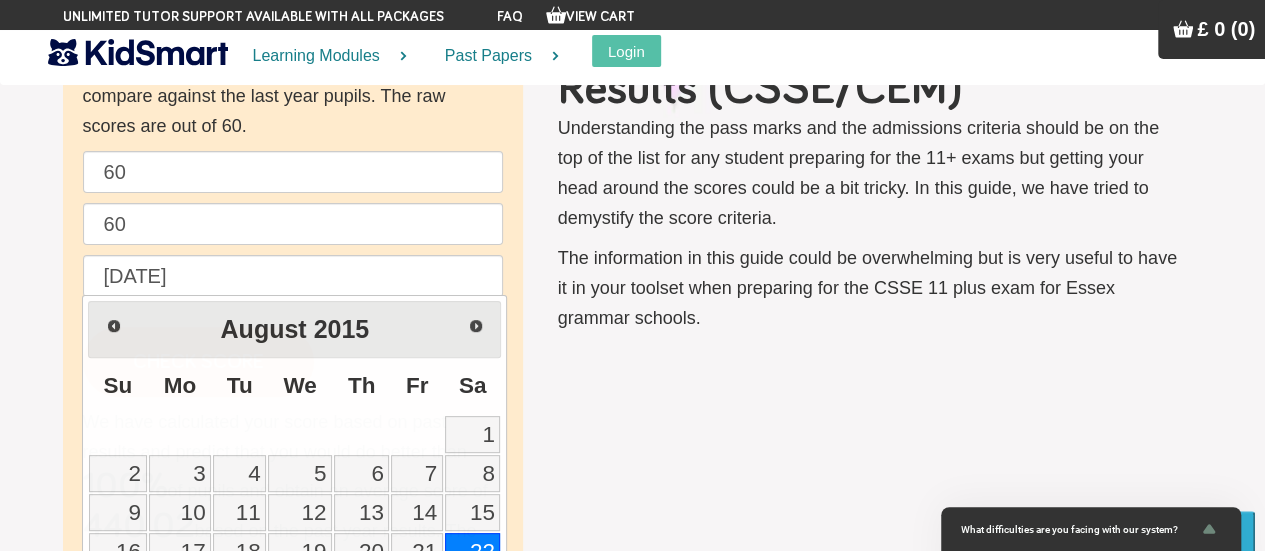 click on "The information in this guide could be overwhelming but is very useful to have it in your toolset when preparing for the CSSE 11 plus exam for Essex grammar schools." at bounding box center [870, 288] 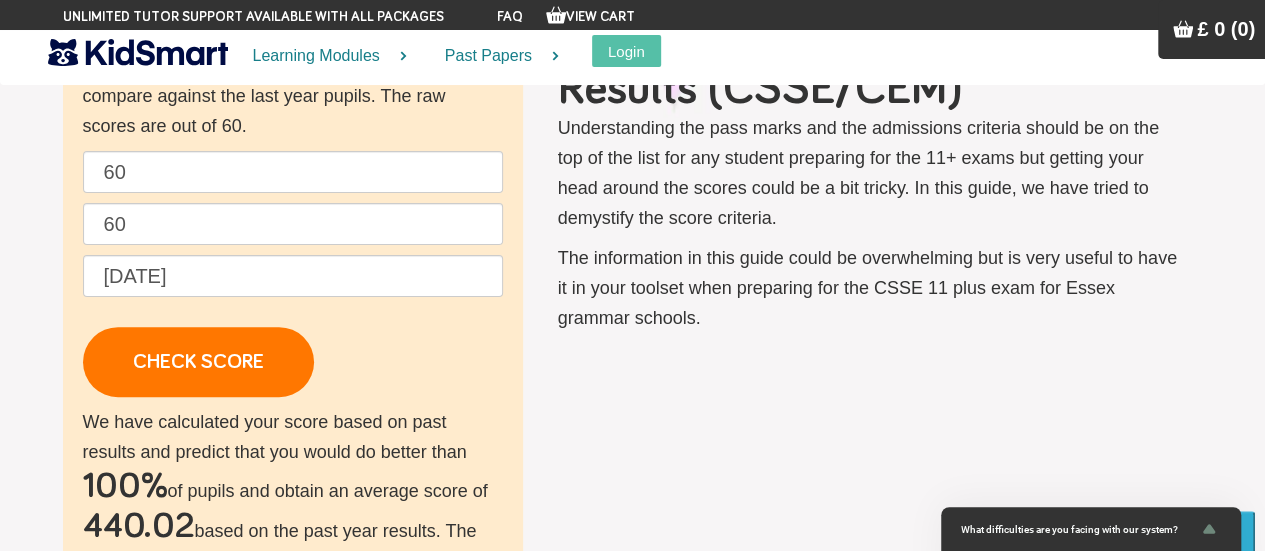 click on "The information in this guide could be overwhelming but is very useful to have it in your toolset when preparing for the CSSE 11 plus exam for Essex grammar schools." at bounding box center (870, 288) 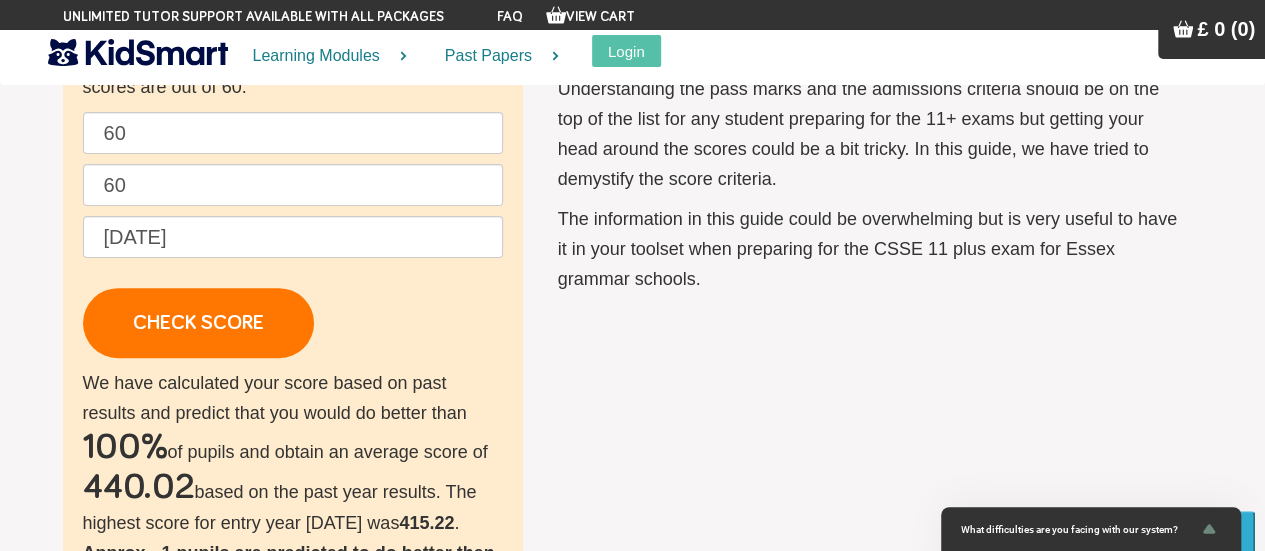 scroll, scrollTop: 213, scrollLeft: 0, axis: vertical 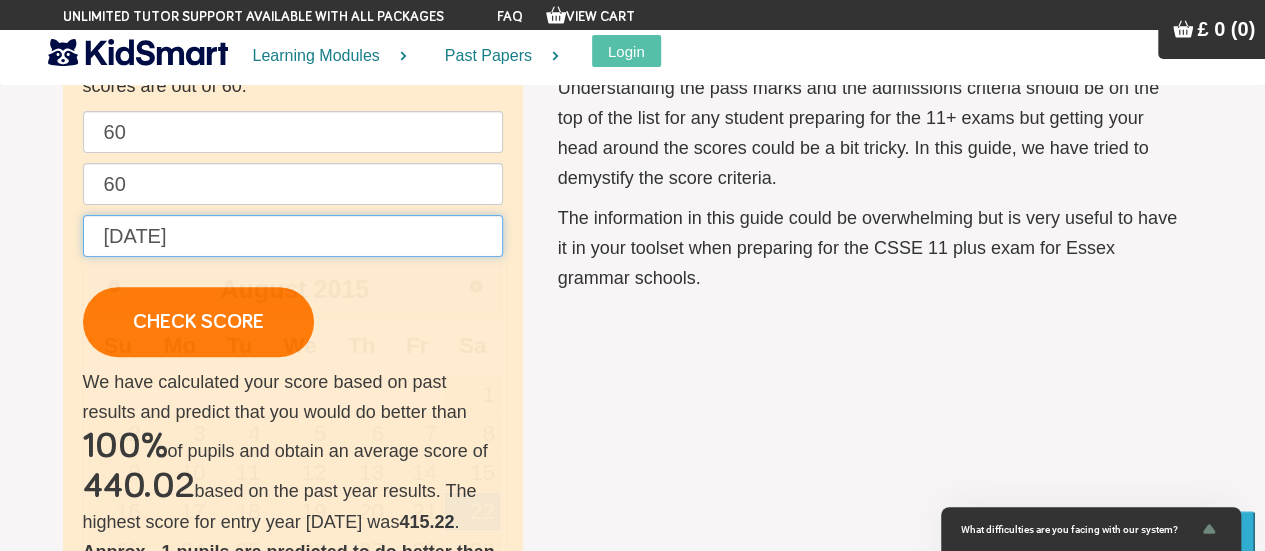 click on "[DATE]" at bounding box center (293, 236) 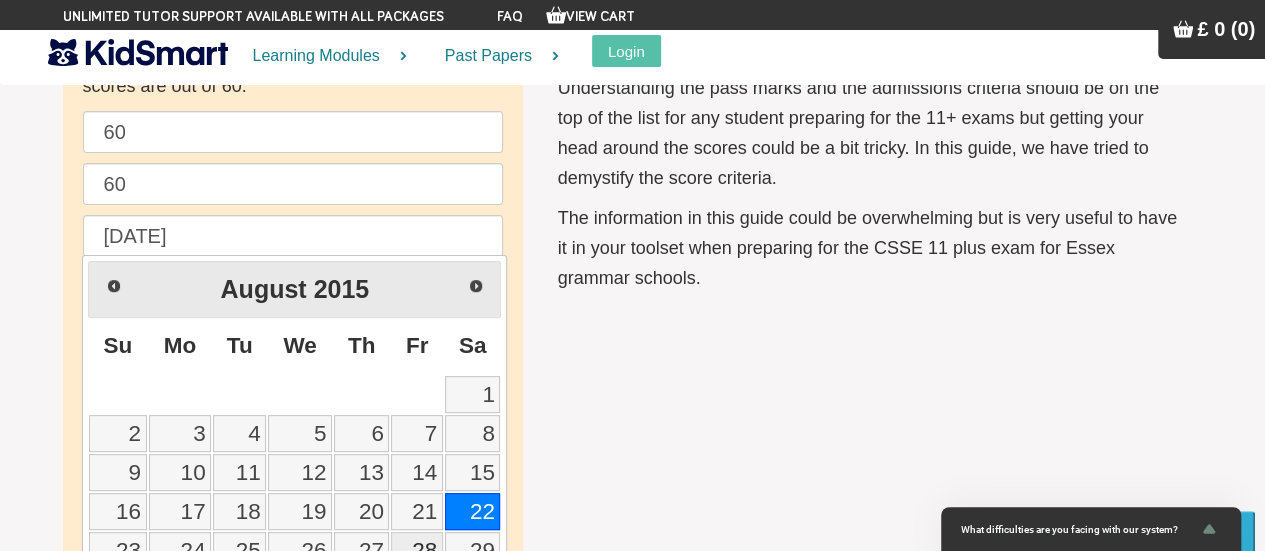click on "28" at bounding box center [416, 550] 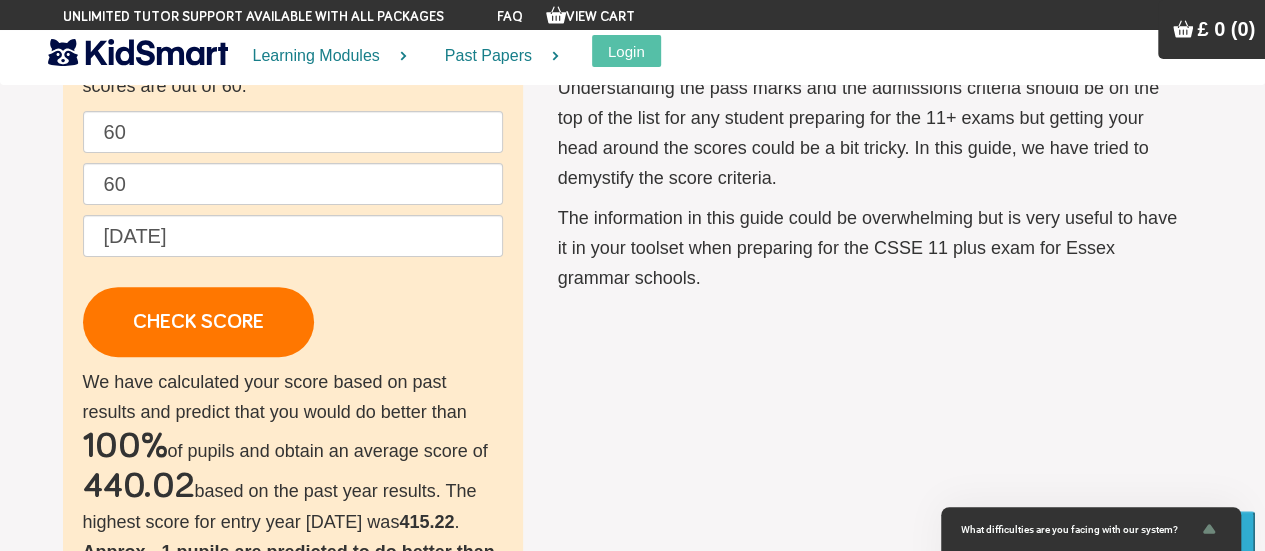 click on "Check your score
Enter your practice score to find out how you compare against the last year pupils. The raw scores are out of 60.
60
60
[DATE]
CHECK SCORE
We have calculated your score based on past results and predict that you would do better than  100%  of pupils and obtain an average score of  440.02  based on the past year results. The highest score for entry year [DATE] was  415.22 .  Approx. -1 pupils are predicted to do better than you. Calculated score breakdown You scored 433.97 when compared to pupils who sat for entry year [DATE] You scored 458.92 when compared to pupils who sat for entry year [DATE] You scored 439.19 when compared to pupils who sat for entry year [DATE] You scored 427.98 when compared to pupils who sat for entry year [DATE] You achieved an average score of 440.02" at bounding box center [633, 504] 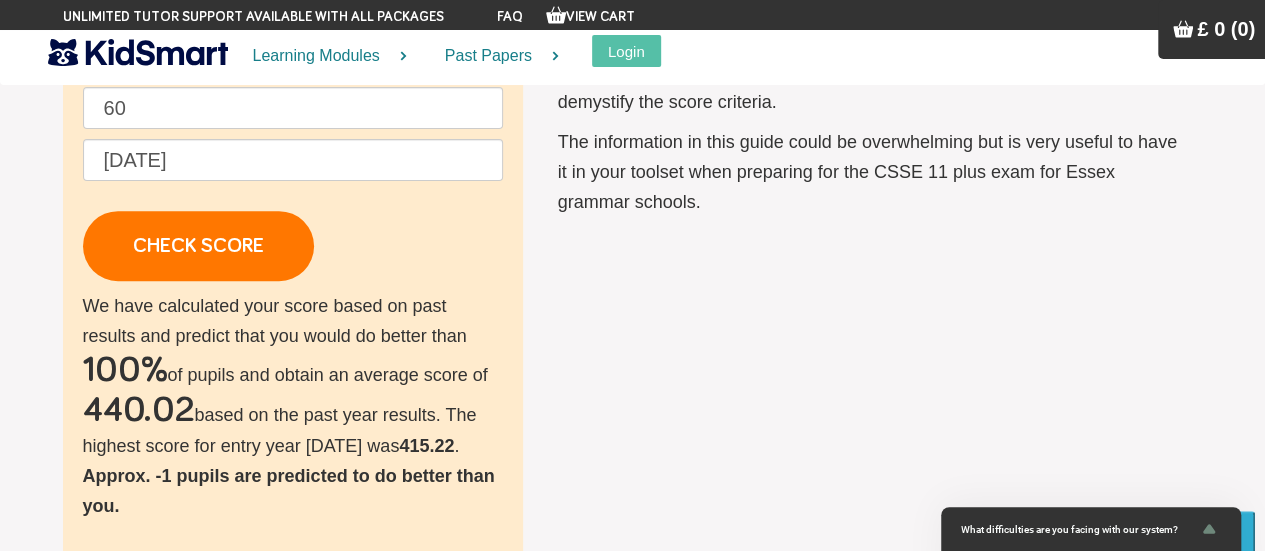 scroll, scrollTop: 293, scrollLeft: 0, axis: vertical 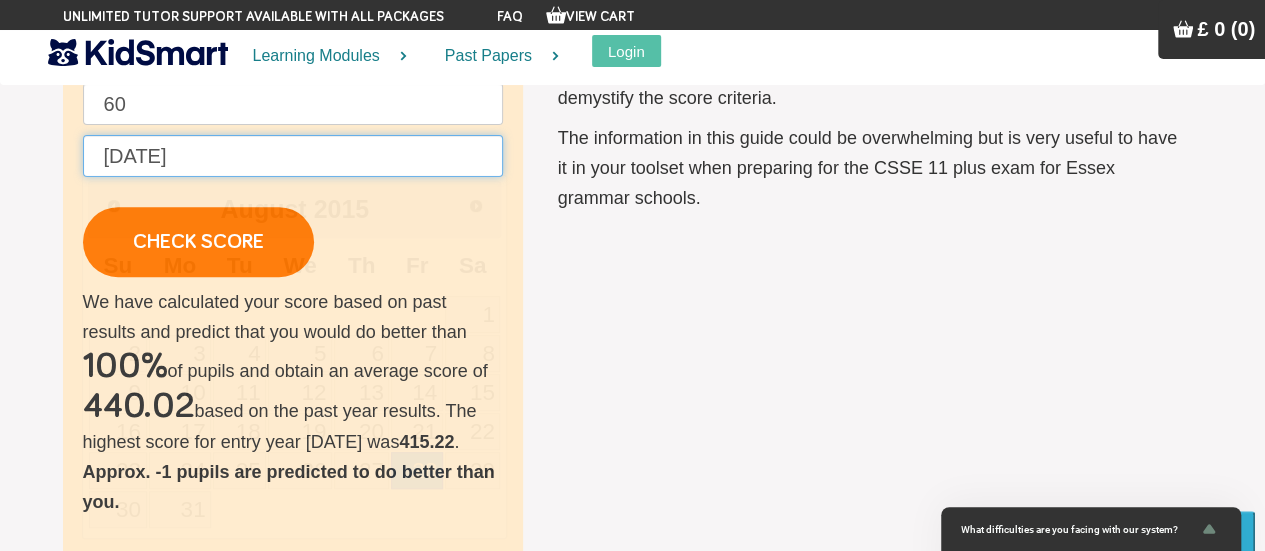click on "[DATE]" at bounding box center [293, 156] 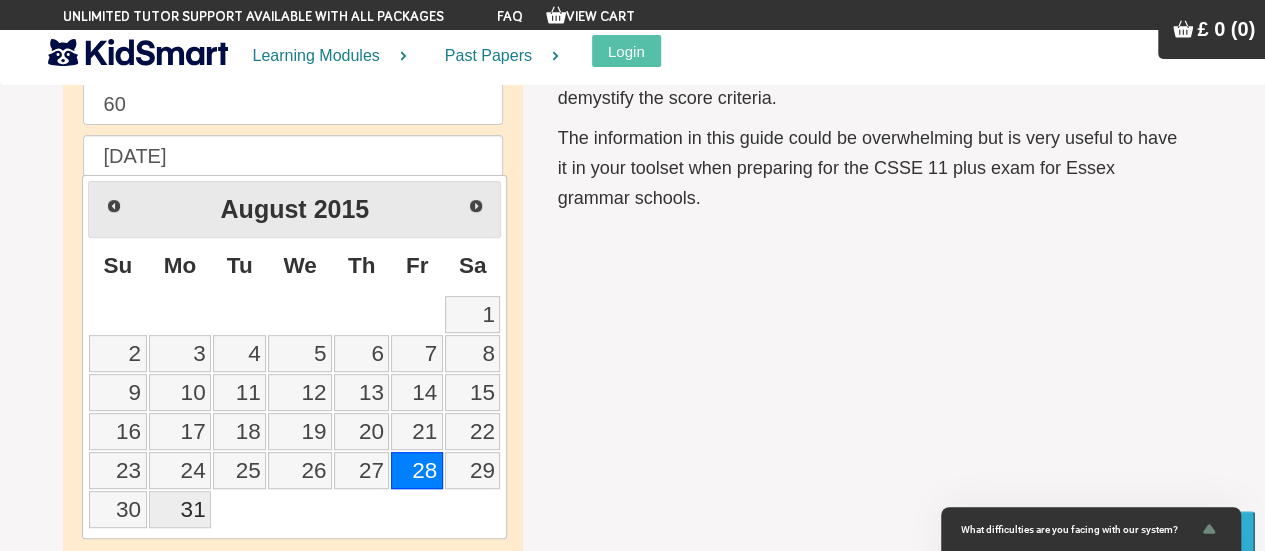 click on "31" at bounding box center (180, 509) 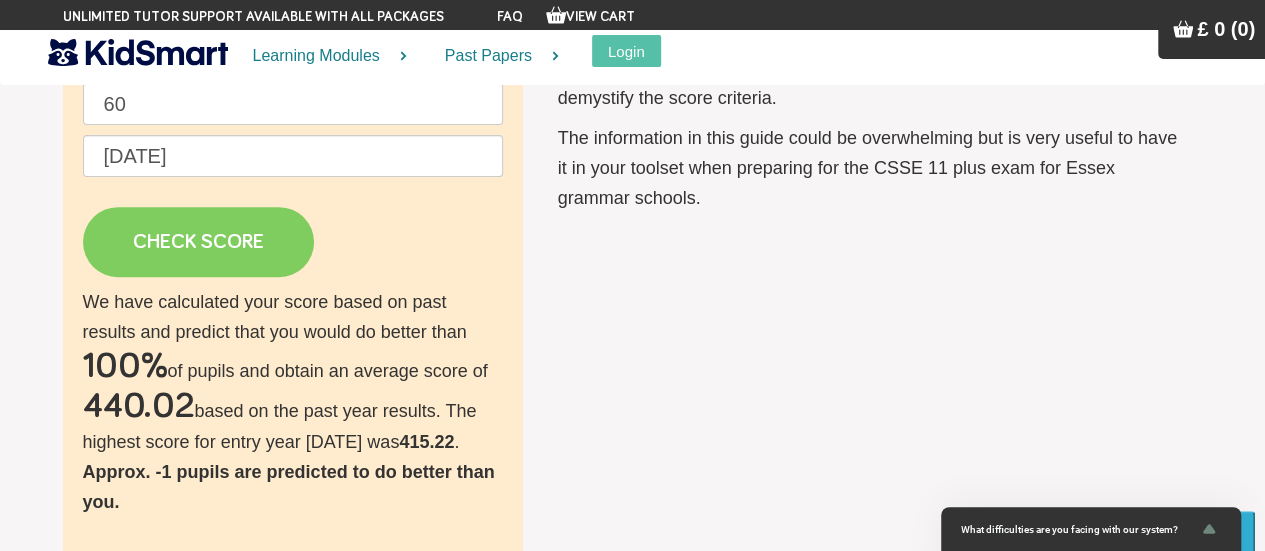 click on "CHECK SCORE" at bounding box center [198, 242] 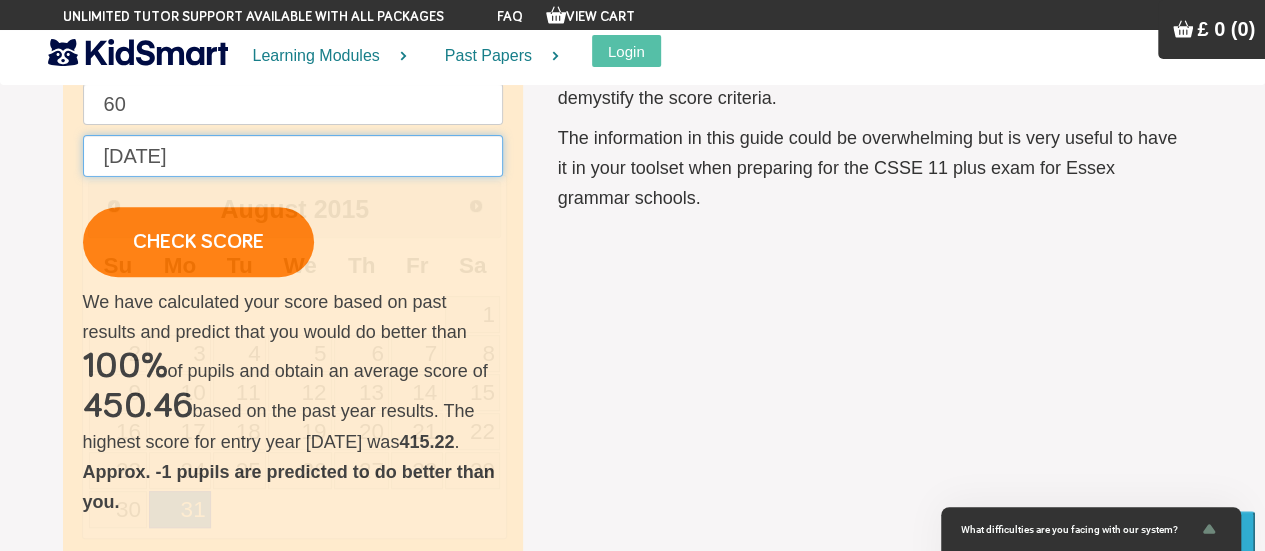 click on "[DATE]" at bounding box center [293, 156] 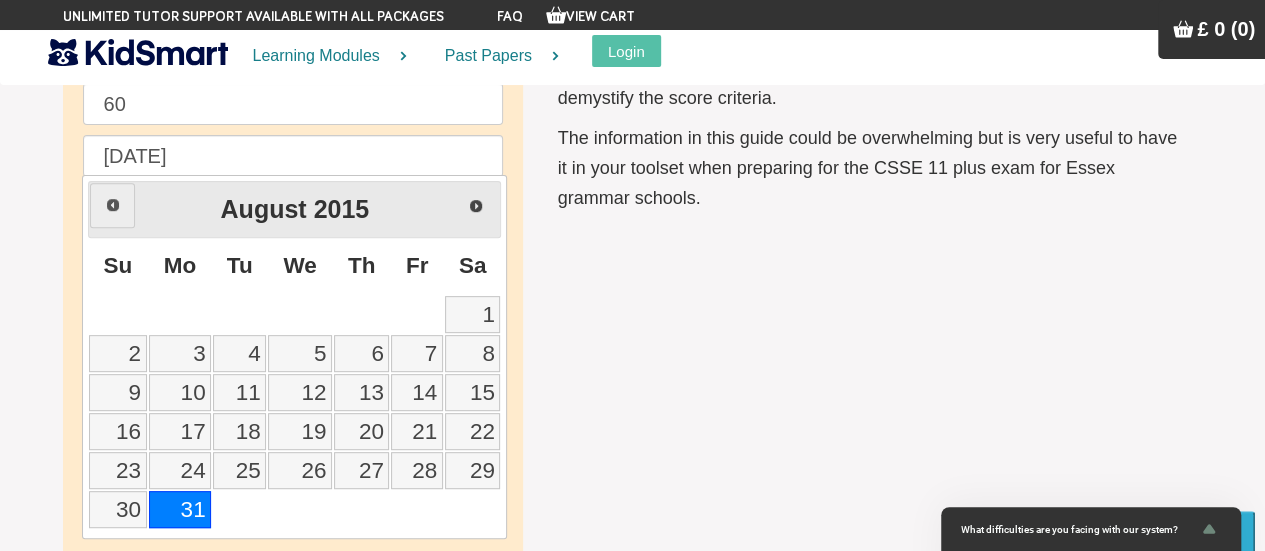 click on "Prev" at bounding box center (112, 205) 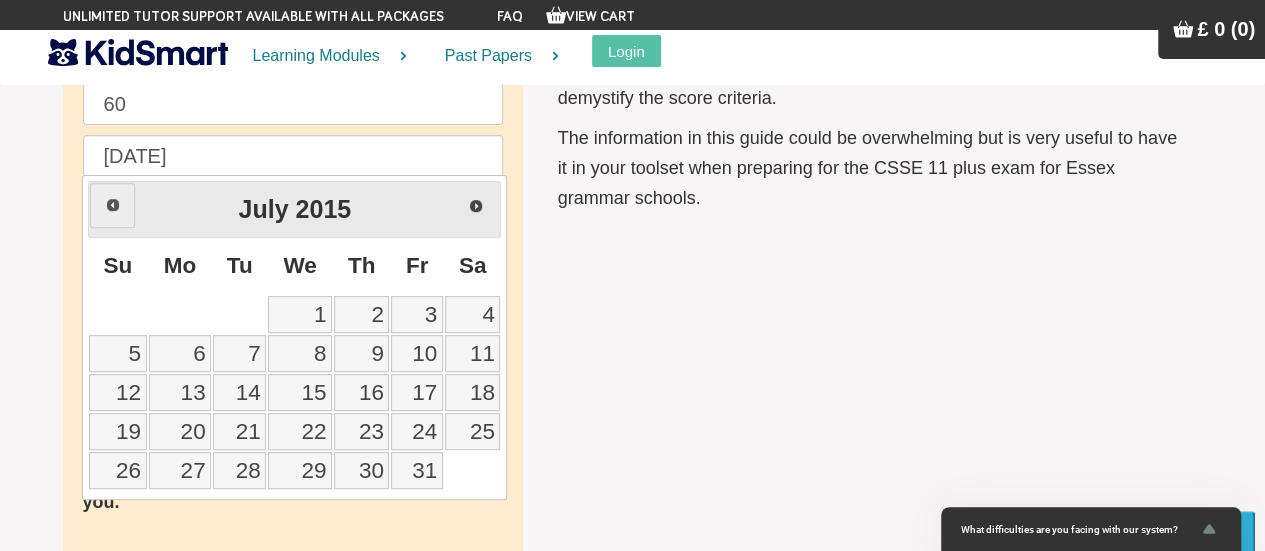 click on "Prev" at bounding box center (112, 205) 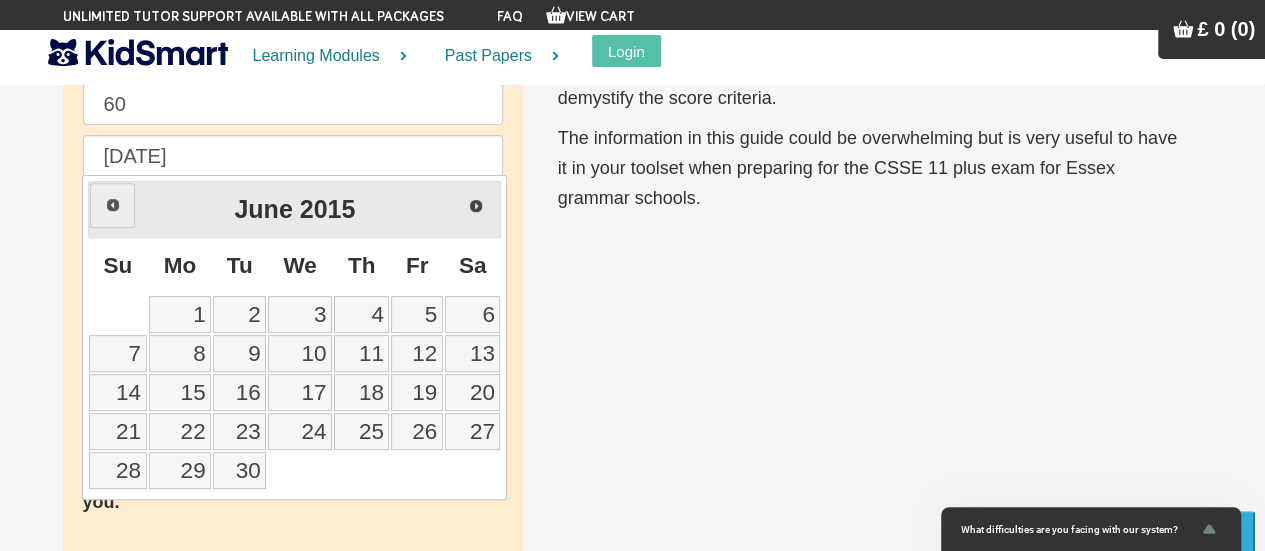click on "Prev" at bounding box center (112, 205) 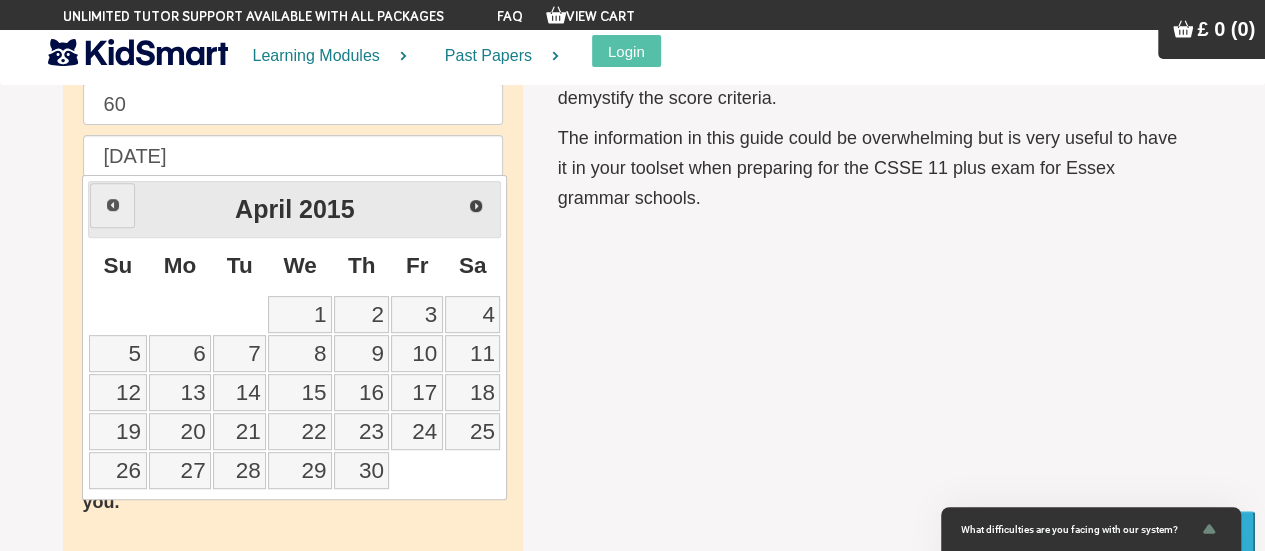click on "Prev" at bounding box center [112, 205] 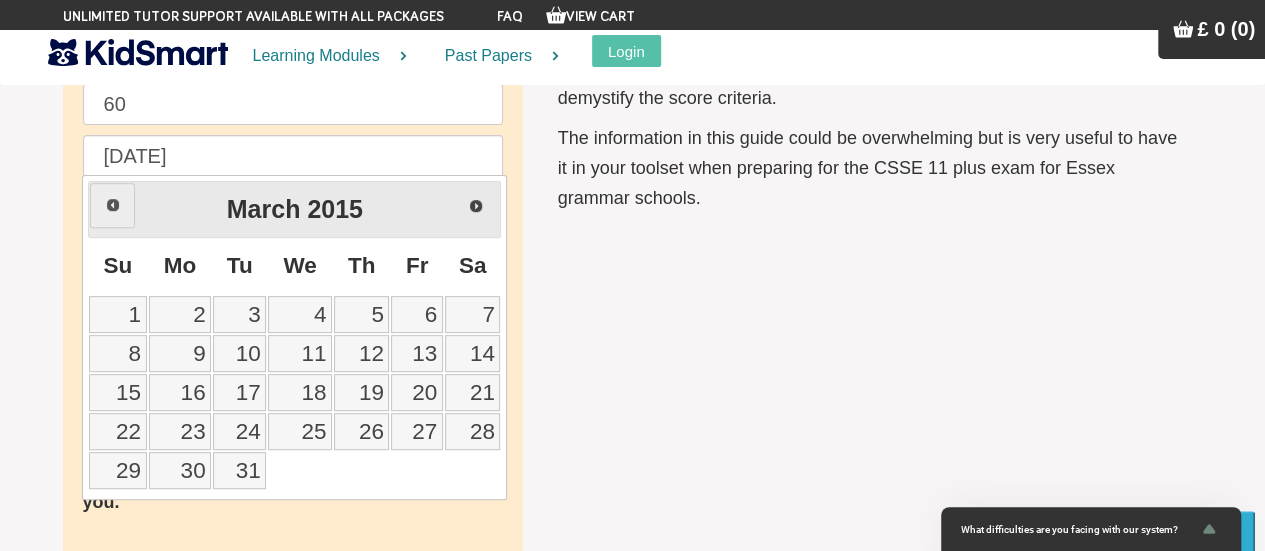 click on "Prev" at bounding box center (112, 205) 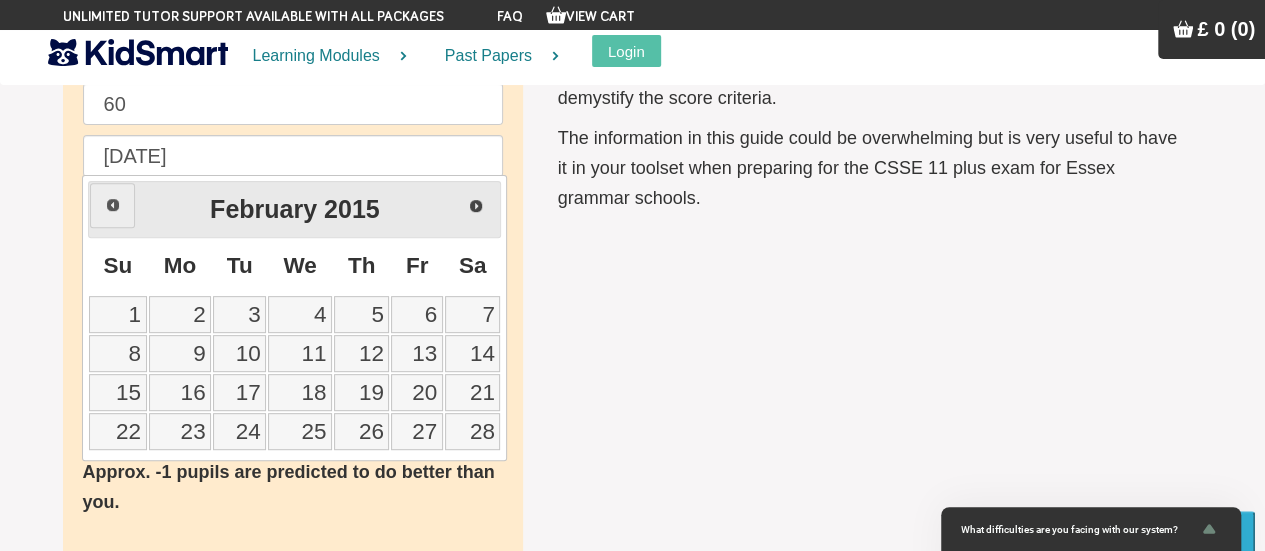 click on "Prev" at bounding box center [112, 205] 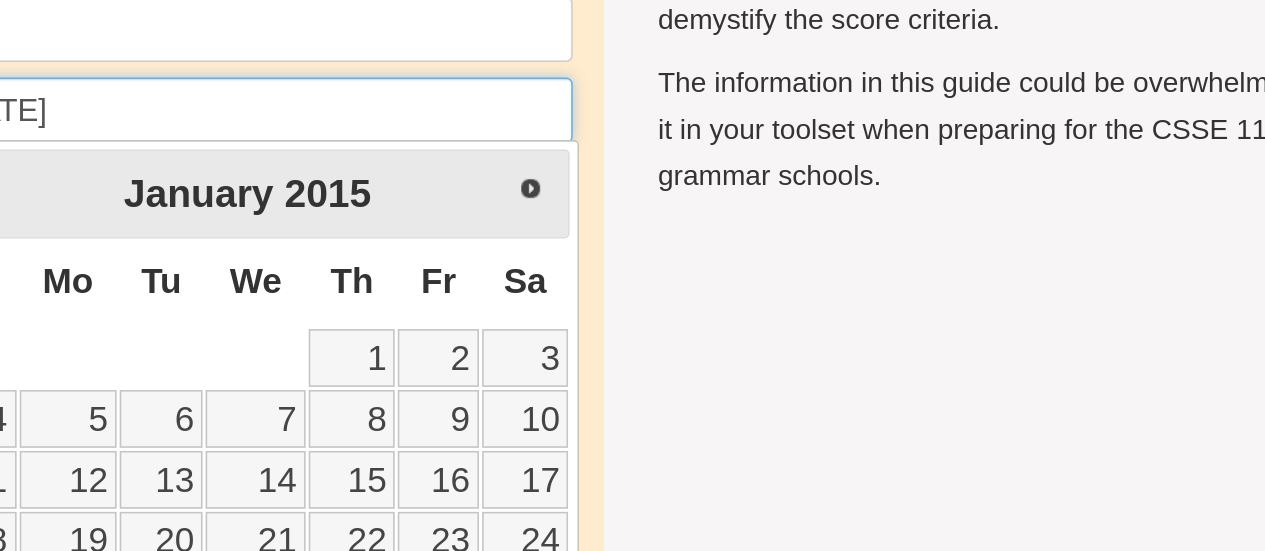 scroll, scrollTop: 293, scrollLeft: 0, axis: vertical 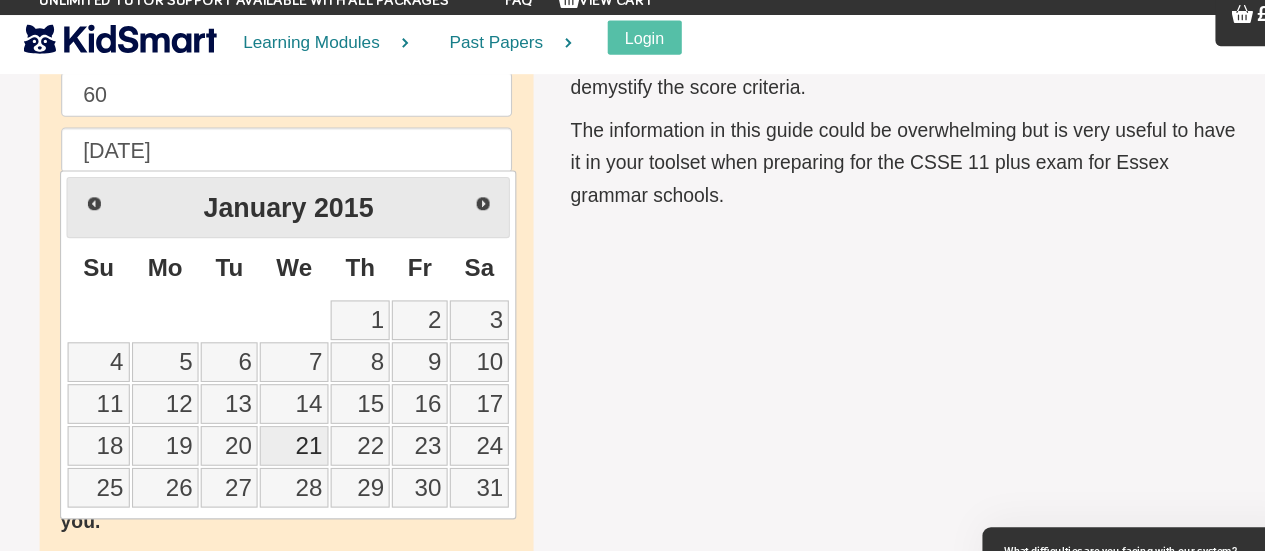 click on "21" at bounding box center (300, 431) 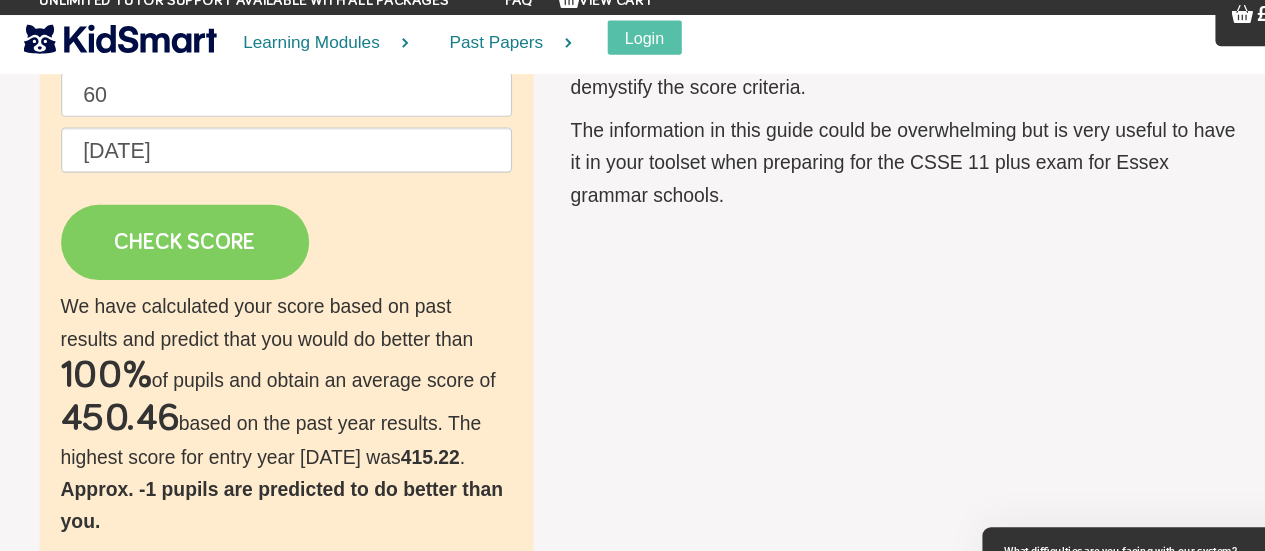 click on "CHECK SCORE" at bounding box center [198, 242] 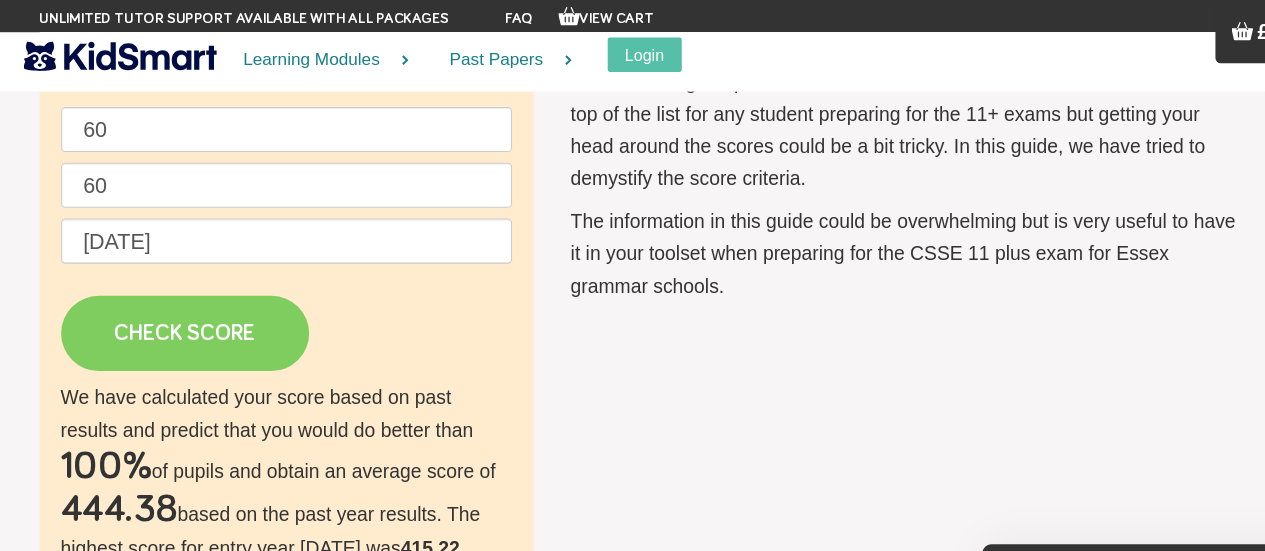 scroll, scrollTop: 162, scrollLeft: 0, axis: vertical 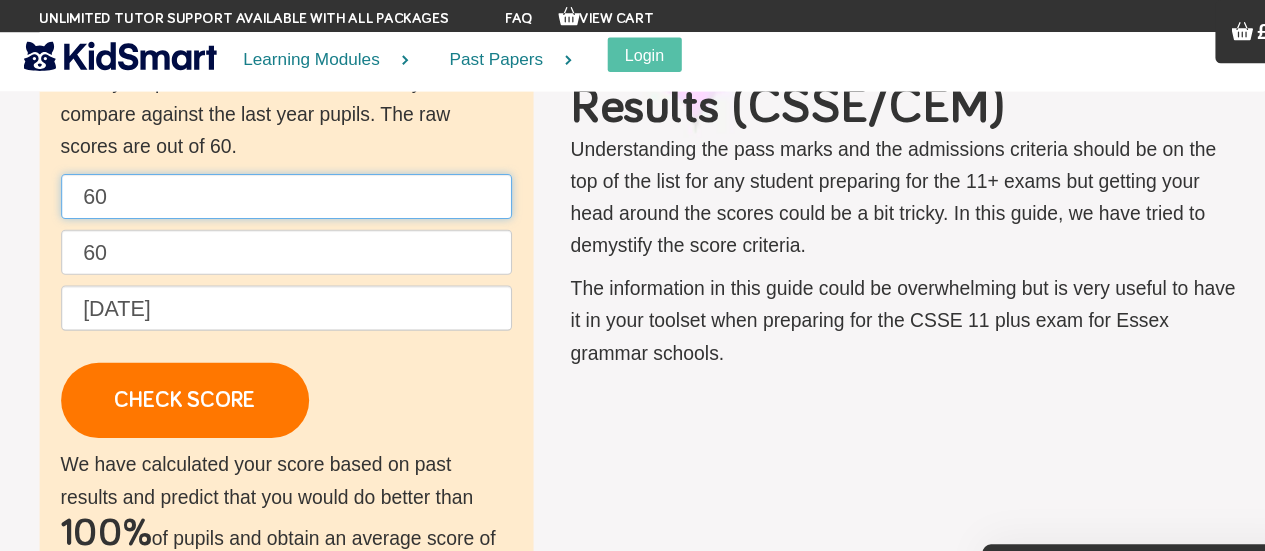 click on "60" at bounding box center (293, 183) 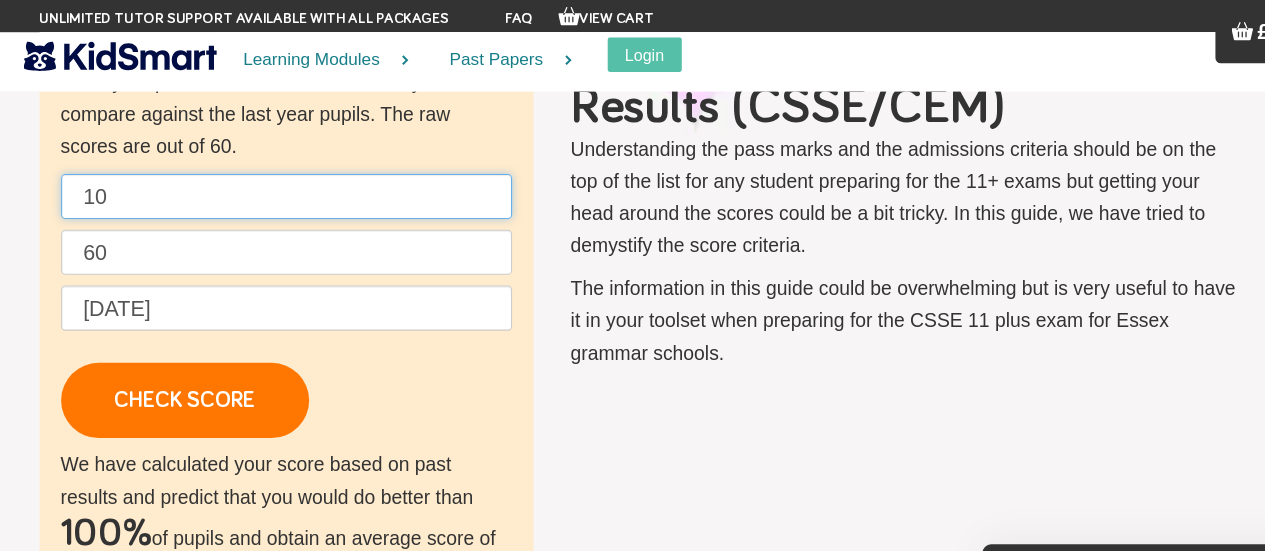 type on "10" 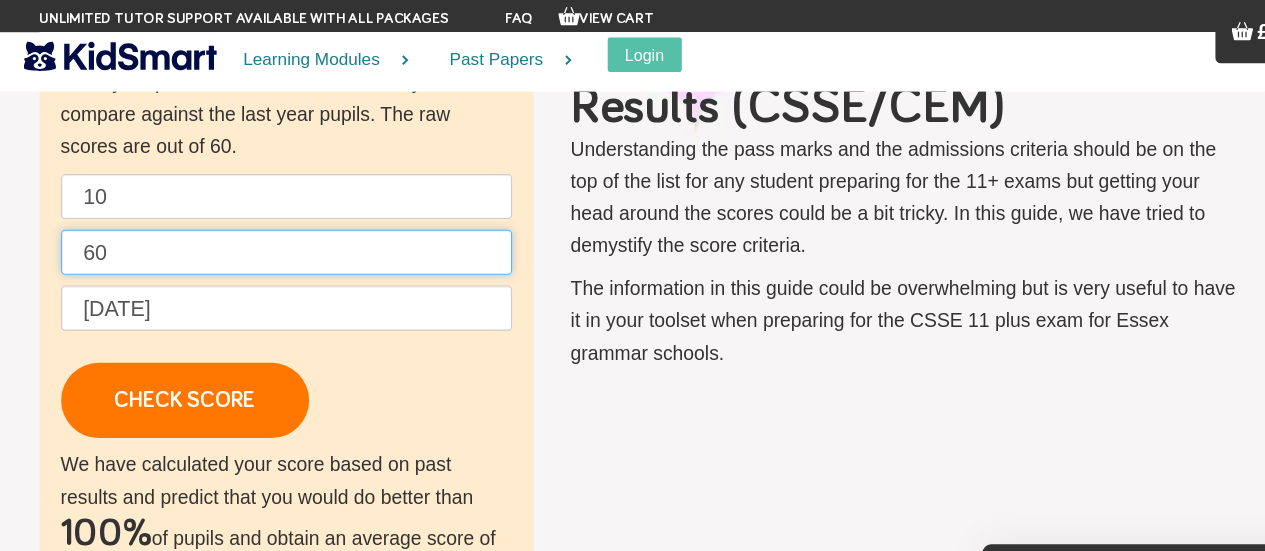 click on "60" at bounding box center (293, 235) 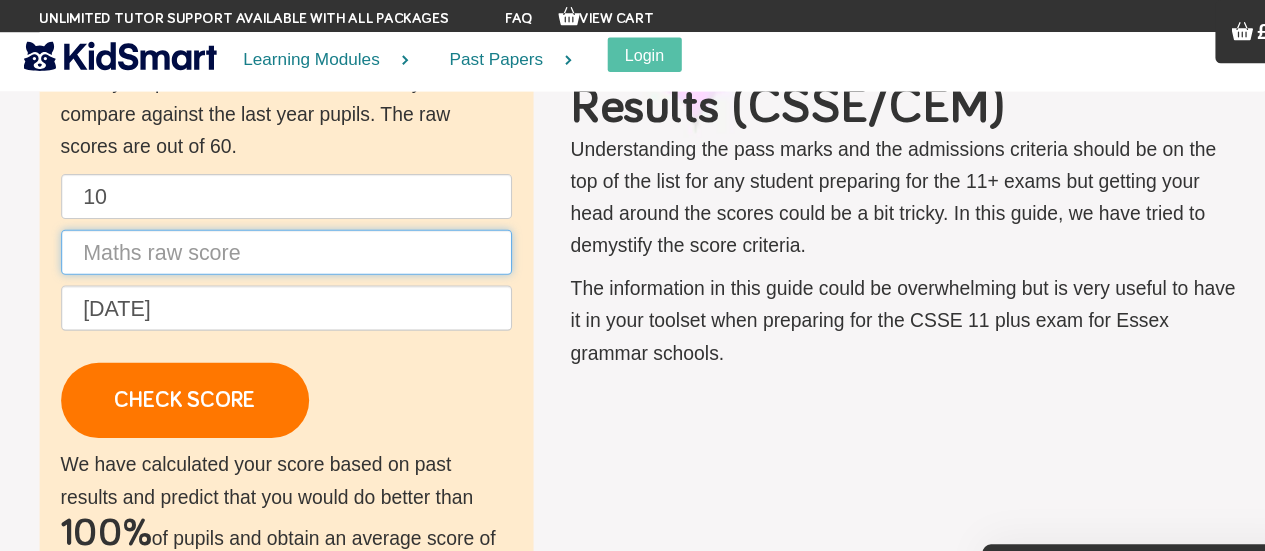type 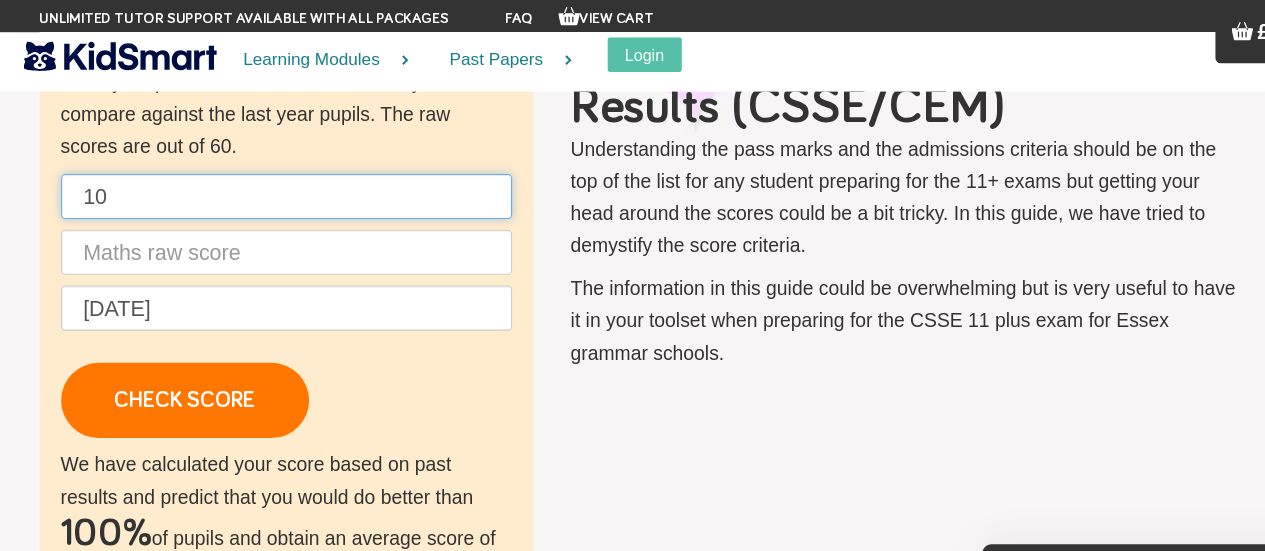click on "10" at bounding box center (293, 183) 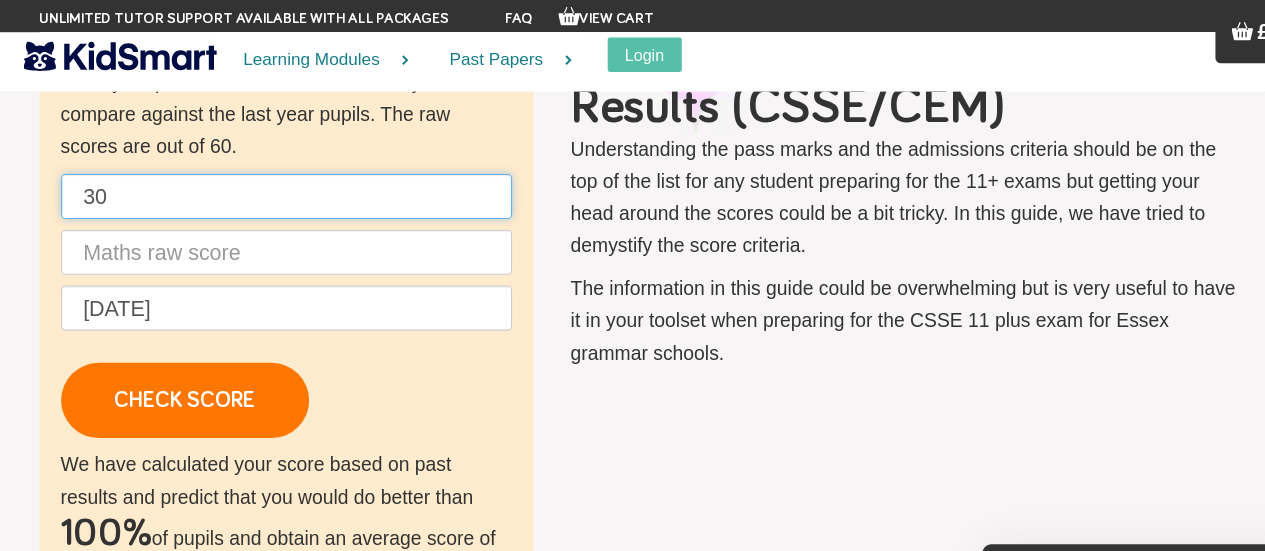 type on "30" 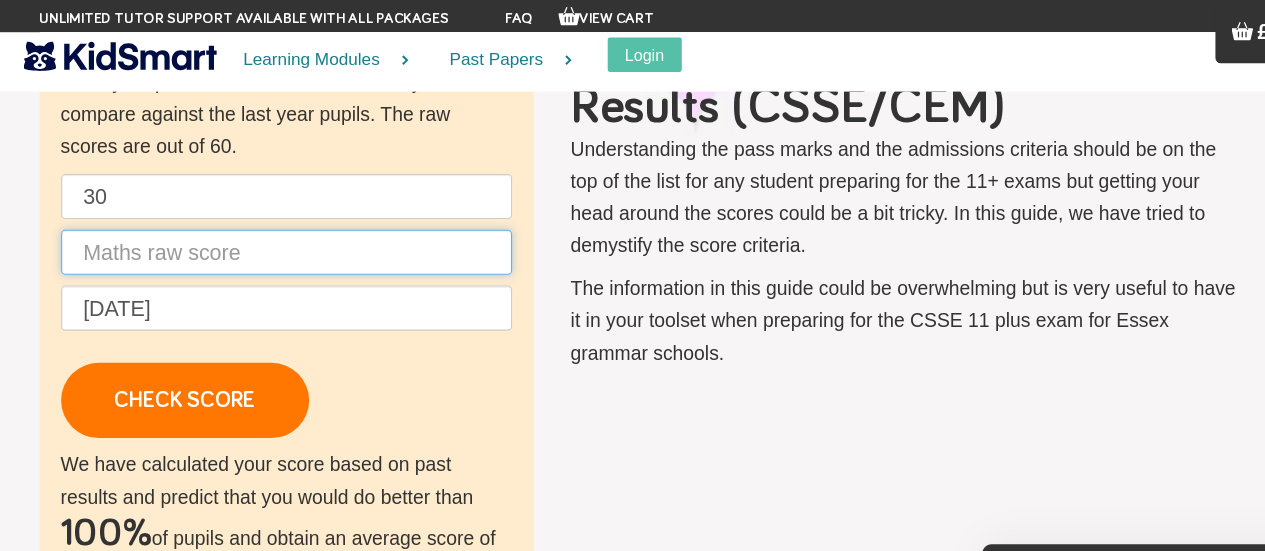click at bounding box center [293, 235] 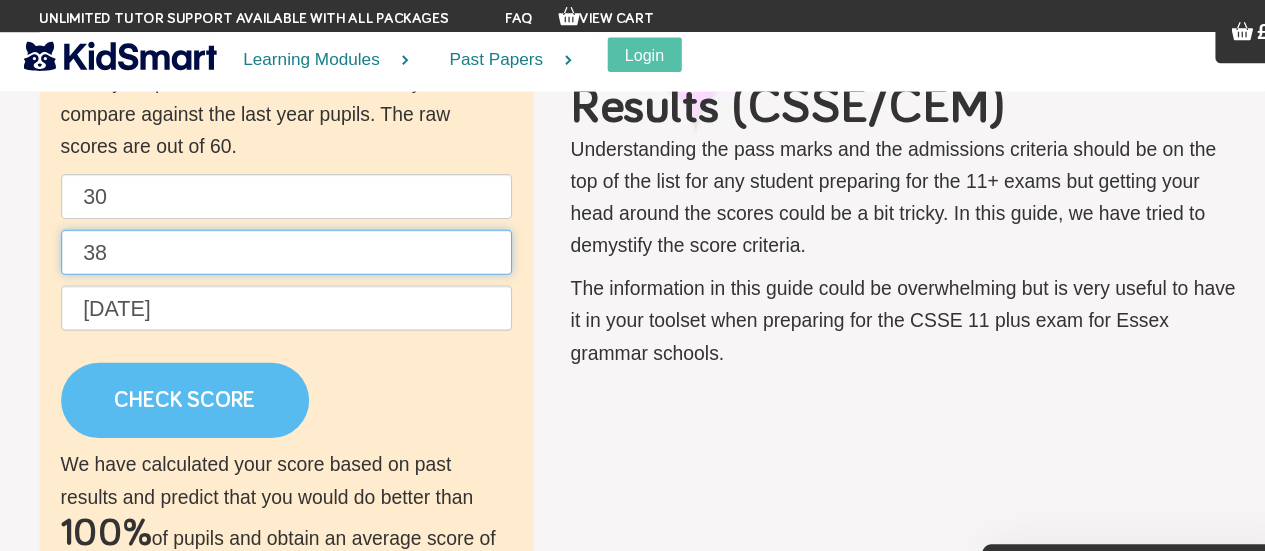 type on "38" 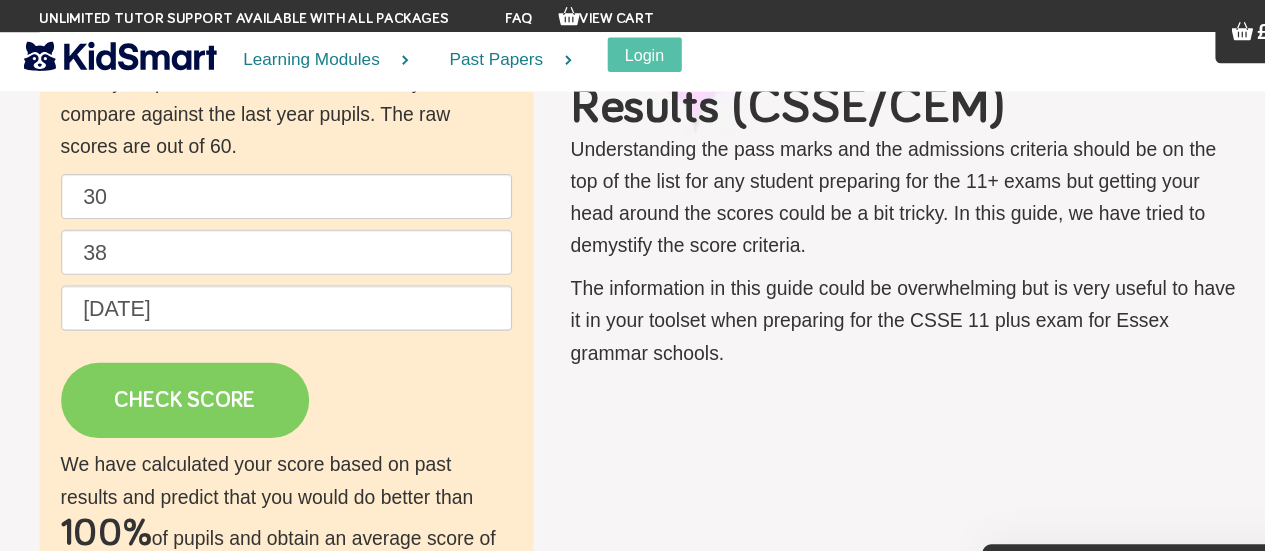 click on "CHECK SCORE" at bounding box center [198, 373] 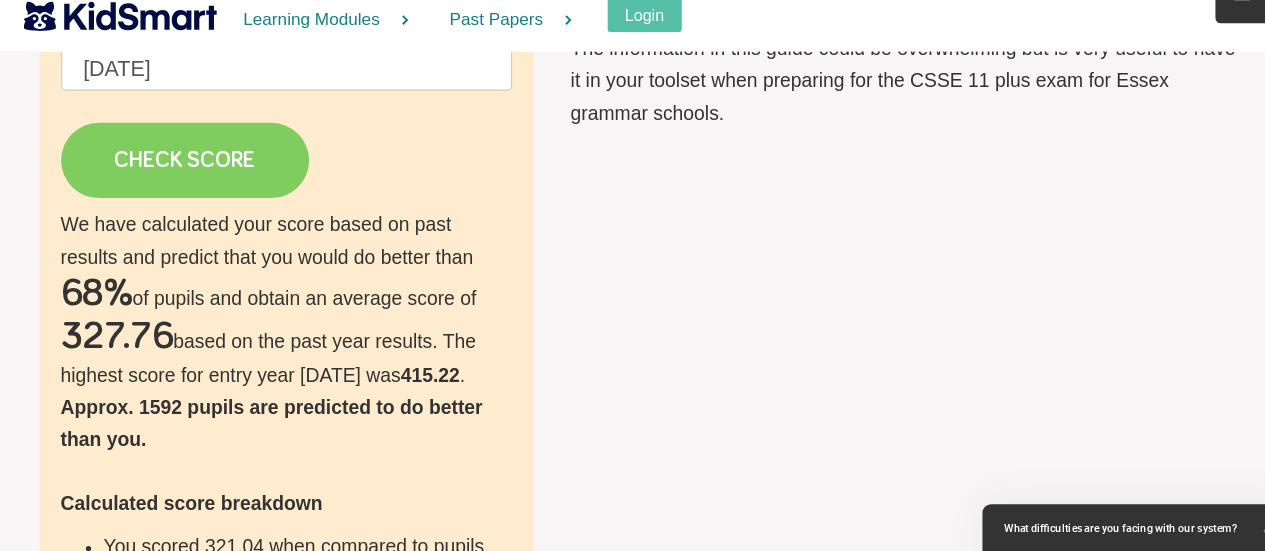 scroll, scrollTop: 442, scrollLeft: 0, axis: vertical 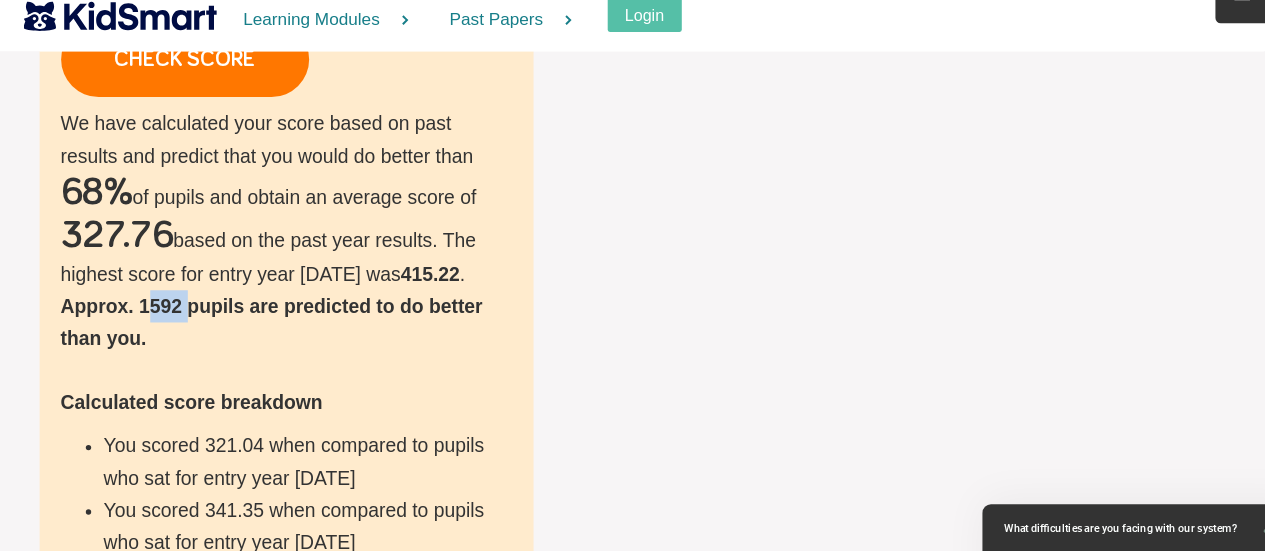 drag, startPoint x: 155, startPoint y: 324, endPoint x: 196, endPoint y: 325, distance: 41.01219 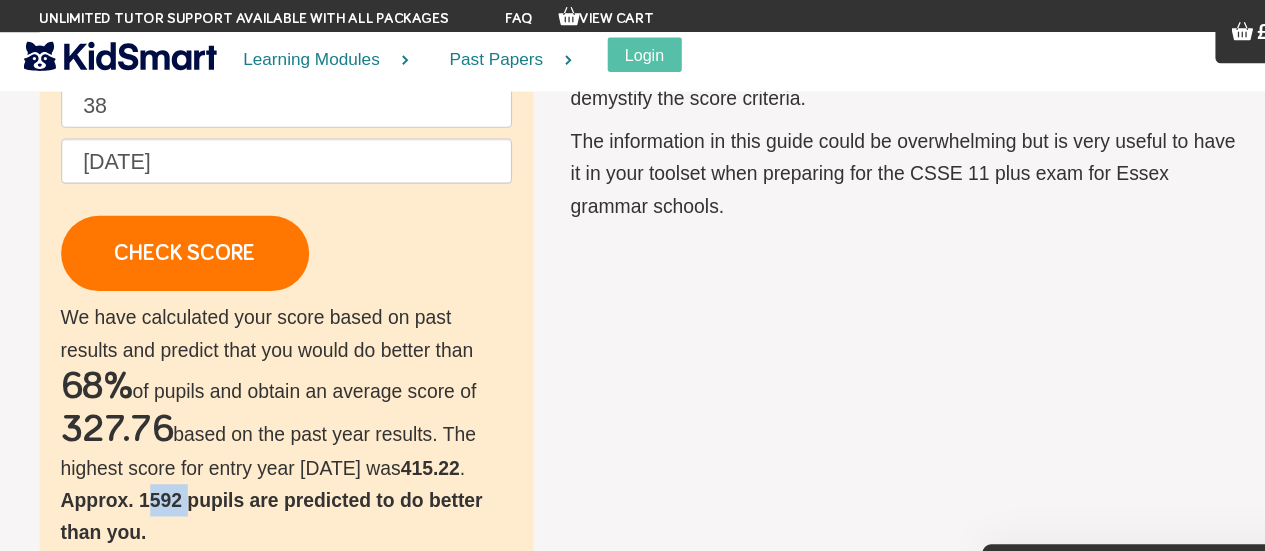 scroll, scrollTop: 159, scrollLeft: 0, axis: vertical 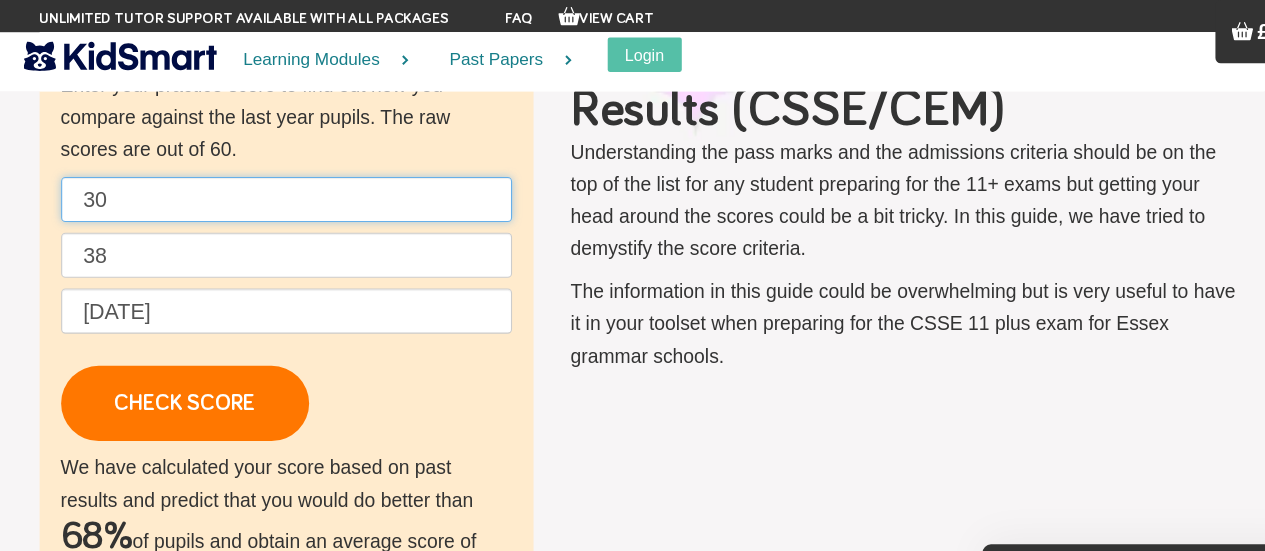 click on "30" at bounding box center (293, 186) 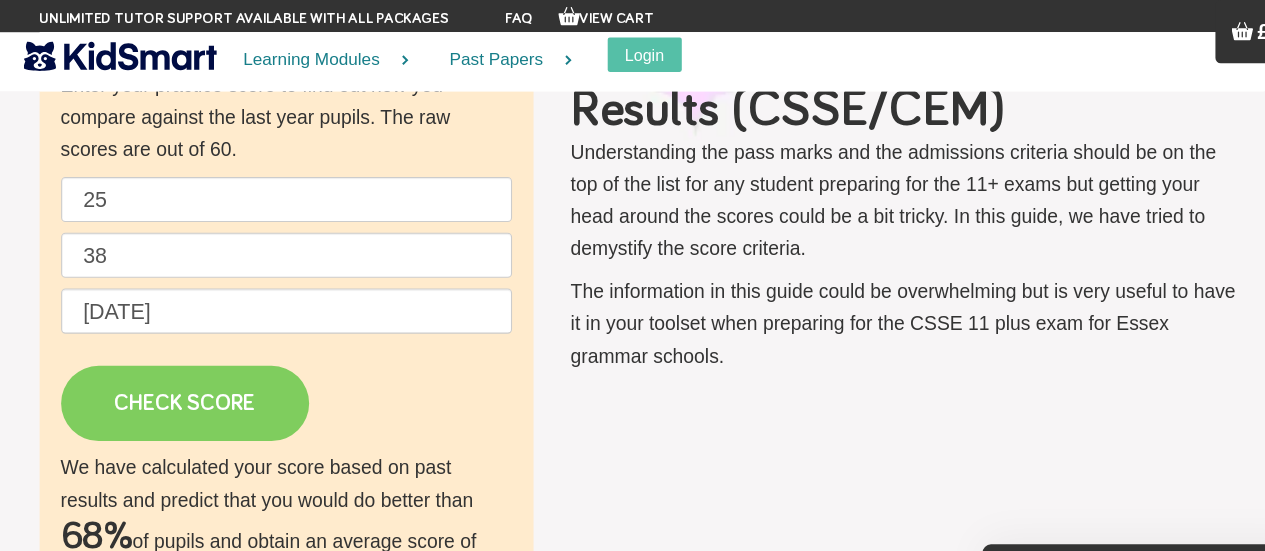 click on "CHECK SCORE" at bounding box center [198, 376] 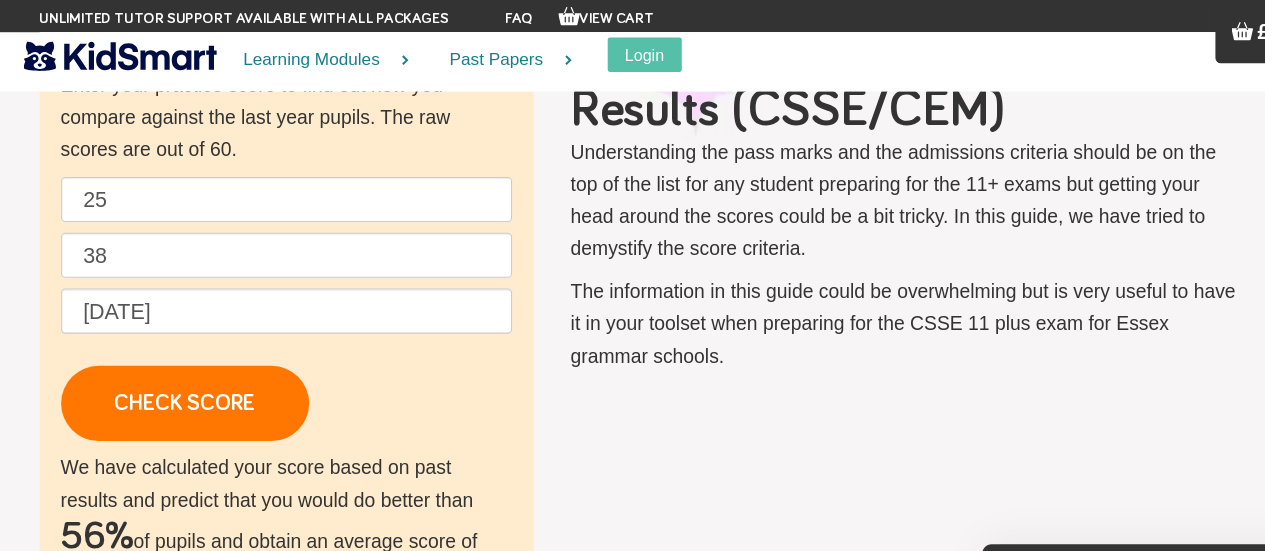 click on "25
38
[DATE]
CHECK SCORE" at bounding box center [293, 288] 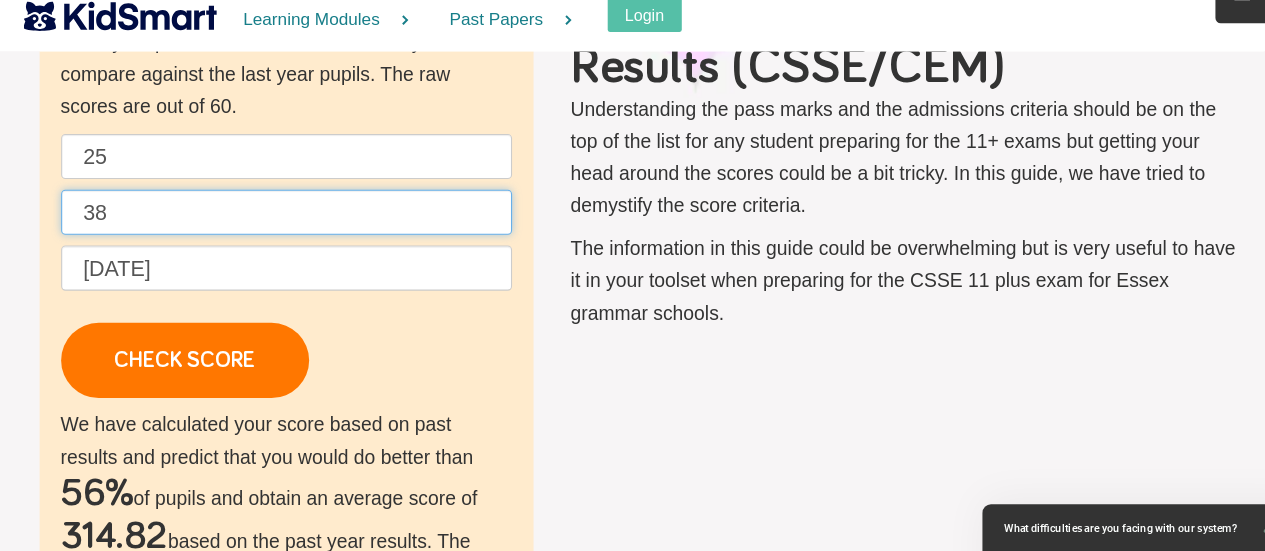 click on "38" at bounding box center (293, 235) 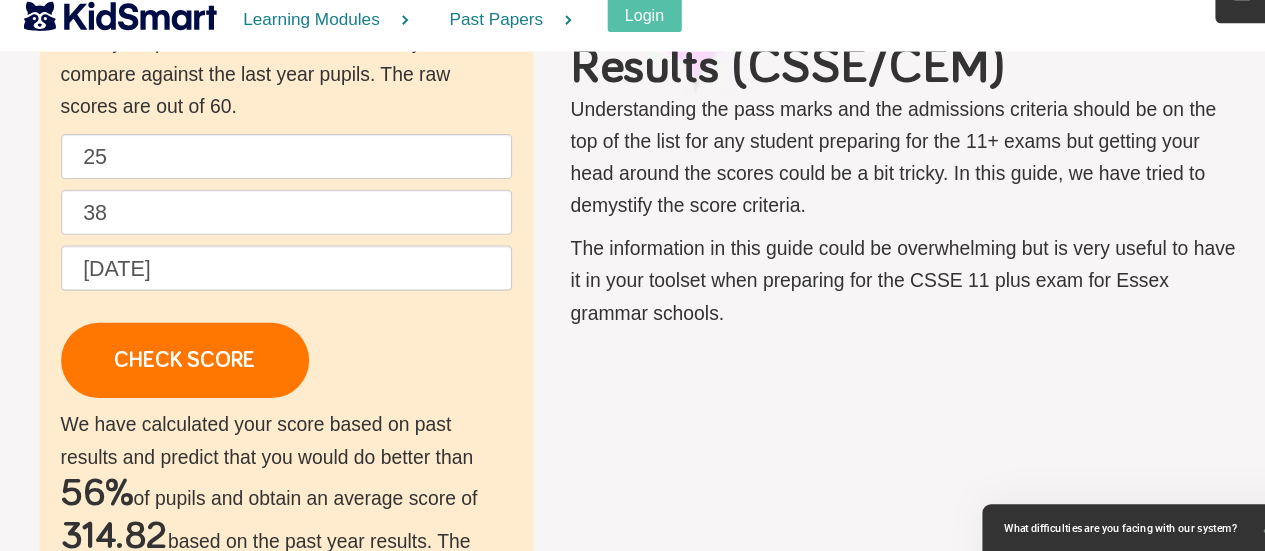 click on "We have calculated your score based on past results and predict that you would do better than  56%  of pupils and obtain an average score of  314.82  based on the past year results. The highest score for entry year [DATE] was  415.22 .  Approx. 2157 pupils are predicted to do better than you. Calculated score breakdown You scored 308.27 when compared to pupils who sat for entry year [DATE] You scored 327.55 when compared to pupils who sat for entry year [DATE] You scored 314.47 when compared to pupils who sat for entry year [DATE] You scored 309 when compared to pupils who sat for entry year [DATE] You achieved an average score of 314.82" at bounding box center [293, 703] 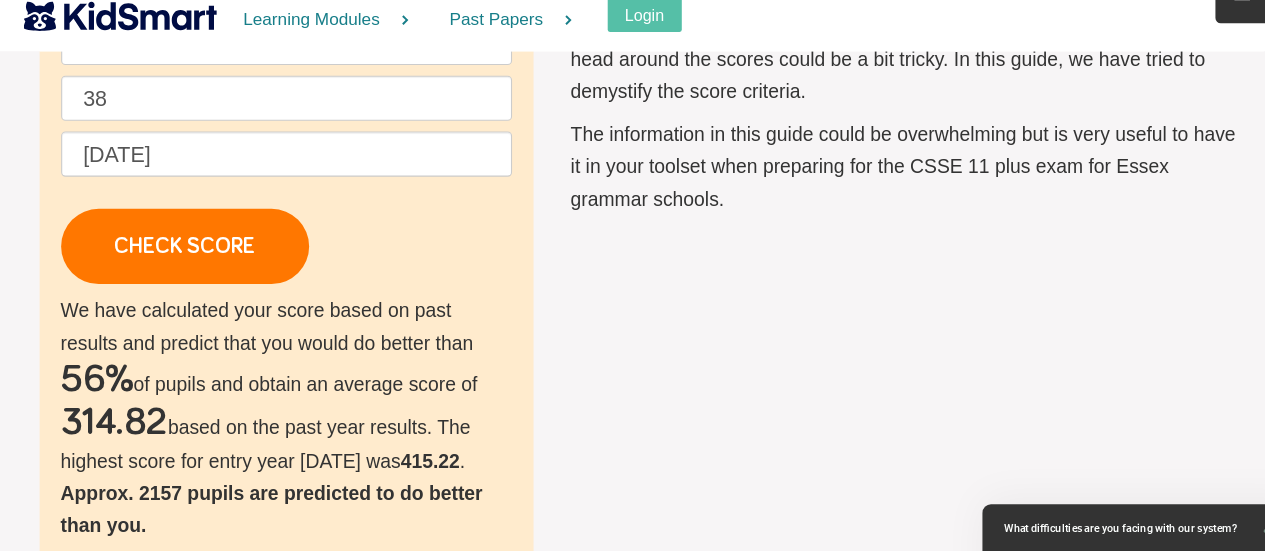 scroll, scrollTop: 282, scrollLeft: 0, axis: vertical 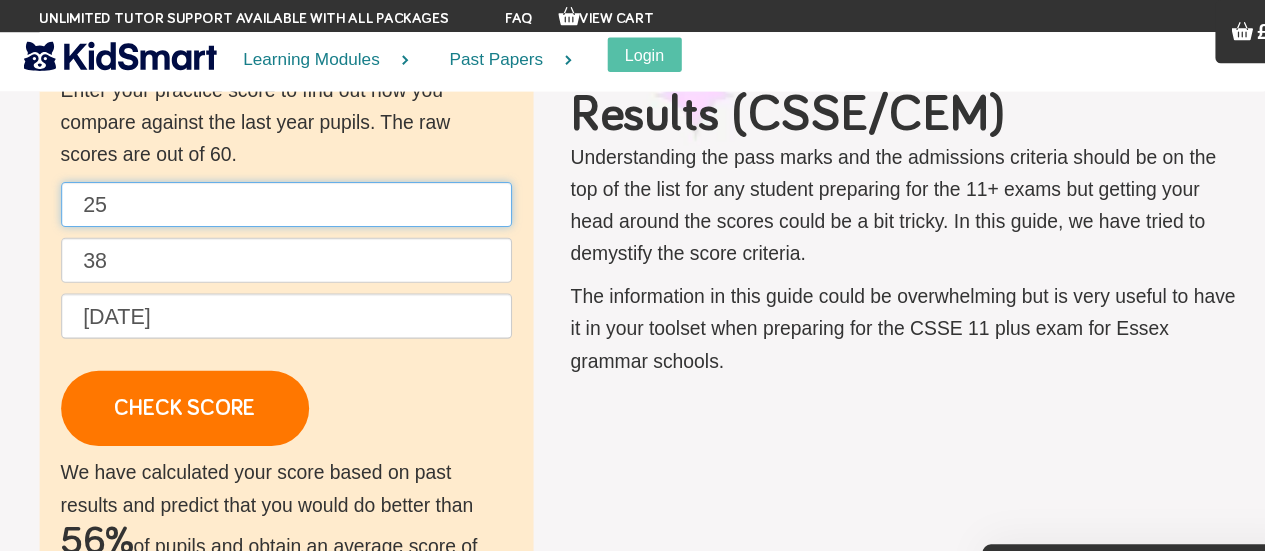click on "25" at bounding box center (293, 190) 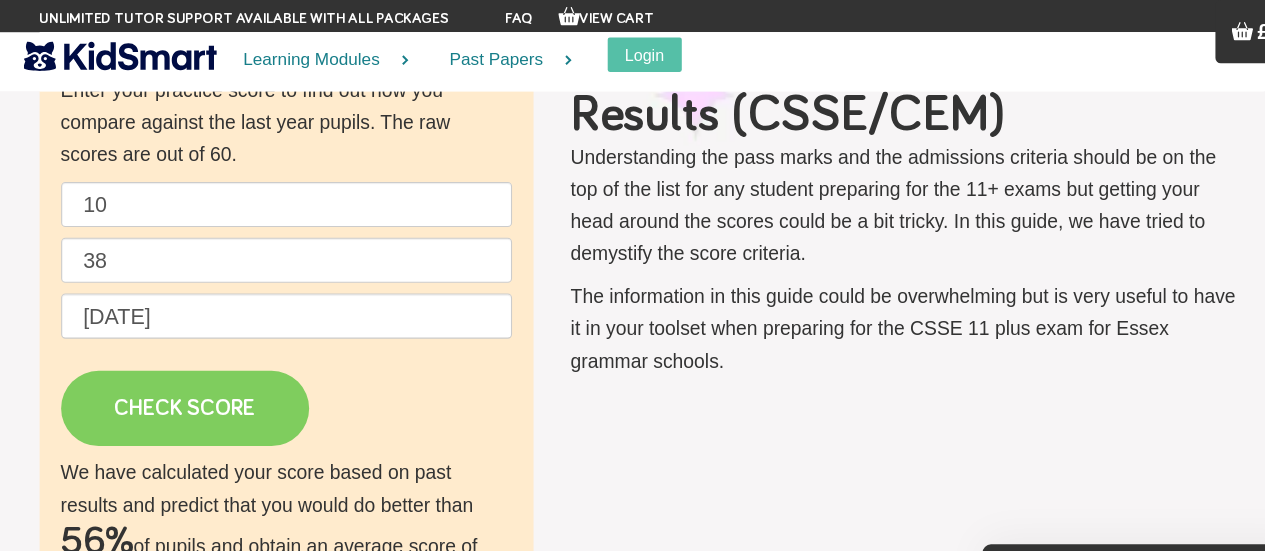 click on "CHECK SCORE" at bounding box center (198, 380) 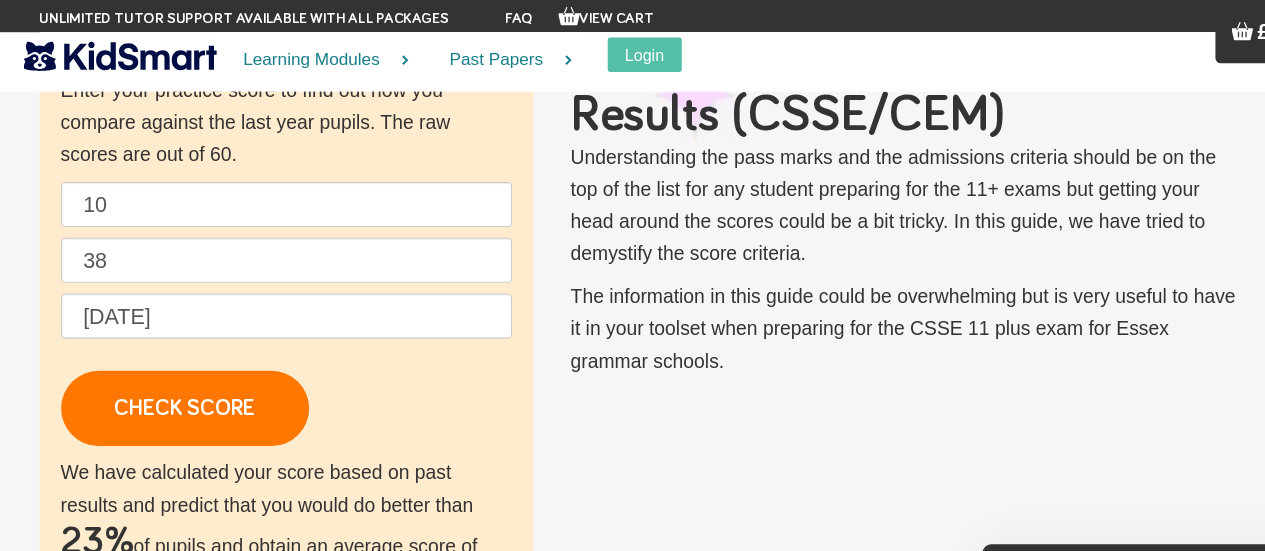 drag, startPoint x: 1204, startPoint y: 504, endPoint x: 846, endPoint y: 381, distance: 378.54062 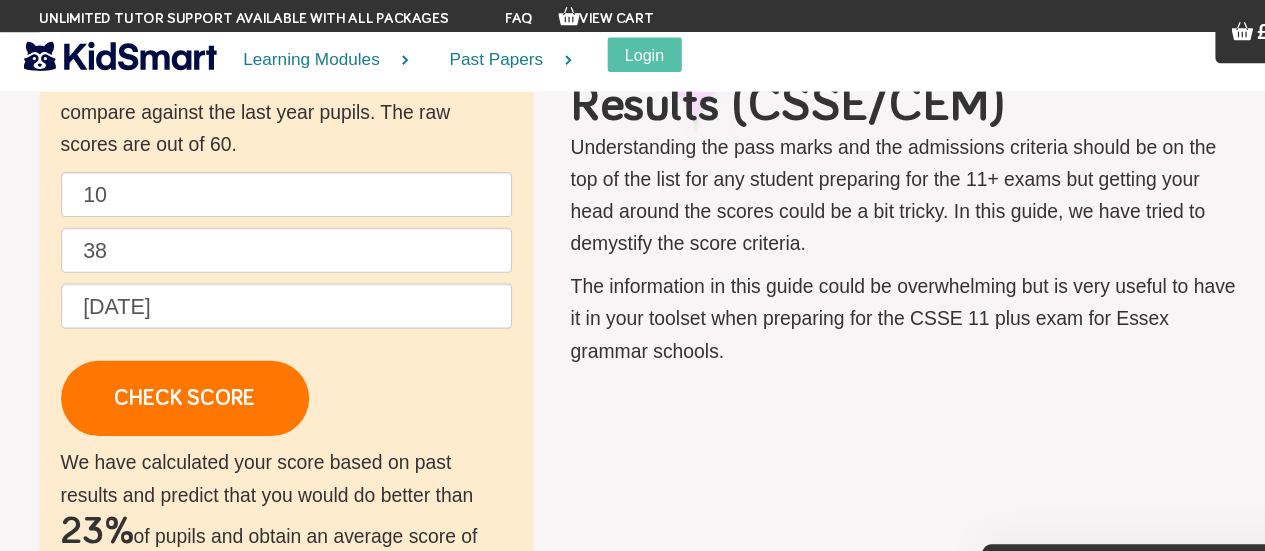 scroll, scrollTop: 99, scrollLeft: 0, axis: vertical 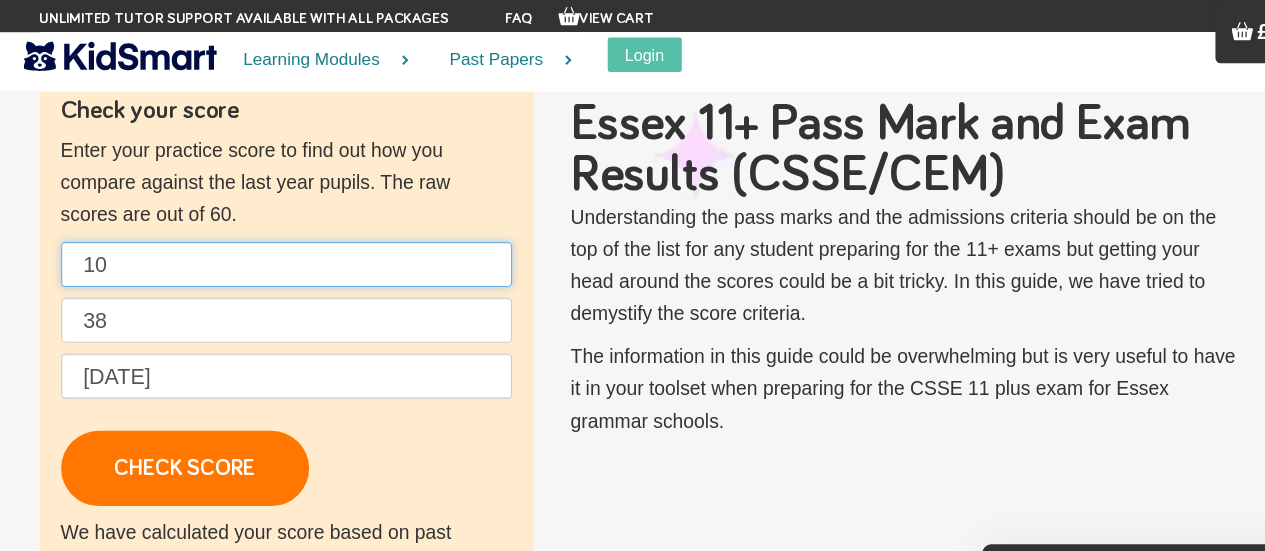 click on "10" at bounding box center (293, 246) 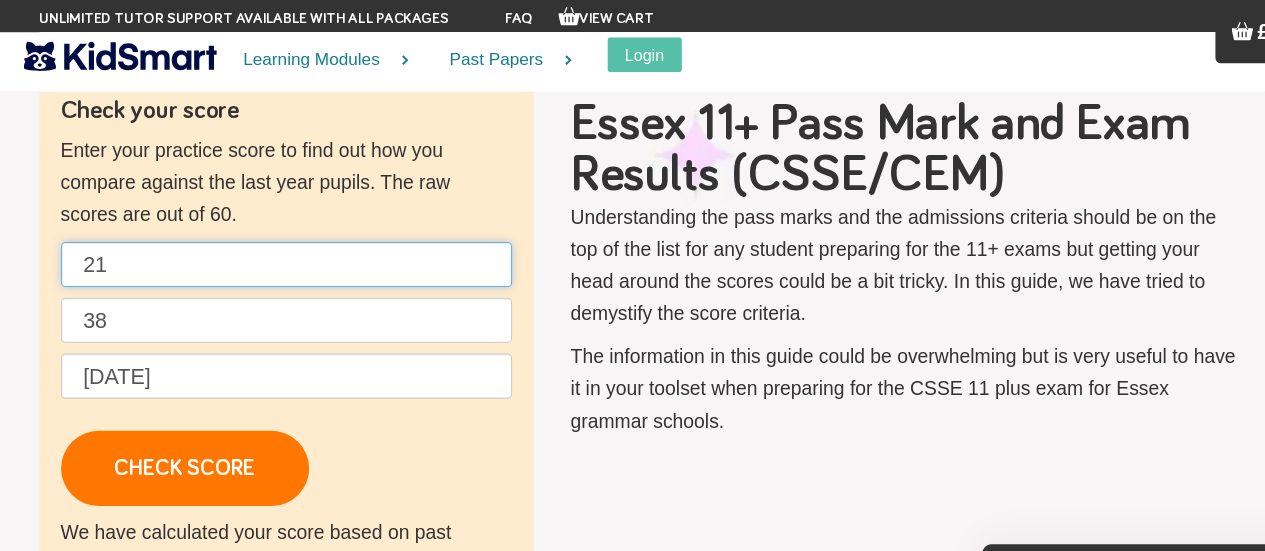 type on "21" 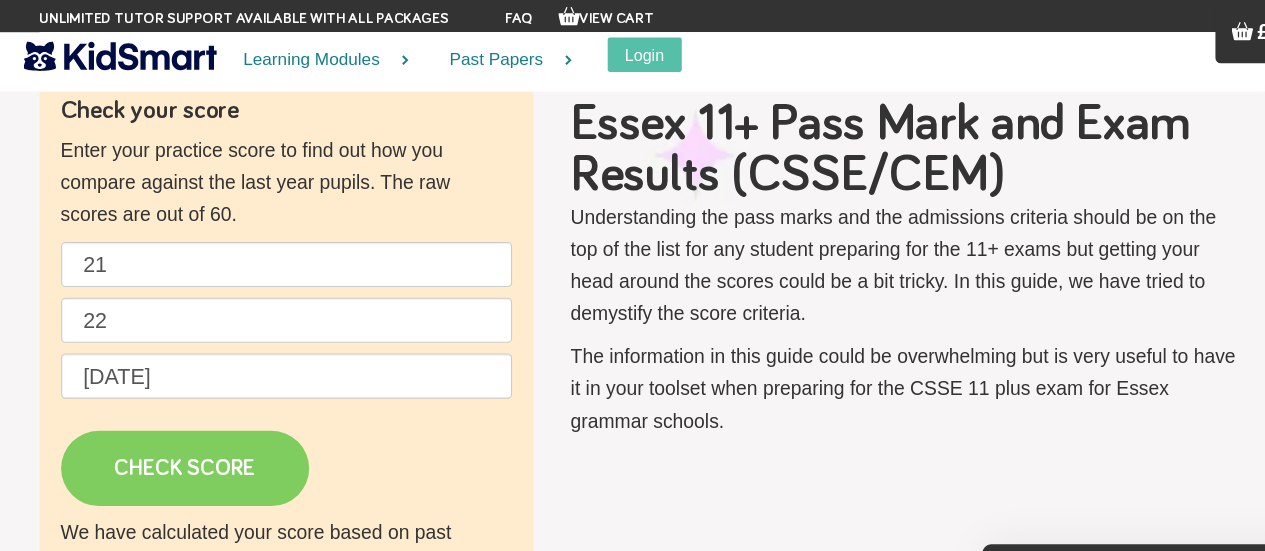 click on "CHECK SCORE" at bounding box center [198, 436] 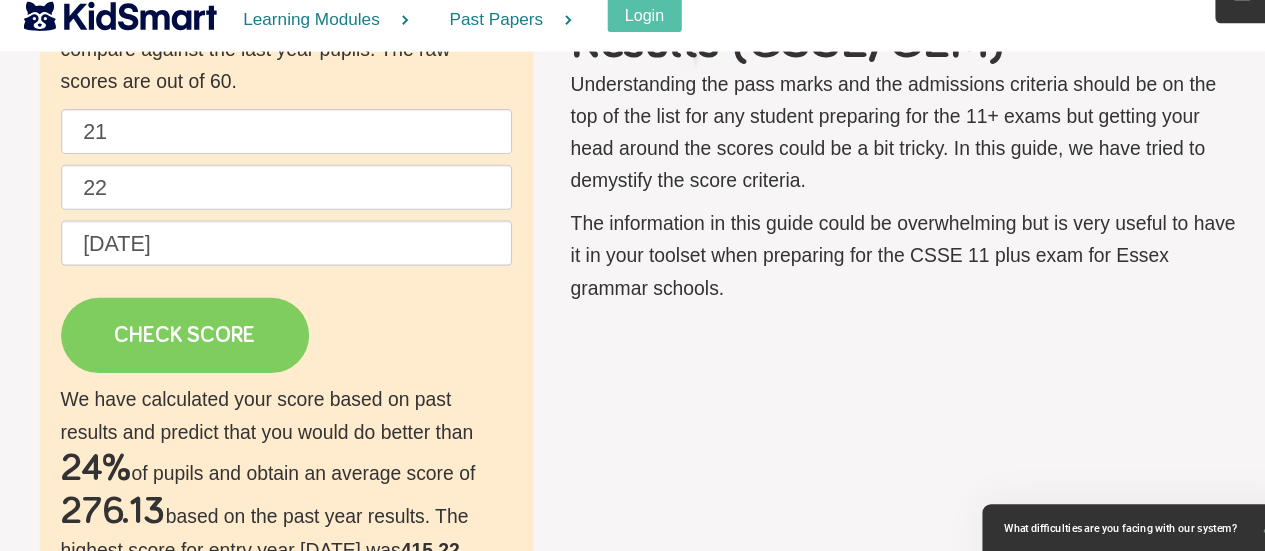 scroll, scrollTop: 302, scrollLeft: 0, axis: vertical 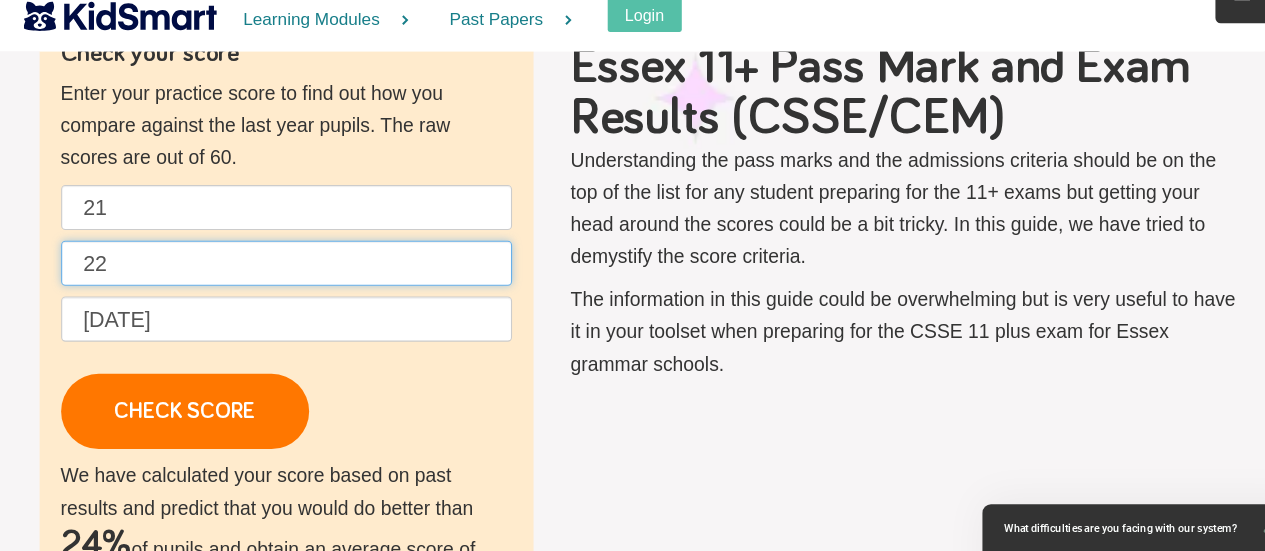 click on "22" at bounding box center [293, 282] 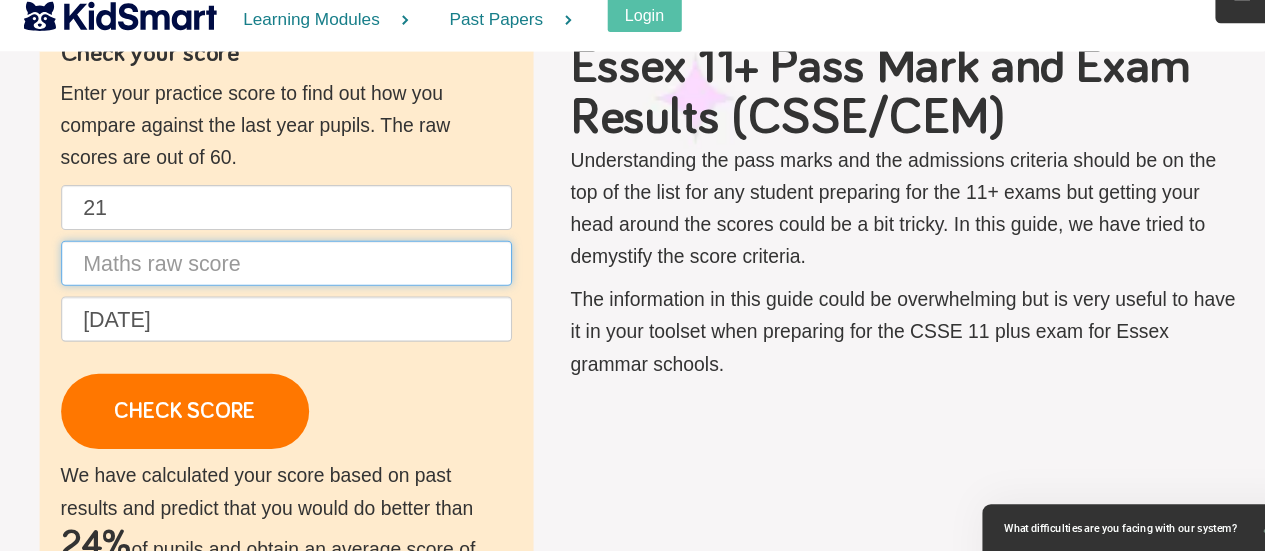 type 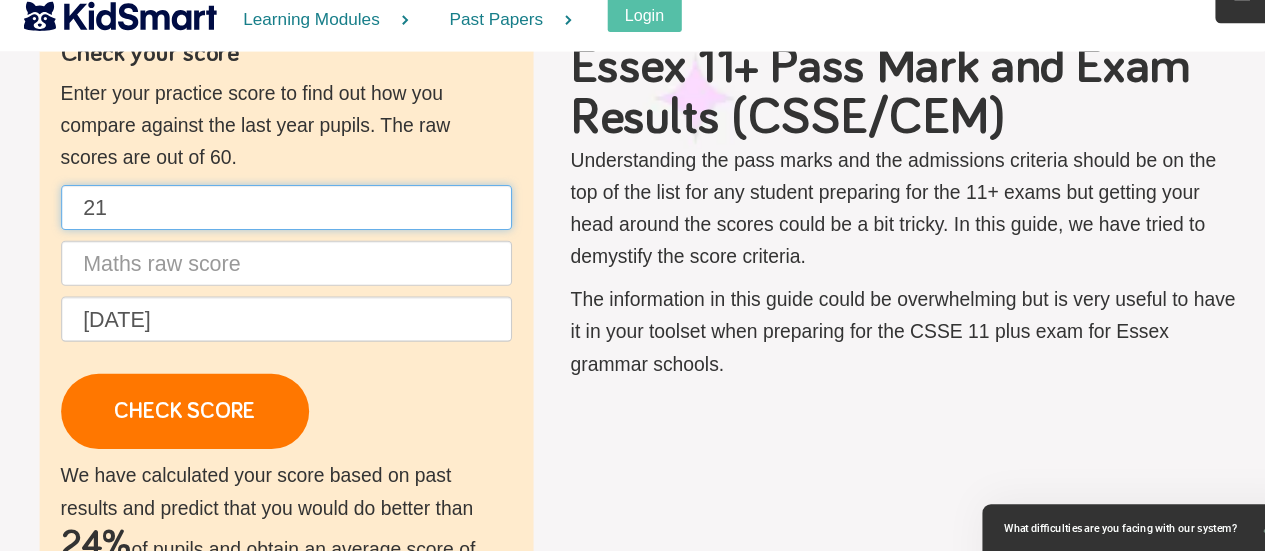 click on "21" at bounding box center [293, 230] 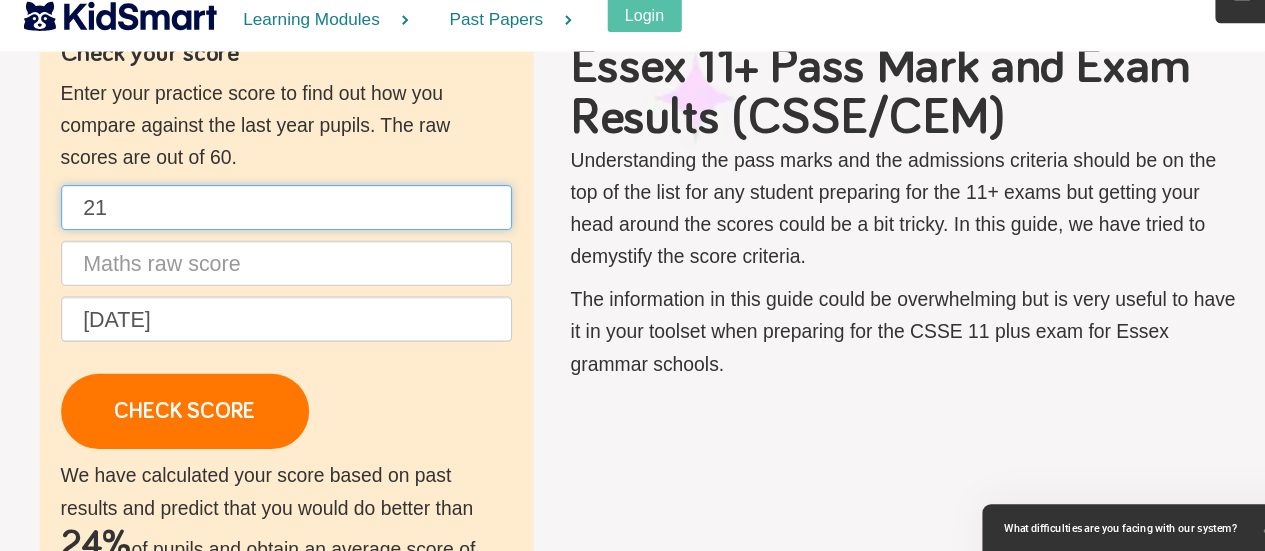 type on "2" 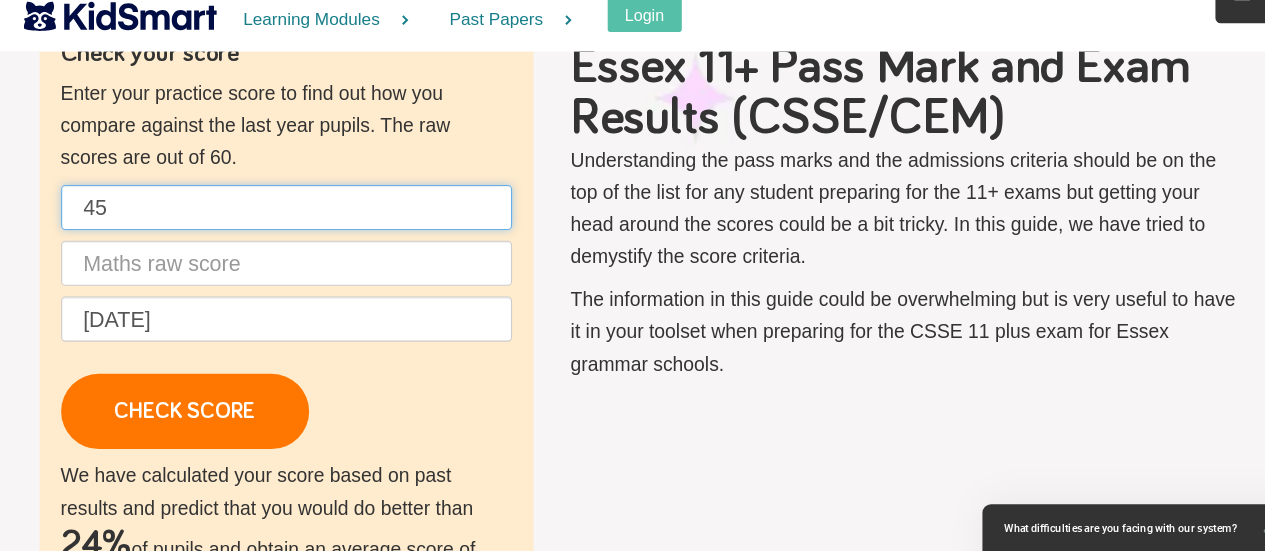 type on "45" 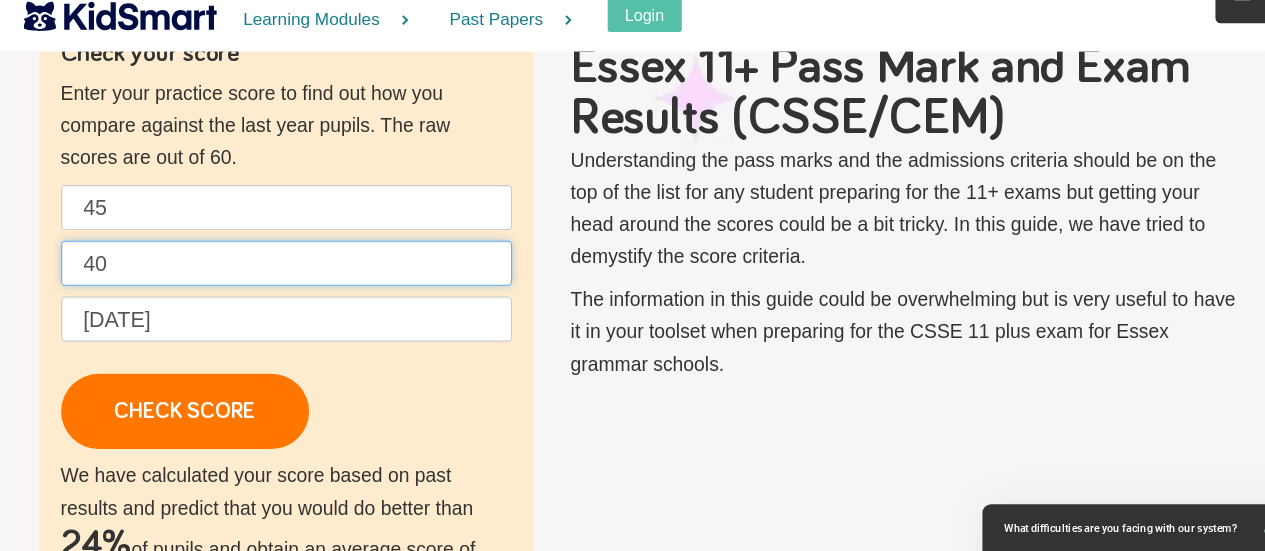 type on "40" 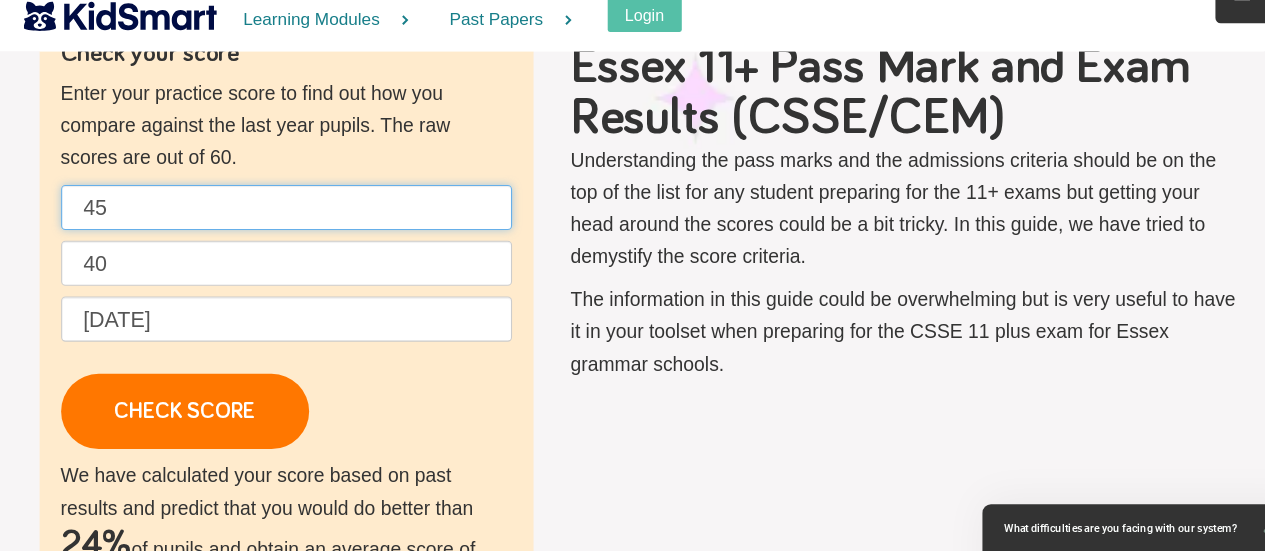 click on "45" at bounding box center [293, 230] 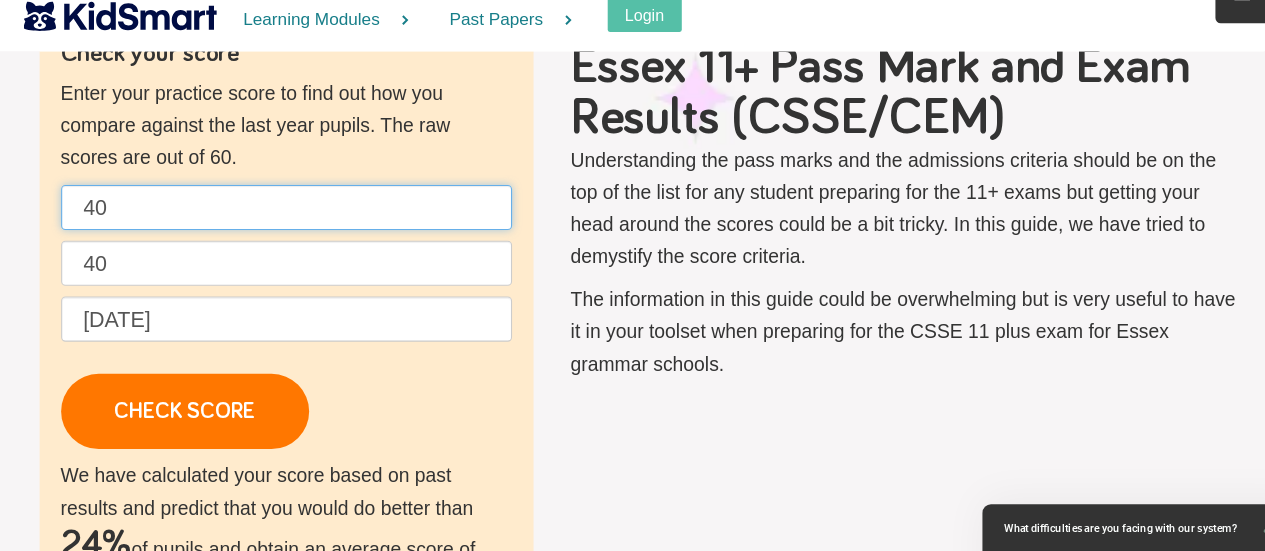 type on "40" 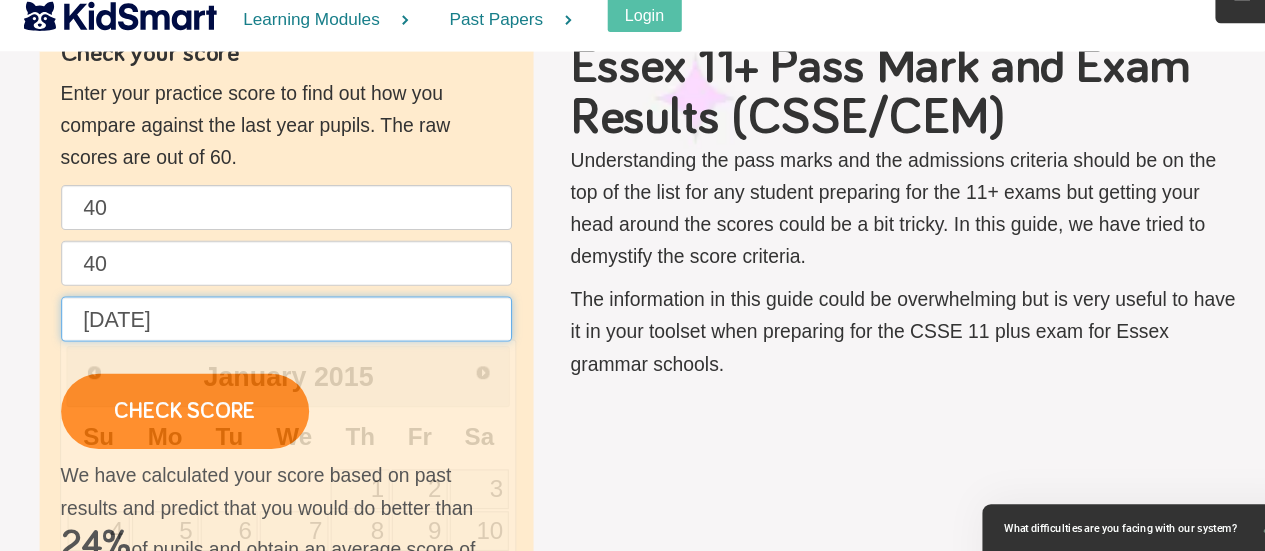 click on "[DATE]" at bounding box center [293, 334] 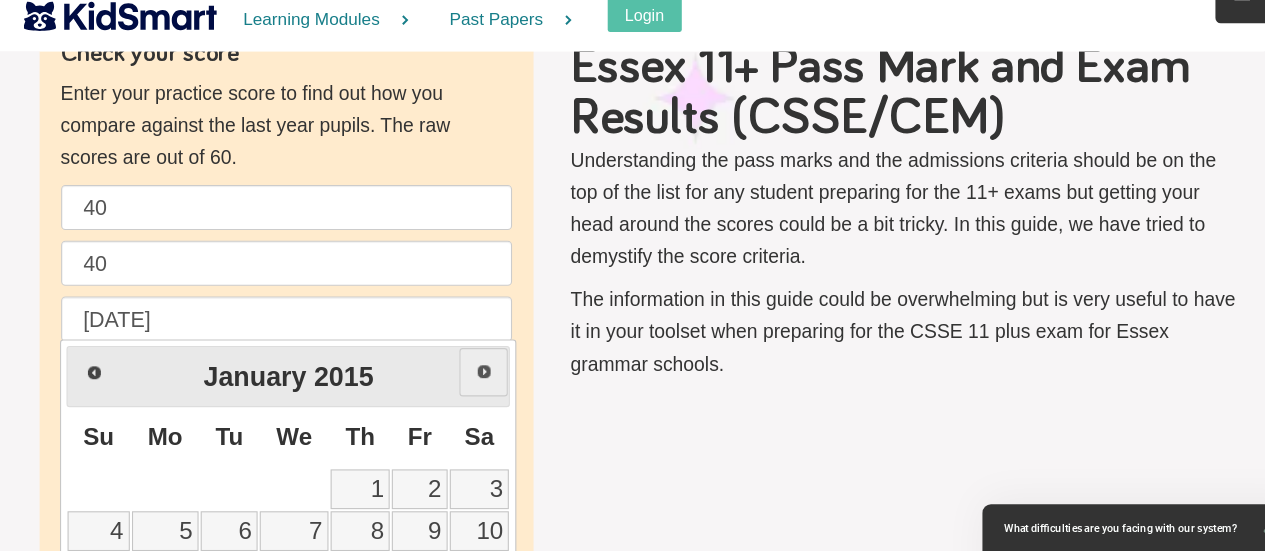 click on "Next" at bounding box center (476, 383) 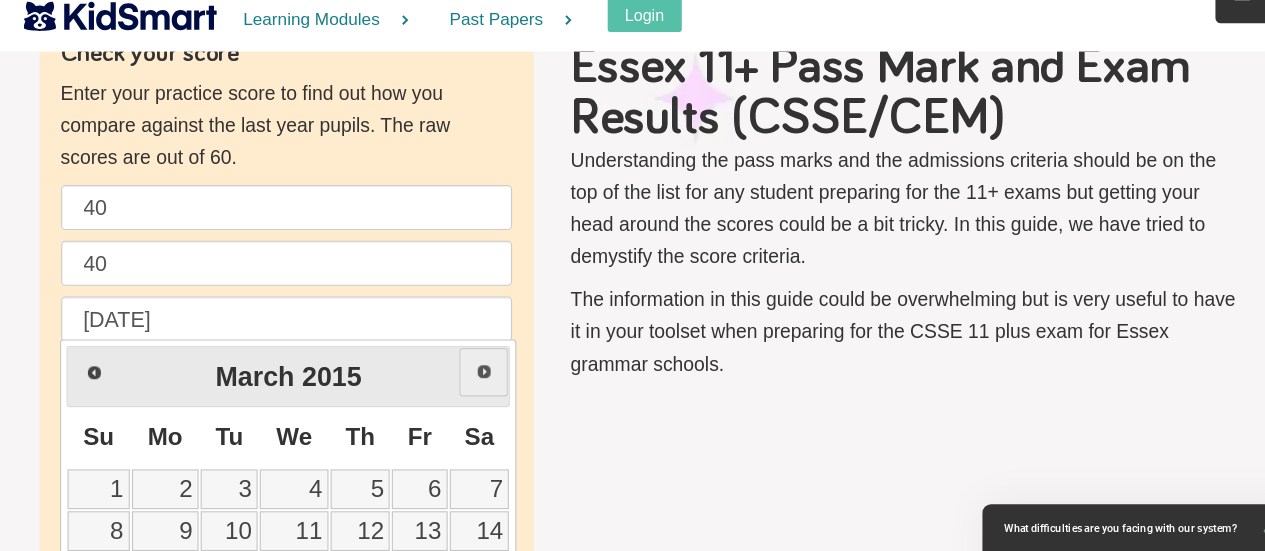 click on "Next" at bounding box center (476, 383) 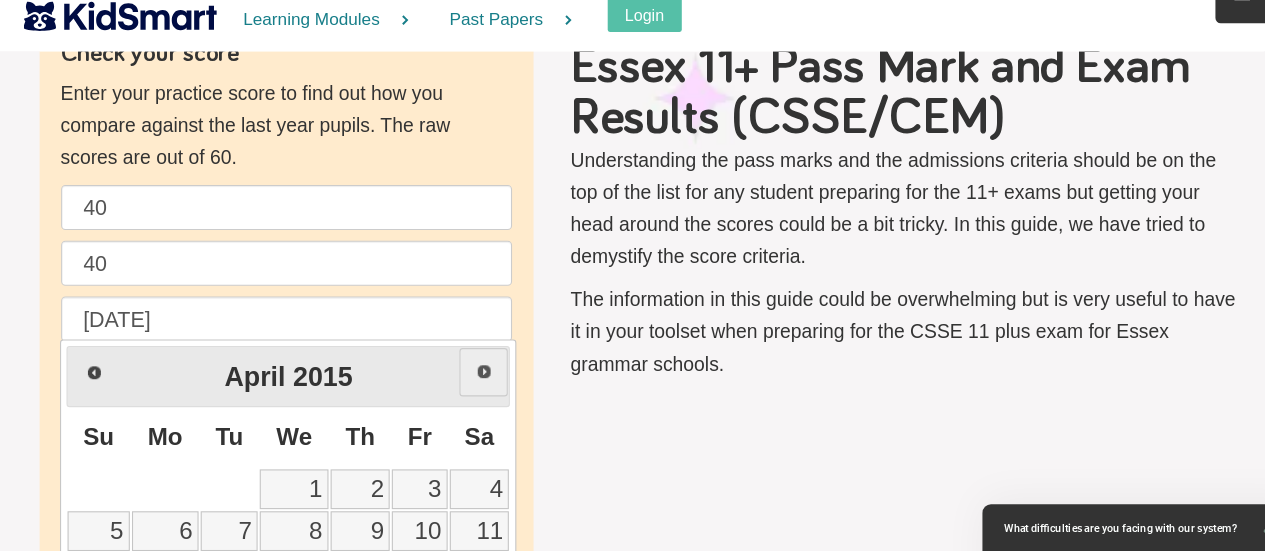 click on "Next" at bounding box center (476, 383) 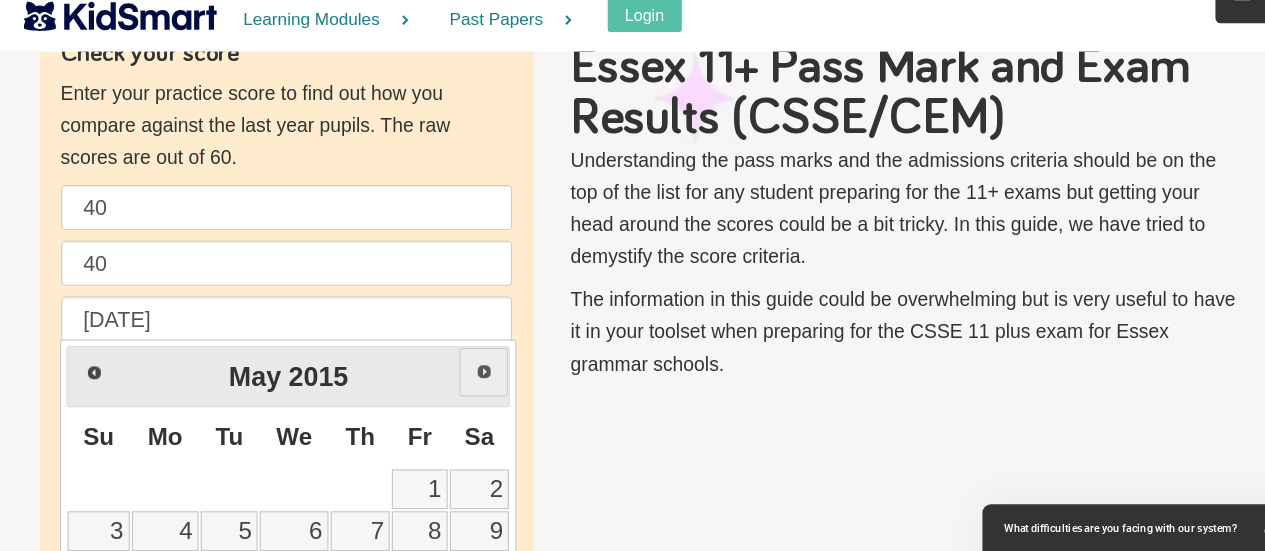 click on "Next" at bounding box center (476, 383) 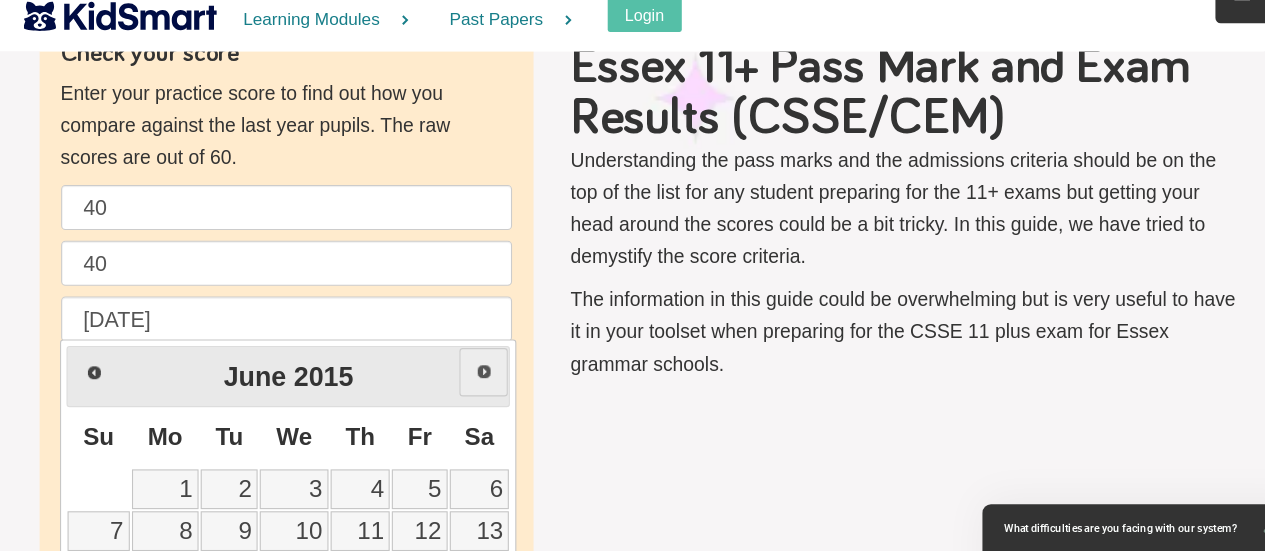 click on "Next" at bounding box center (476, 383) 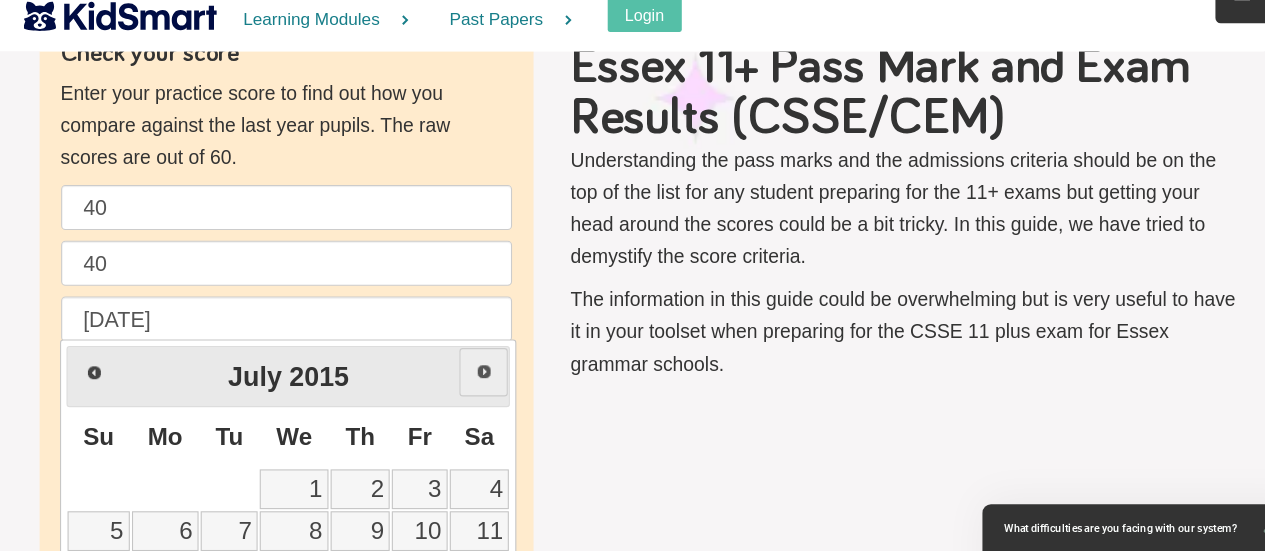 click on "Next" at bounding box center [476, 383] 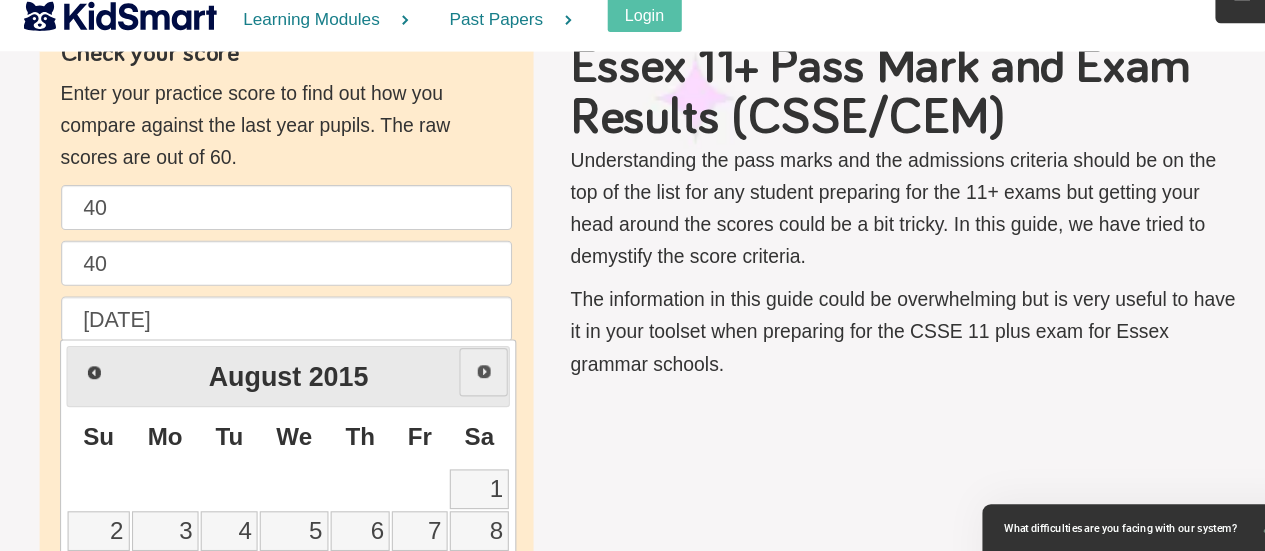 click on "Next" at bounding box center [476, 383] 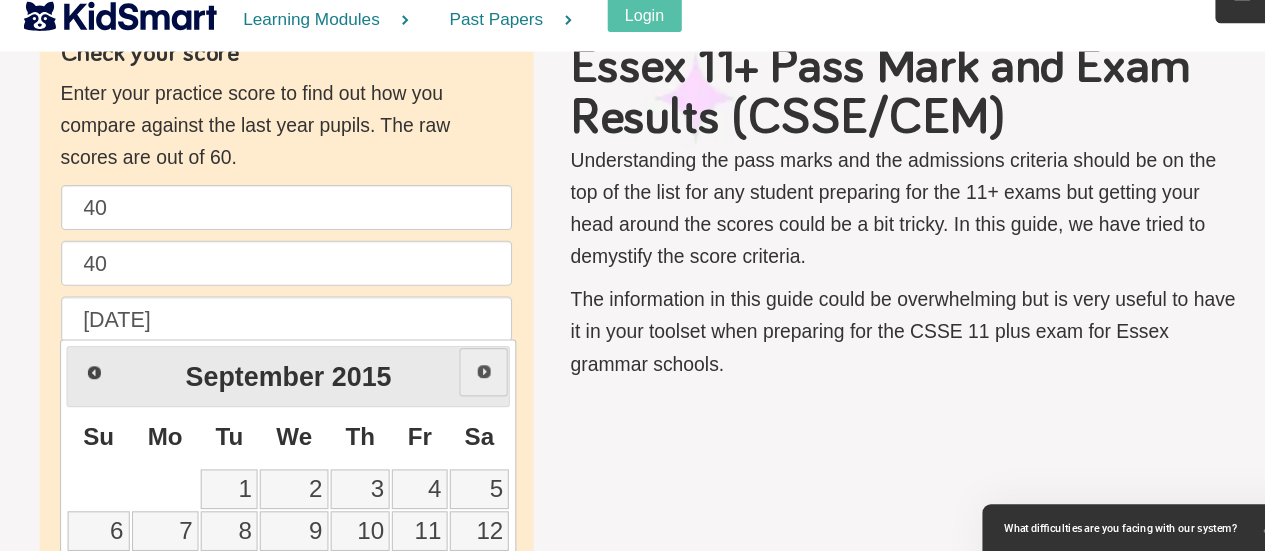 click on "Next" at bounding box center [476, 383] 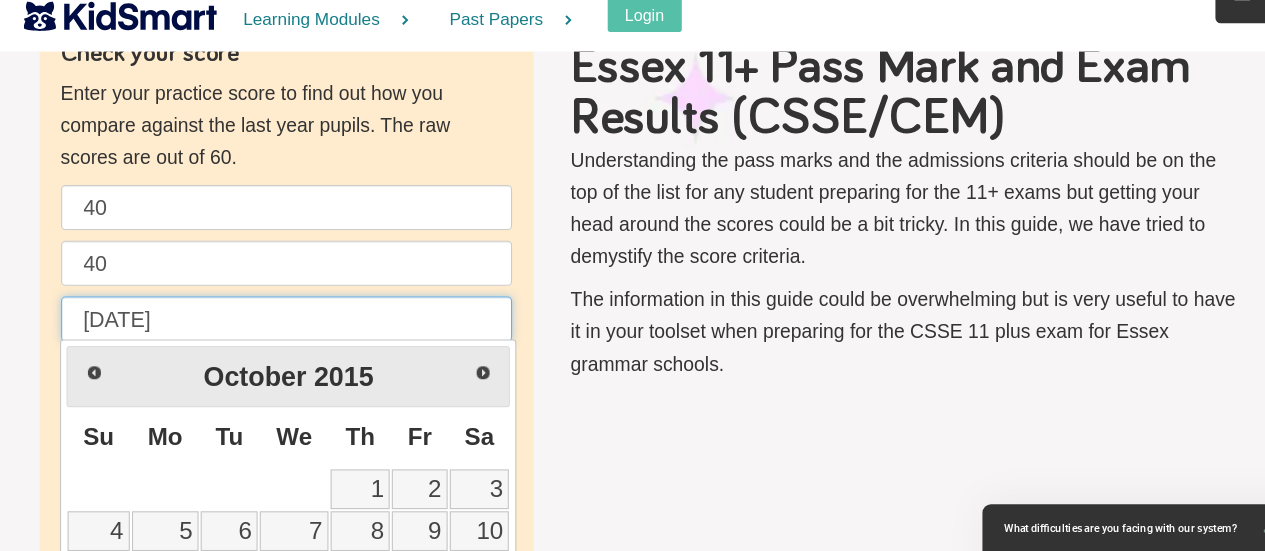click on "[DATE]" at bounding box center (293, 334) 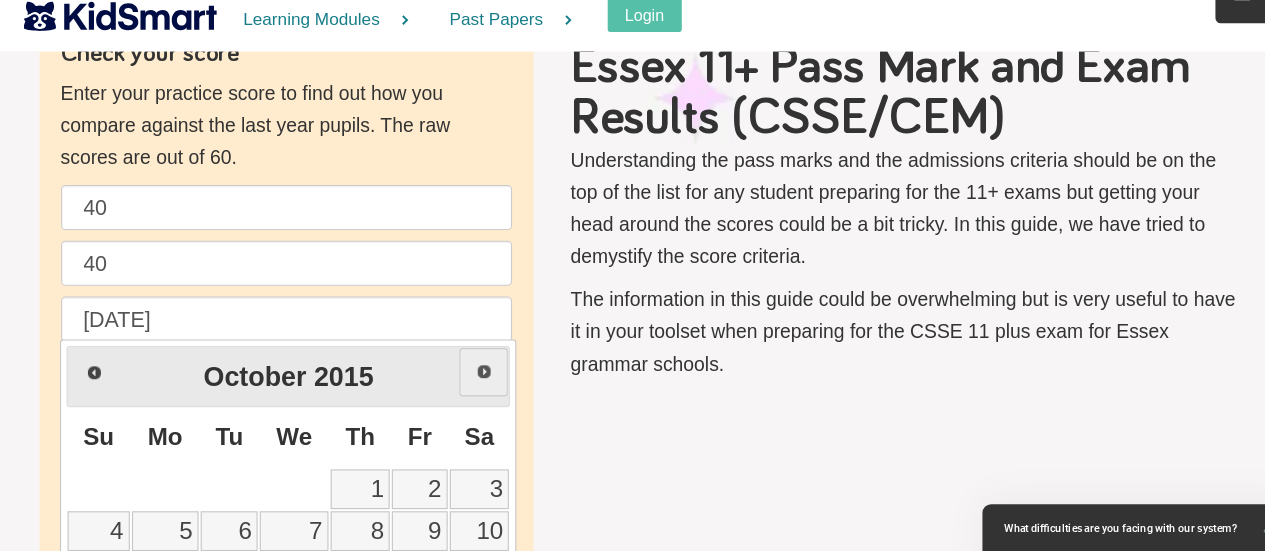 click on "Next" at bounding box center [476, 383] 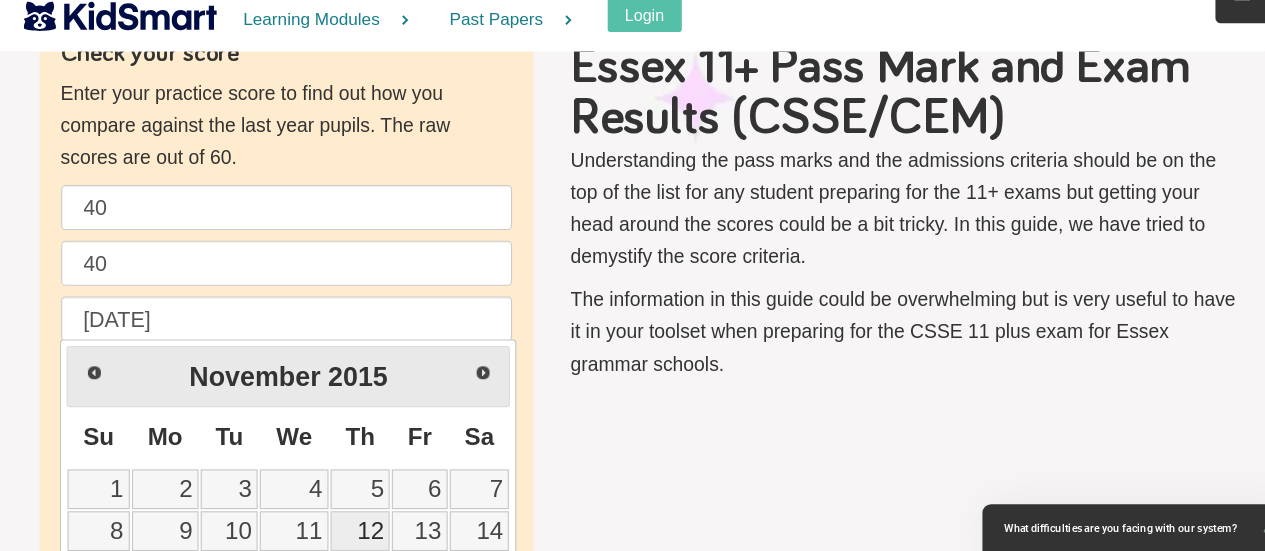 click on "12" at bounding box center [361, 531] 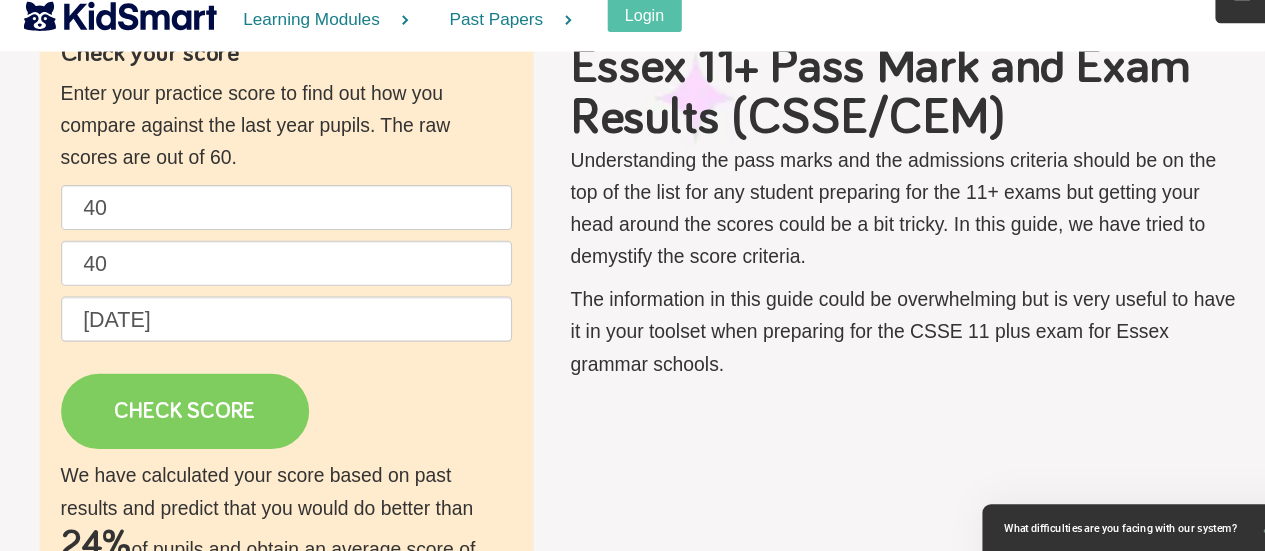 click on "CHECK SCORE" at bounding box center (198, 420) 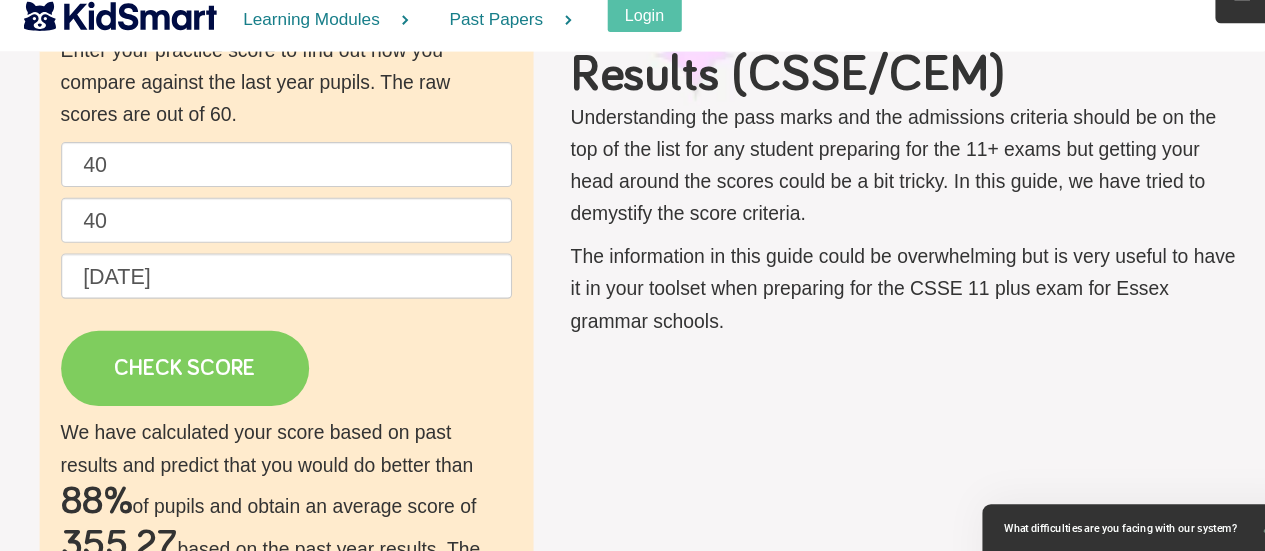 scroll, scrollTop: 235, scrollLeft: 0, axis: vertical 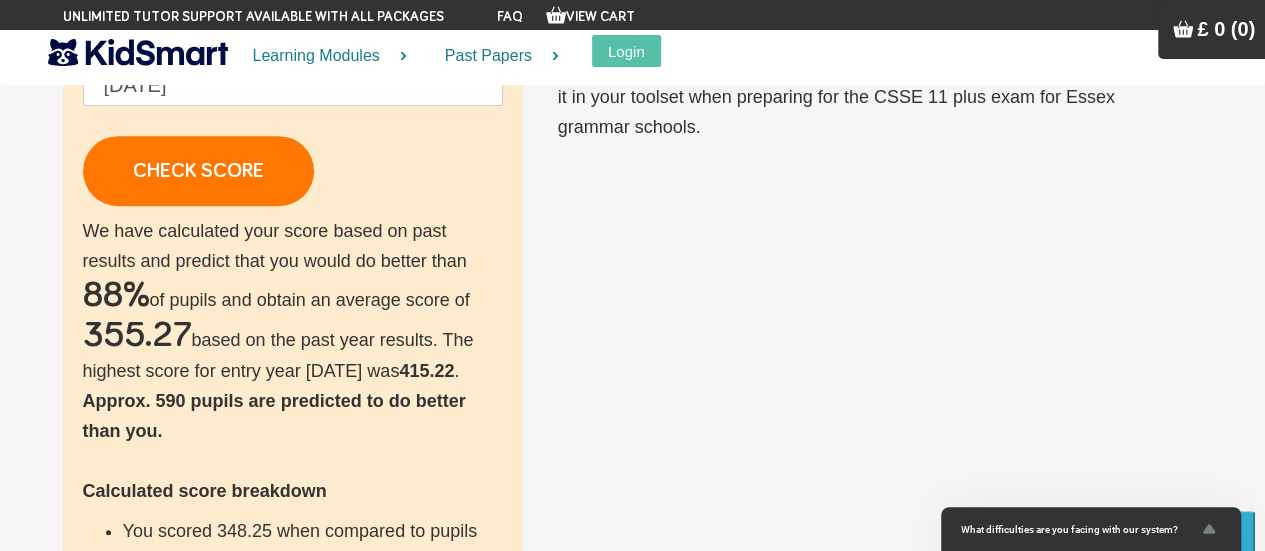 click on "We have calculated your score based on past results and predict that you would do better than  88%  of pupils and obtain an average score of  355.27  based on the past year results. The highest score for entry year [DATE] was  415.22 .  Approx. 590 pupils are predicted to do better than you. Calculated score breakdown You scored 348.25 when compared to pupils who sat for entry year [DATE] You scored 370.48 when compared to pupils who sat for entry year [DATE] You scored 354.07 when compared to pupils who sat for entry year [DATE] You scored 348.29 when compared to pupils who sat for entry year [DATE] You achieved an average score of 355.27" at bounding box center [293, 501] 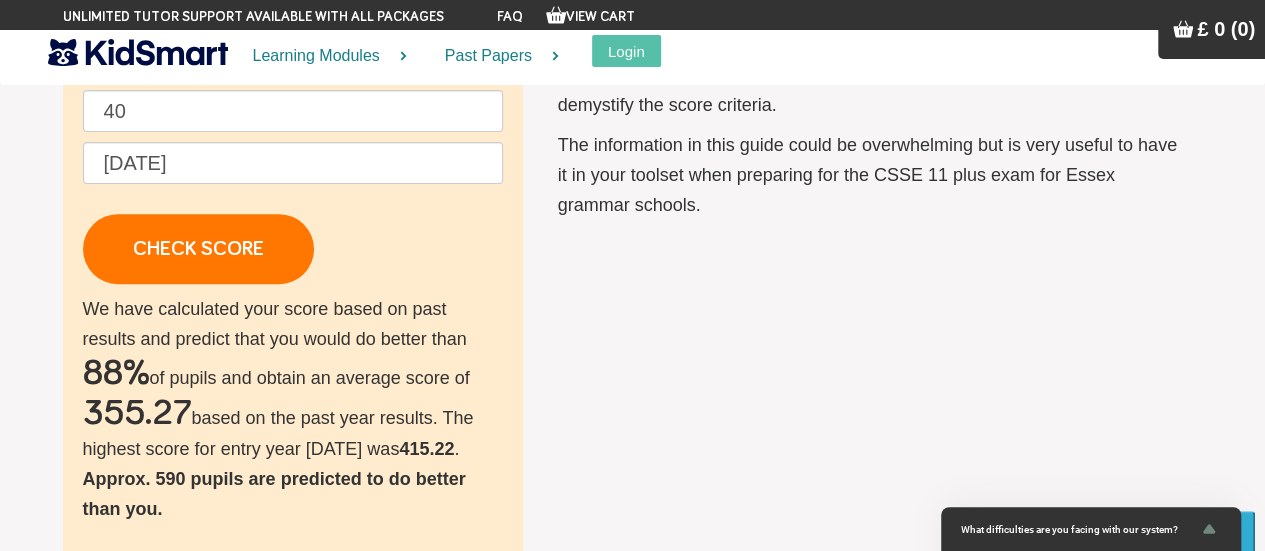 scroll, scrollTop: 284, scrollLeft: 0, axis: vertical 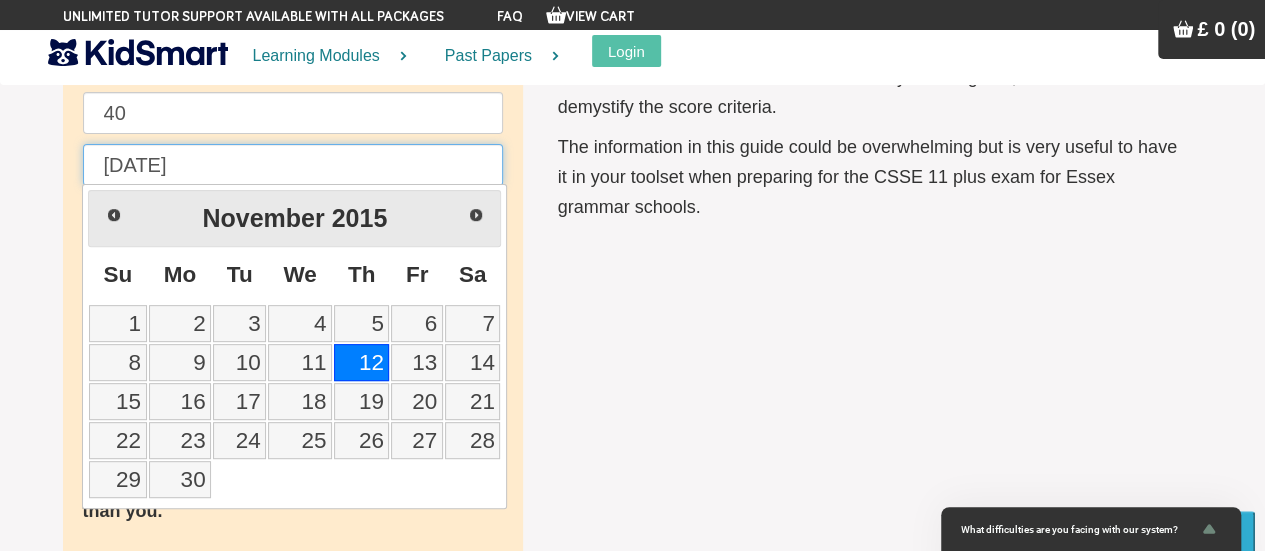 click on "[DATE]" at bounding box center (293, 165) 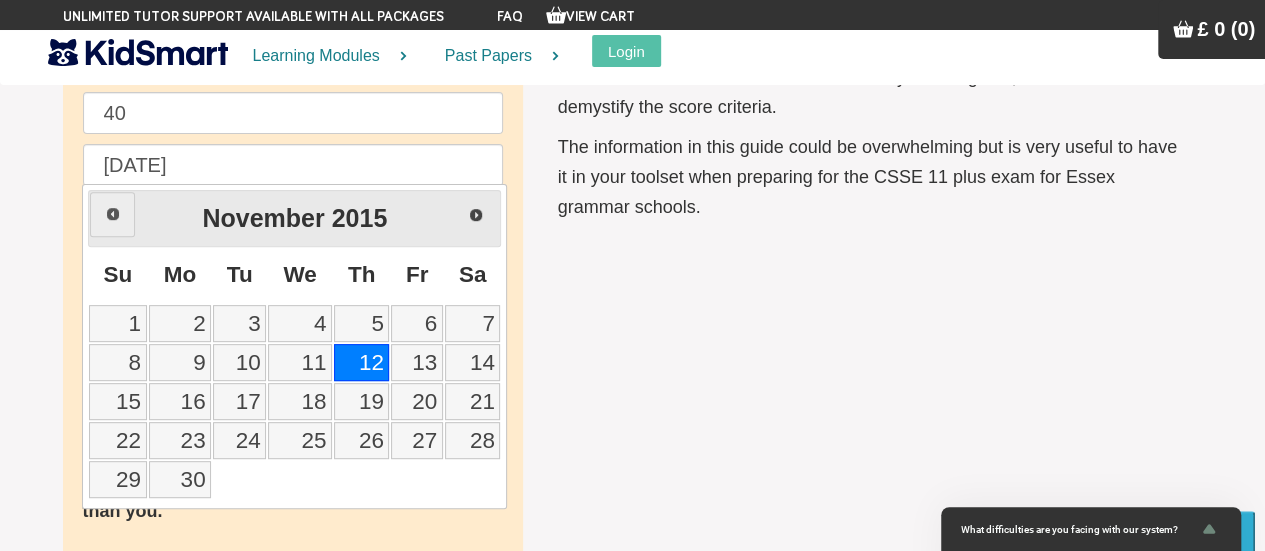 click on "Prev" at bounding box center [112, 214] 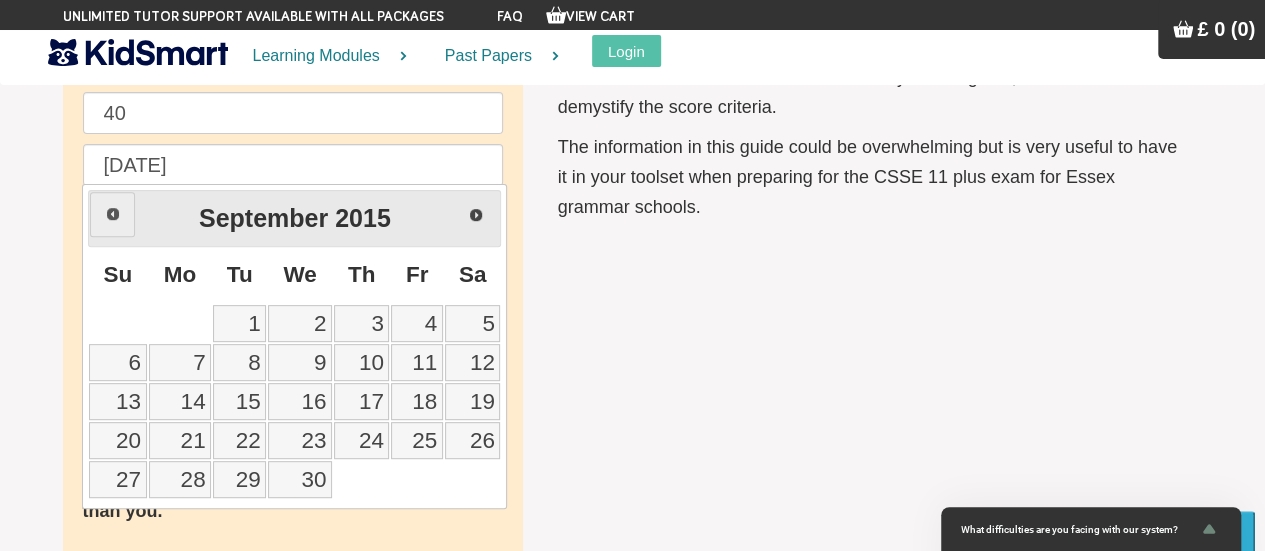 click on "Prev" at bounding box center (112, 214) 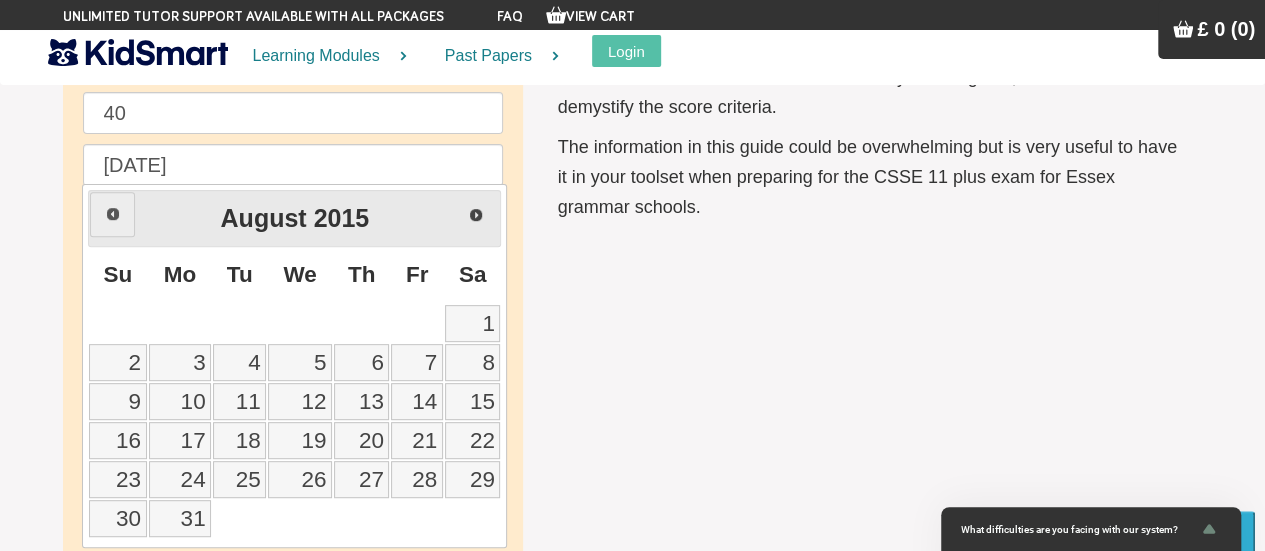 click on "Prev" at bounding box center (112, 214) 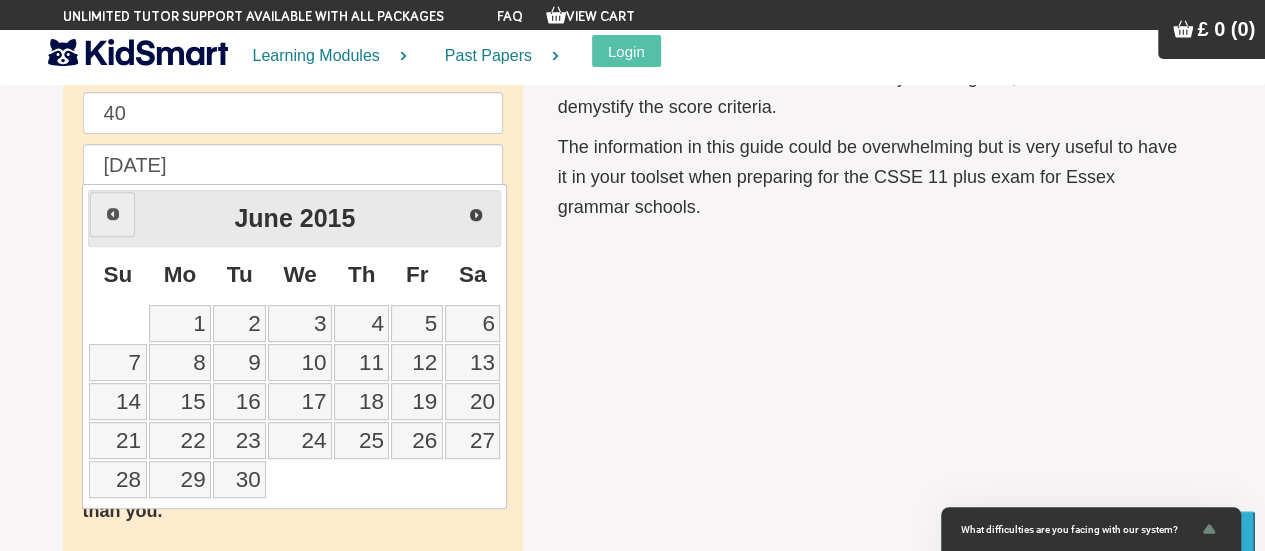 click on "Prev" at bounding box center [112, 214] 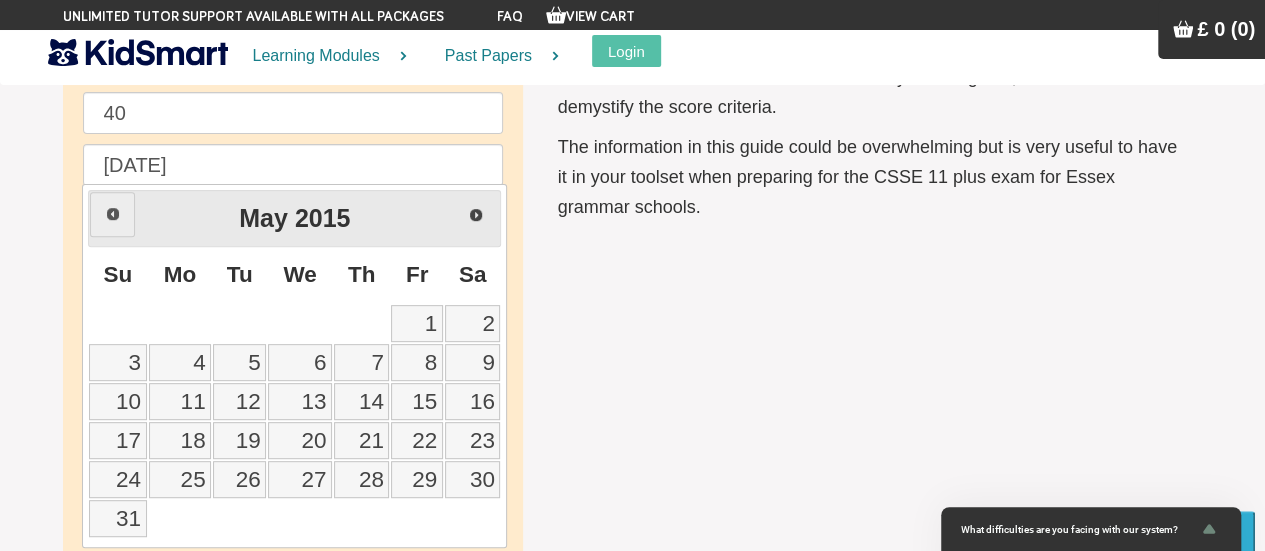 click on "Prev" at bounding box center [112, 214] 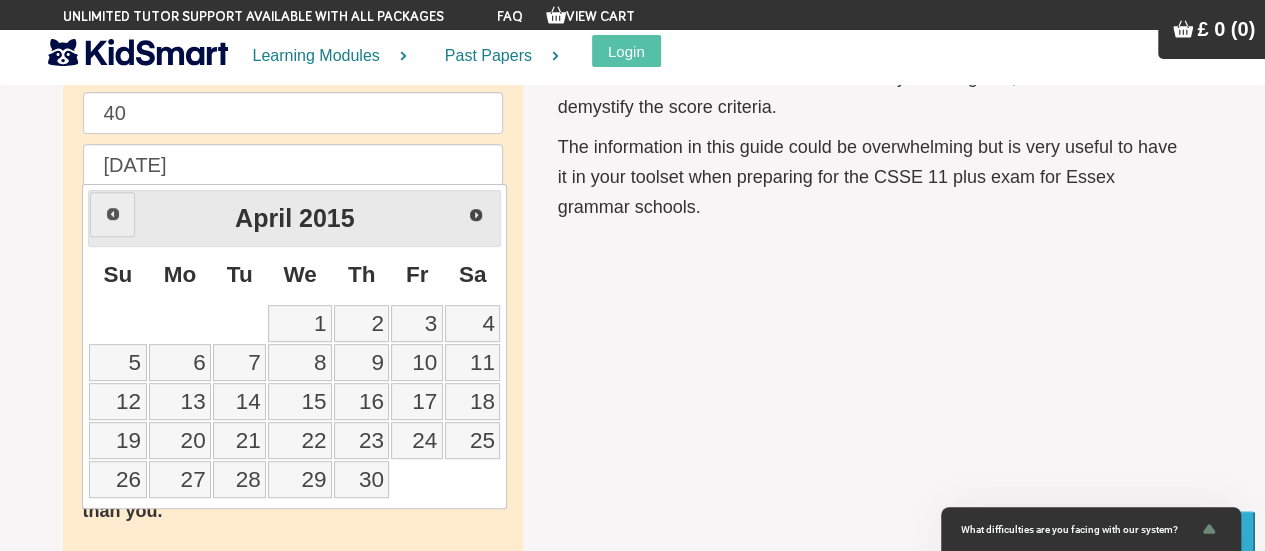 click on "Prev" at bounding box center [112, 214] 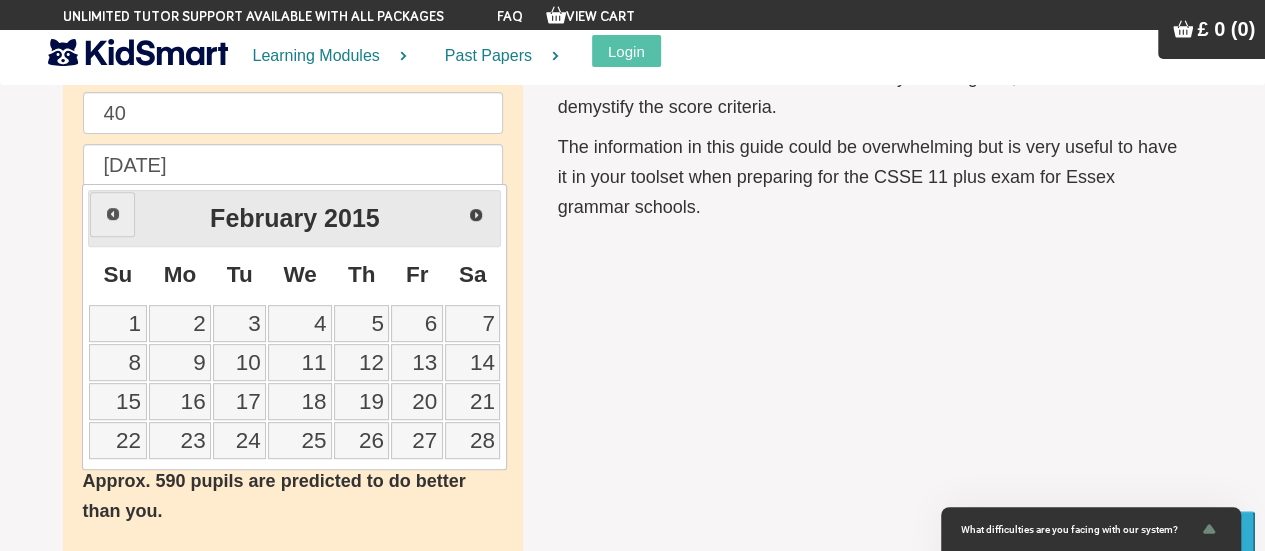 click on "Prev" at bounding box center (112, 214) 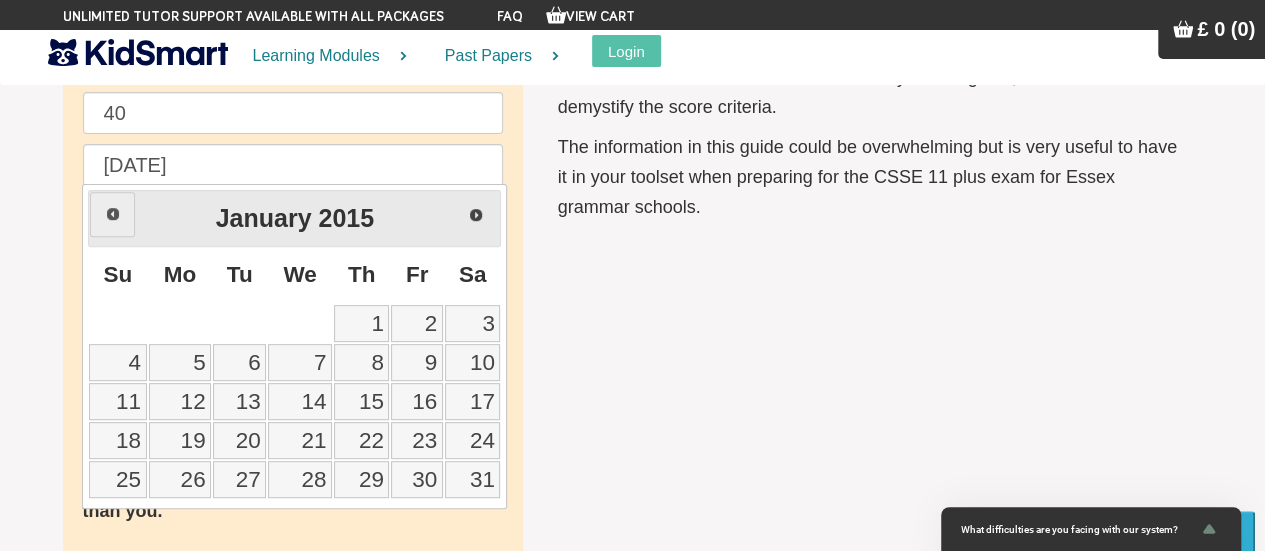 click on "Prev" at bounding box center [112, 214] 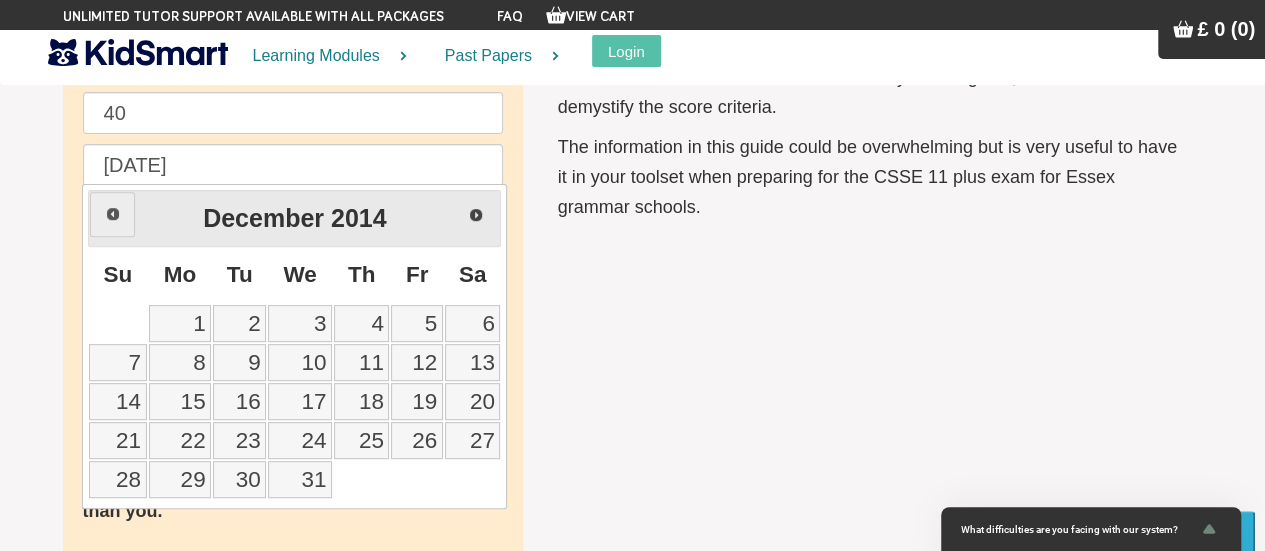 click on "Prev" at bounding box center (112, 214) 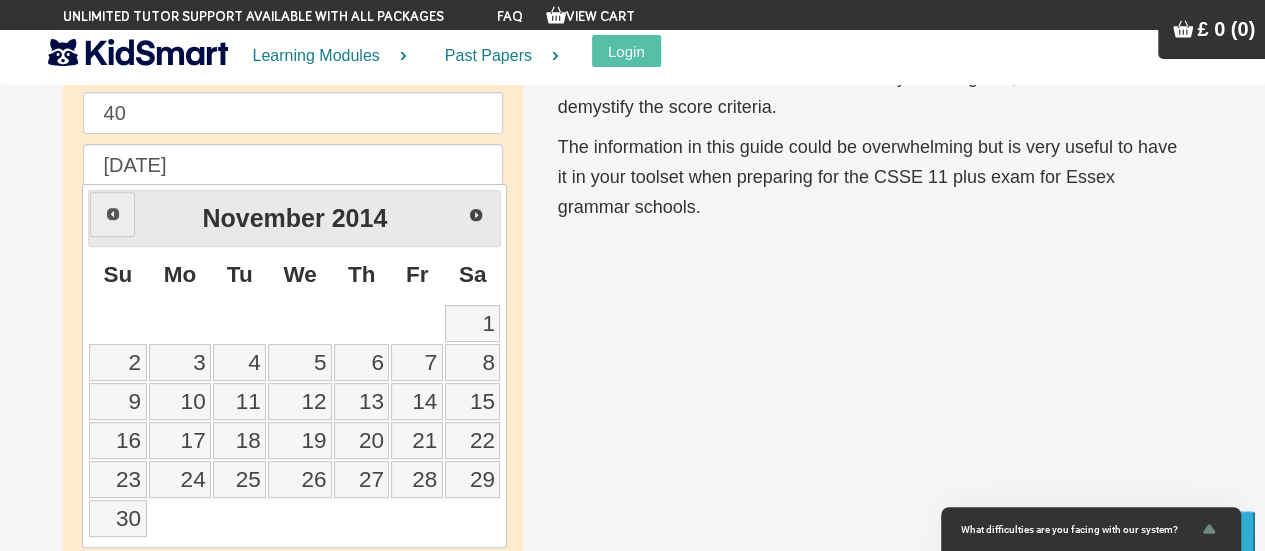 click on "Prev" at bounding box center (112, 214) 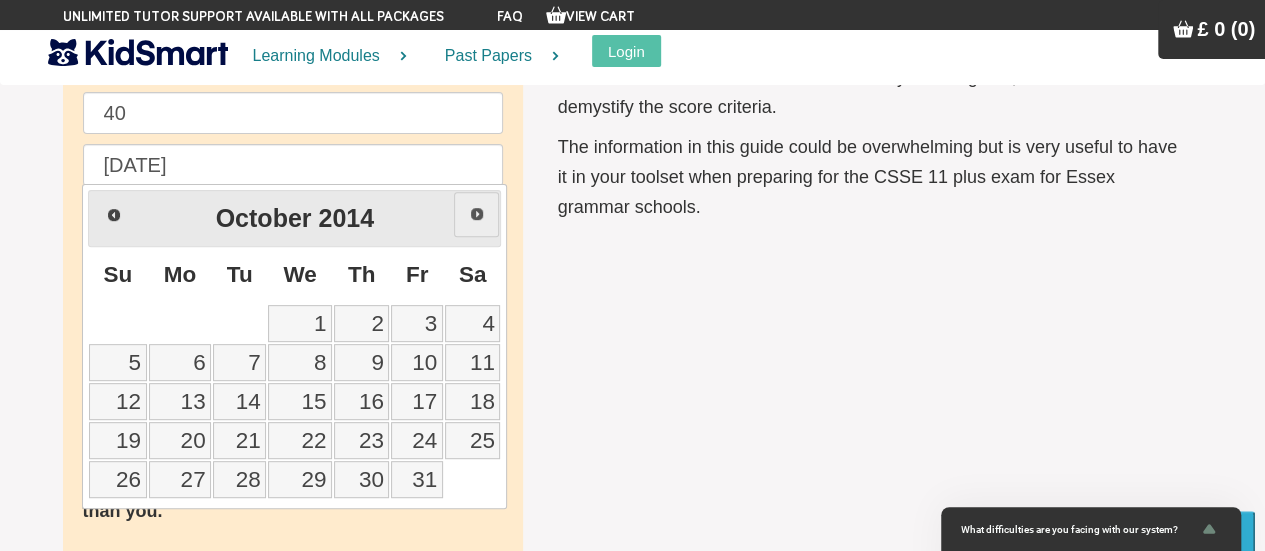 click on "Next" at bounding box center [476, 214] 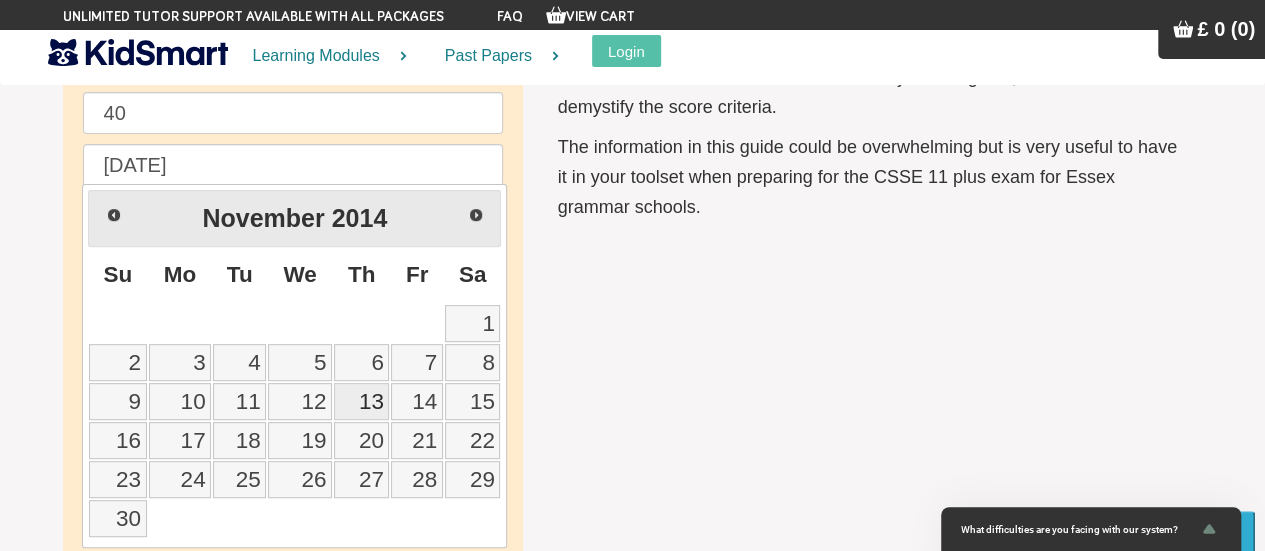 click on "13" at bounding box center [361, 401] 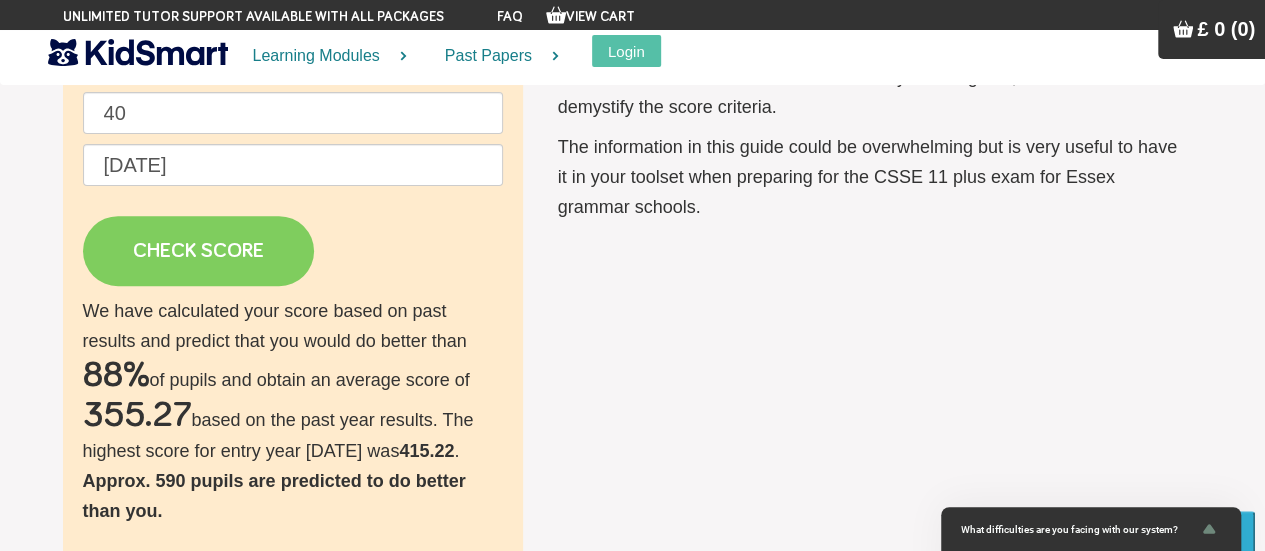 click on "CHECK SCORE" at bounding box center (198, 251) 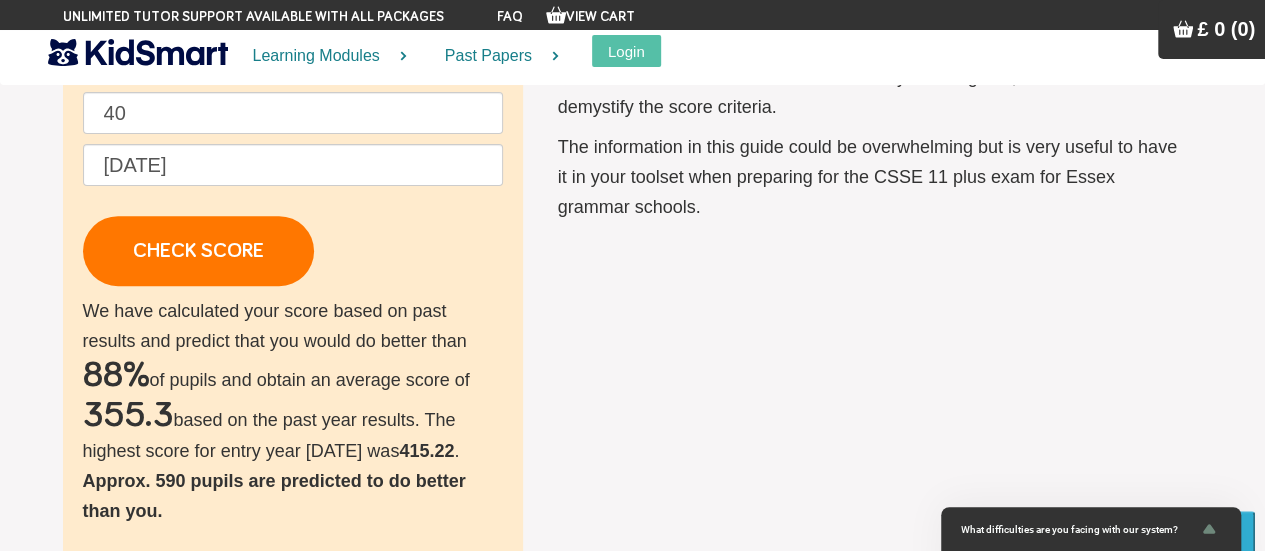 drag, startPoint x: 1273, startPoint y: 539, endPoint x: 776, endPoint y: 272, distance: 564.1791 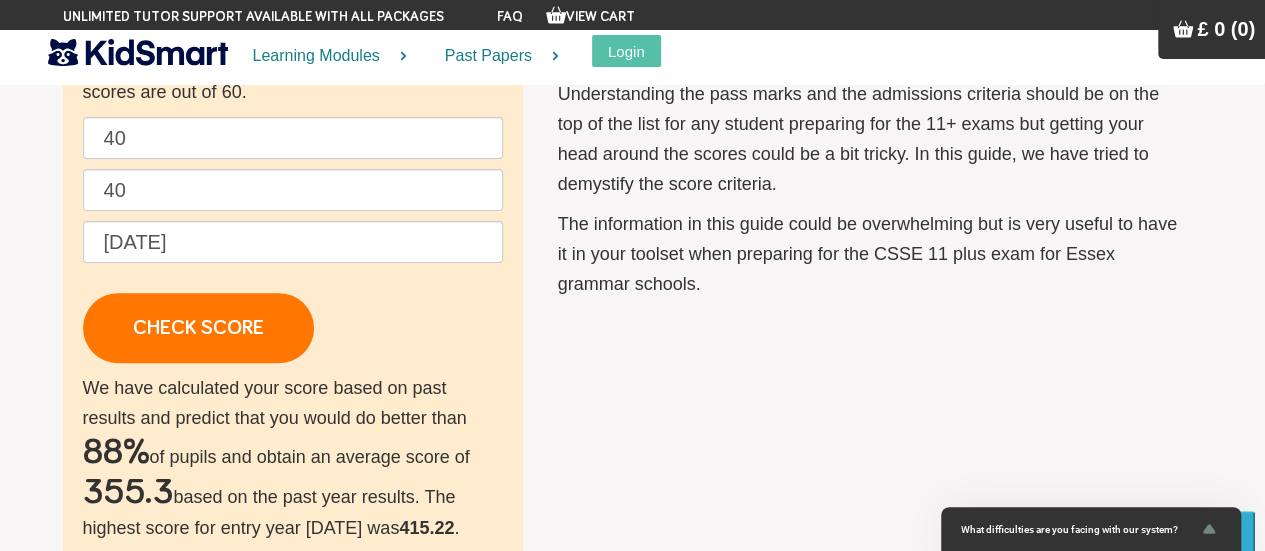 scroll, scrollTop: 204, scrollLeft: 0, axis: vertical 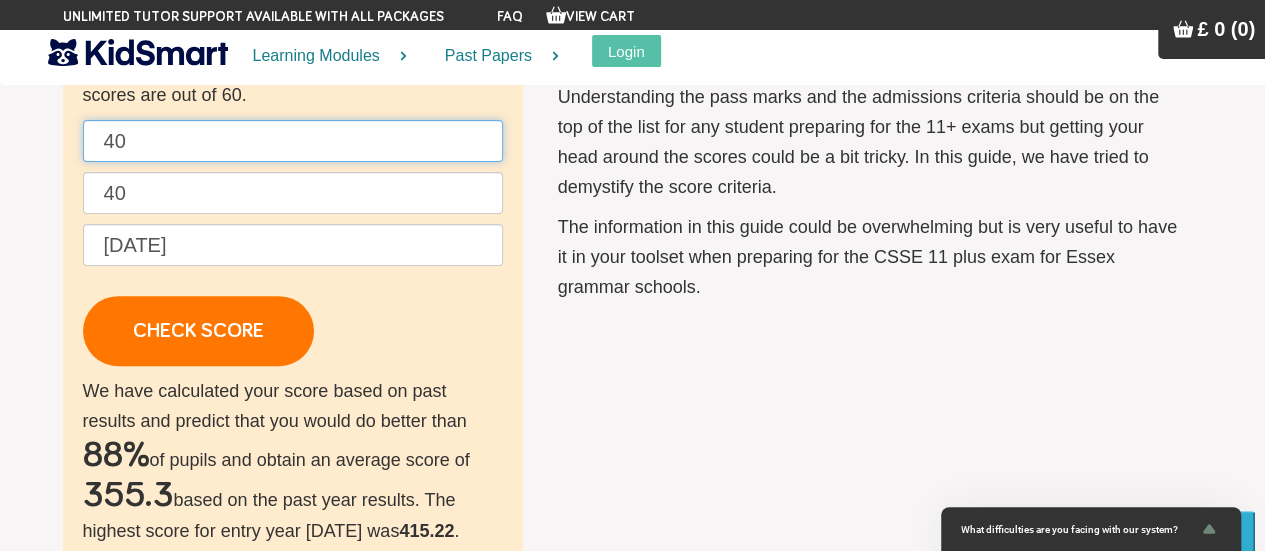 click on "40" at bounding box center [293, 141] 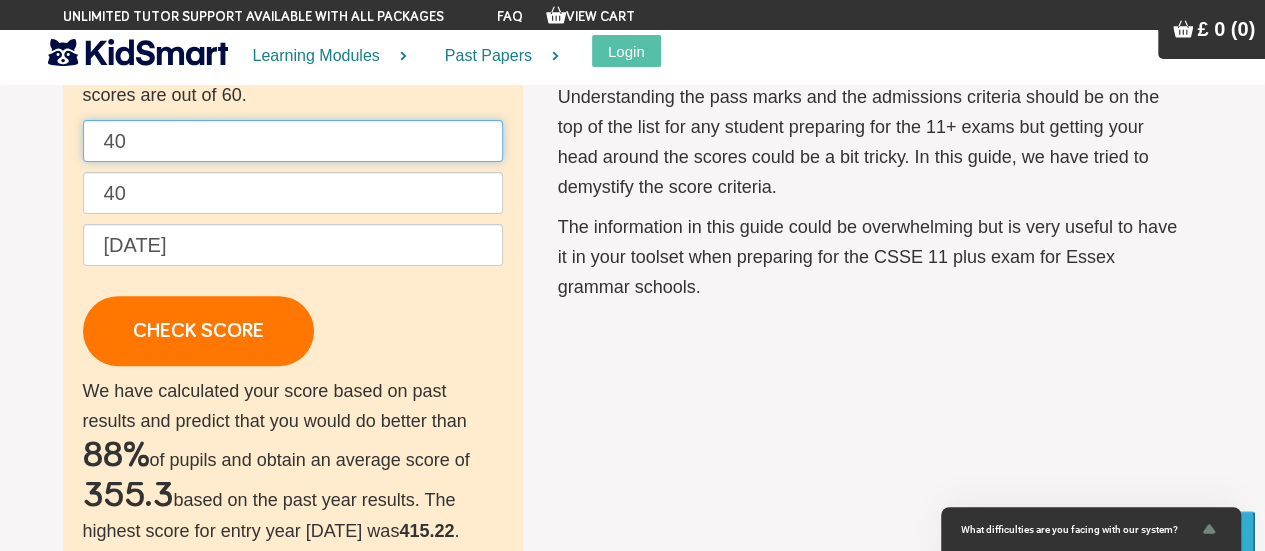 type on "4" 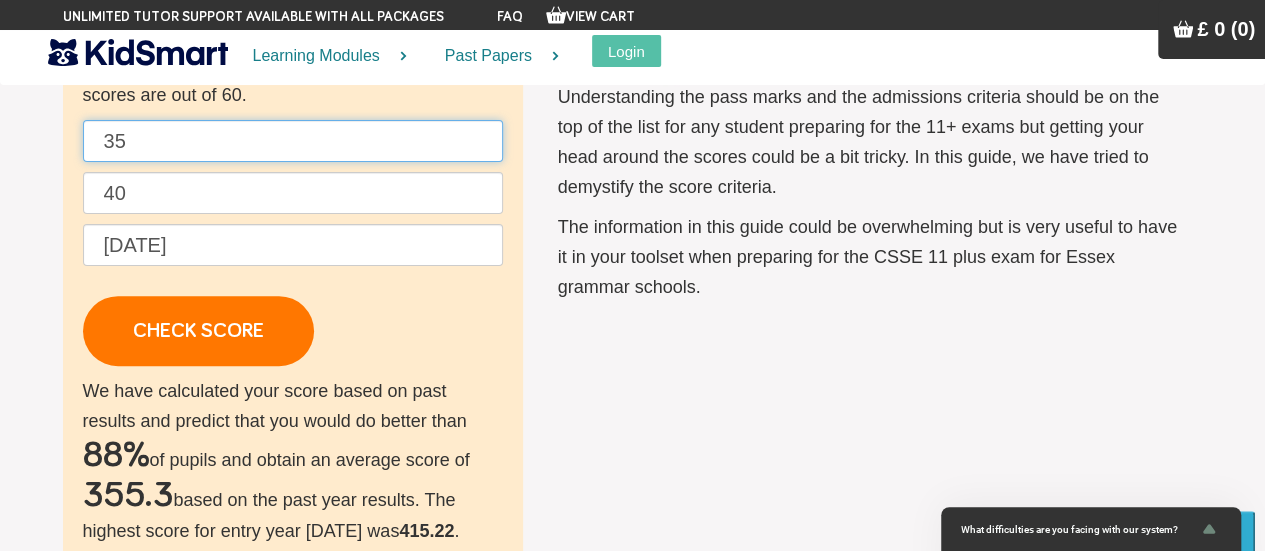 type on "35" 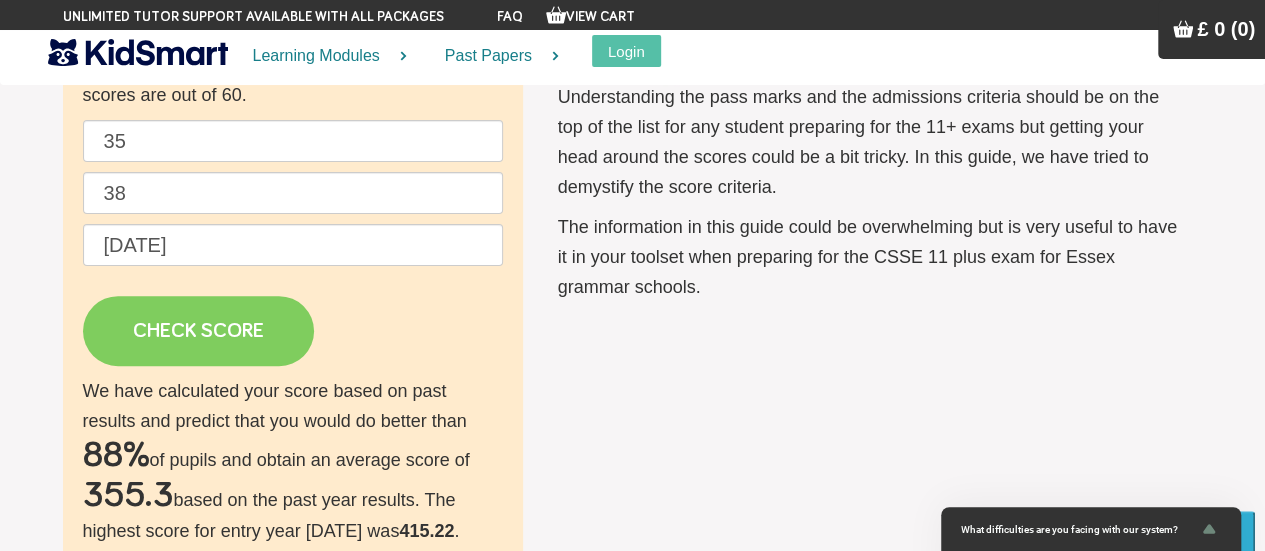 click on "CHECK SCORE" at bounding box center [198, 331] 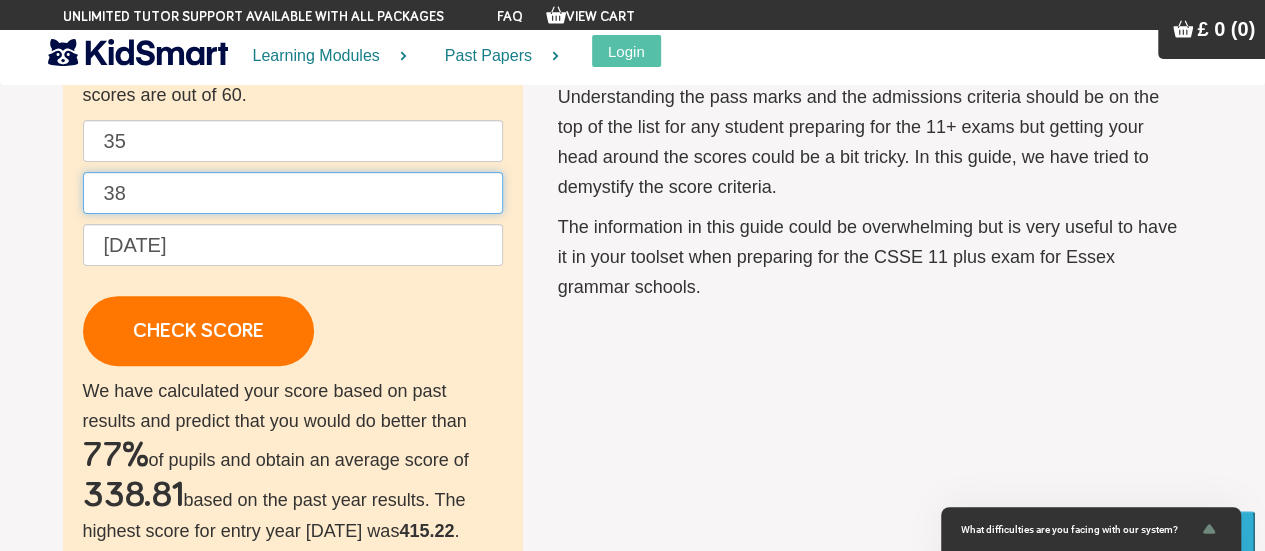 click on "38" at bounding box center [293, 193] 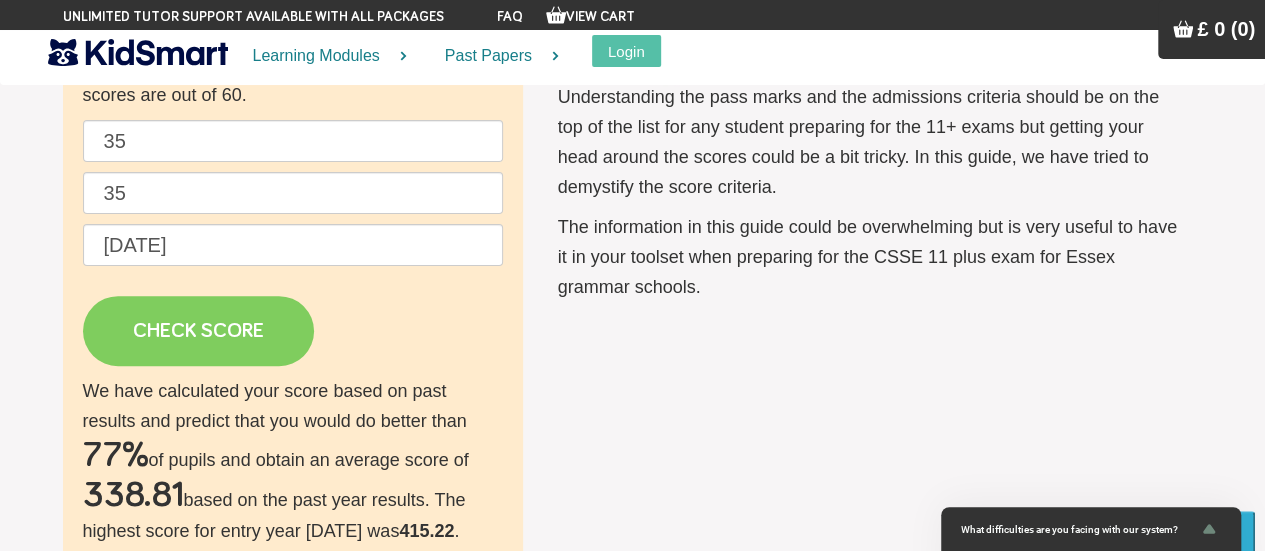 click on "CHECK SCORE" at bounding box center (198, 331) 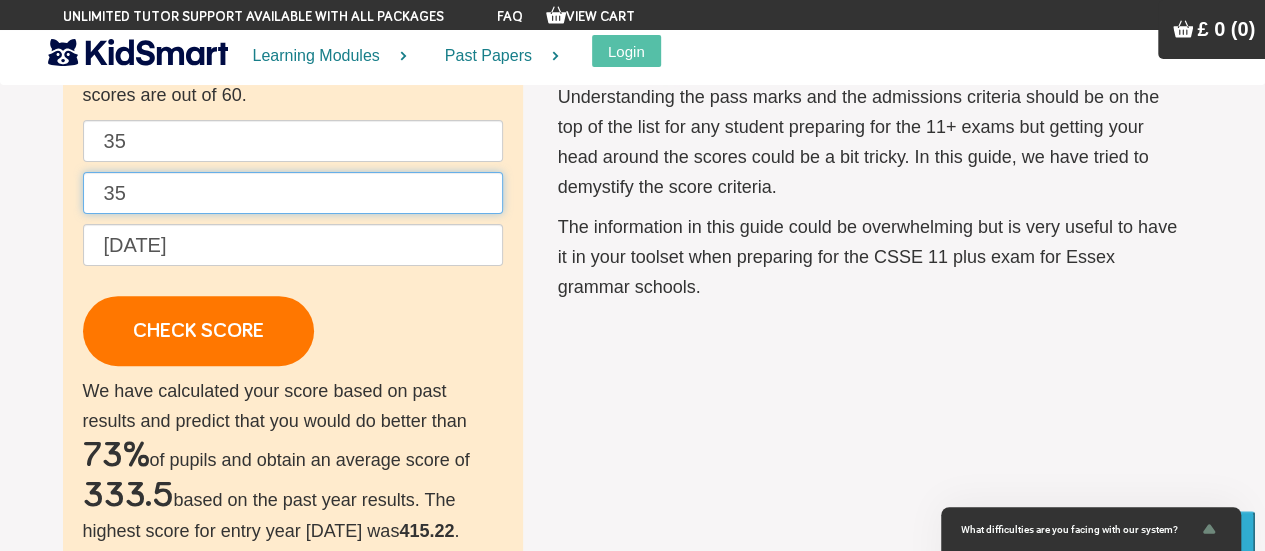 click on "35" at bounding box center (293, 193) 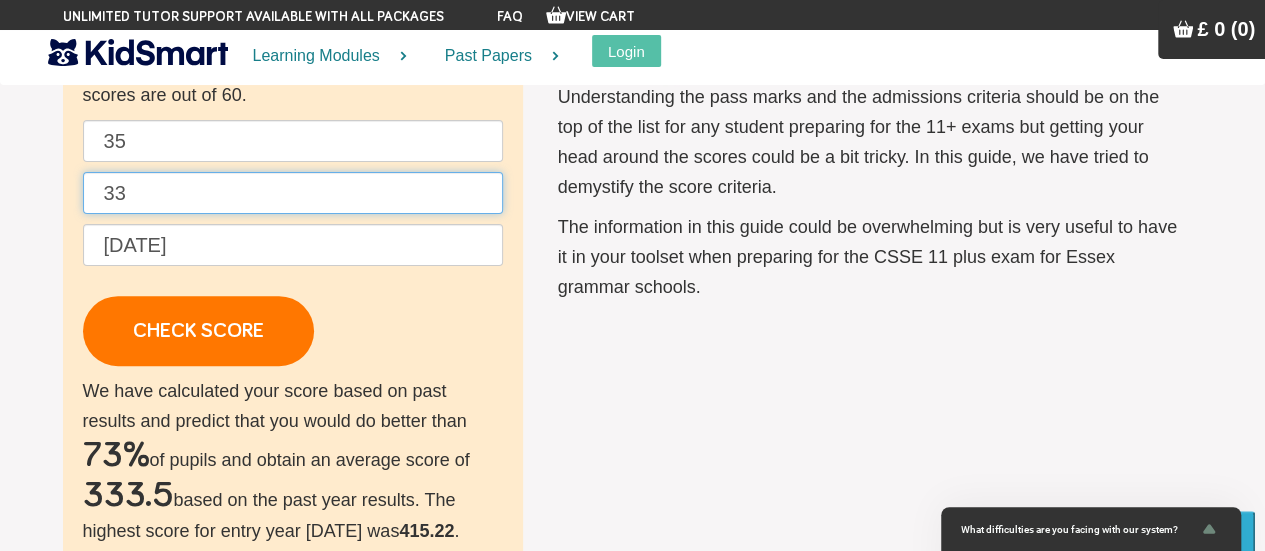 type on "33" 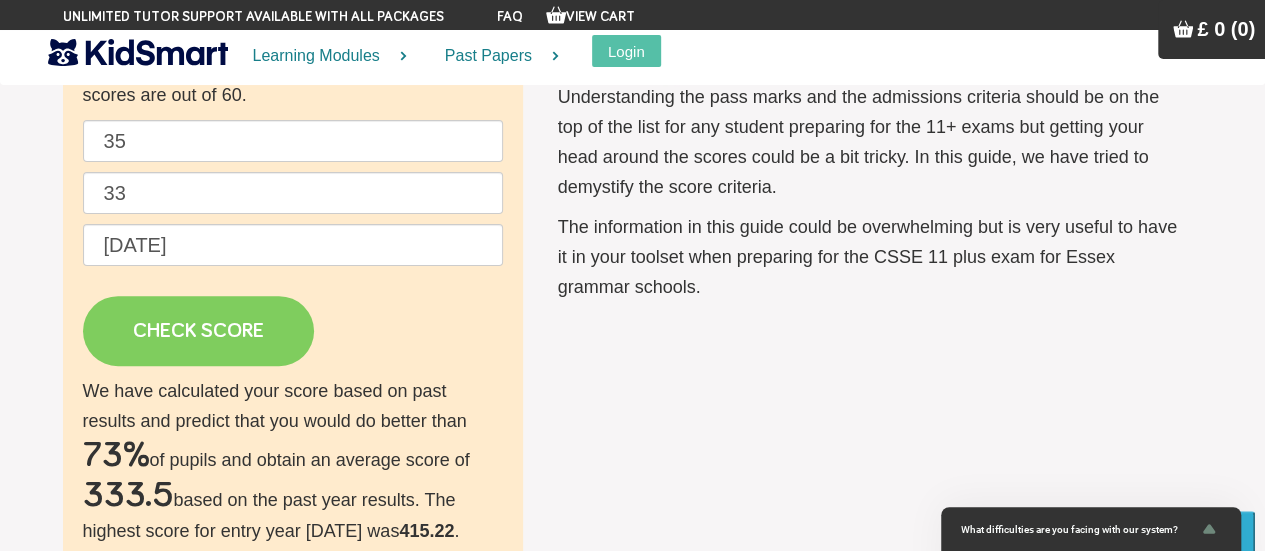 click on "CHECK SCORE" at bounding box center [198, 331] 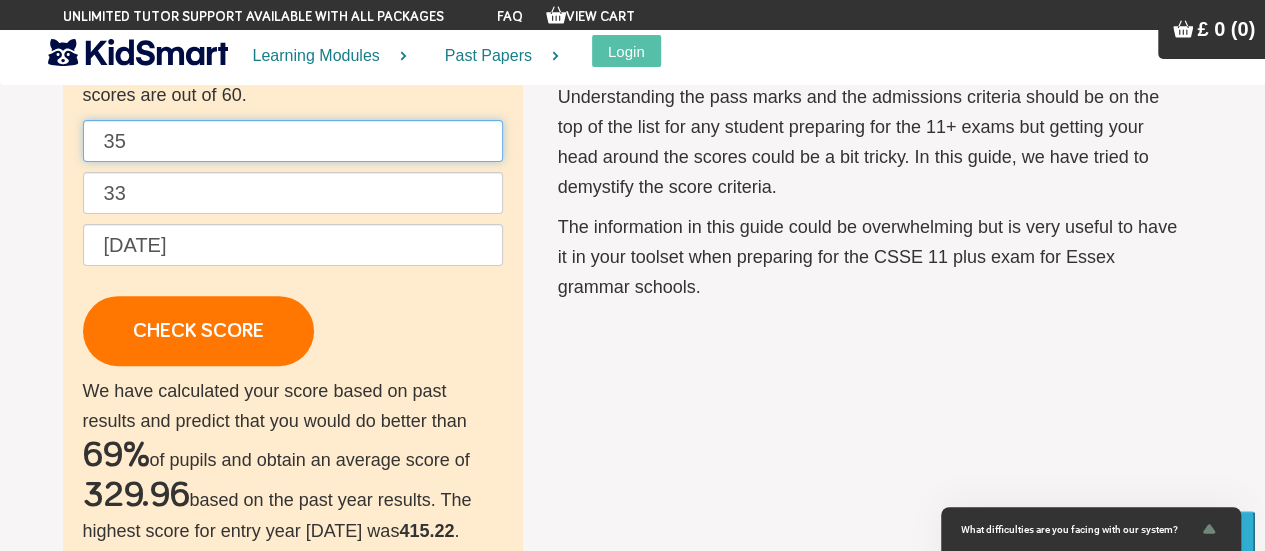 click on "35" at bounding box center (293, 141) 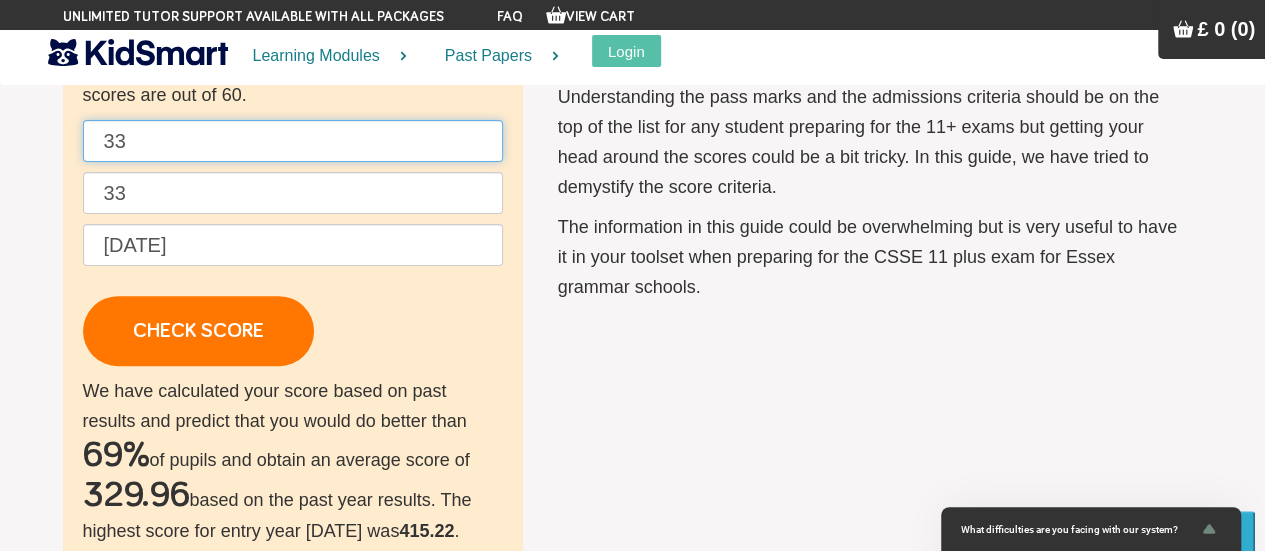 type on "33" 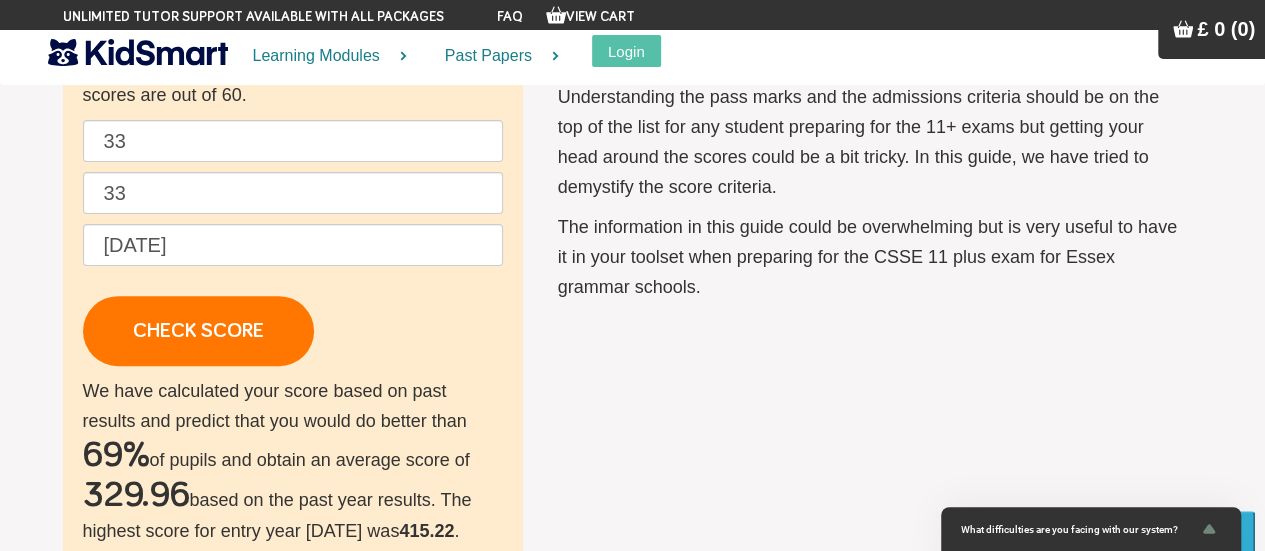 click on "33
33
[DATE]
CHECK SCORE" at bounding box center (293, 243) 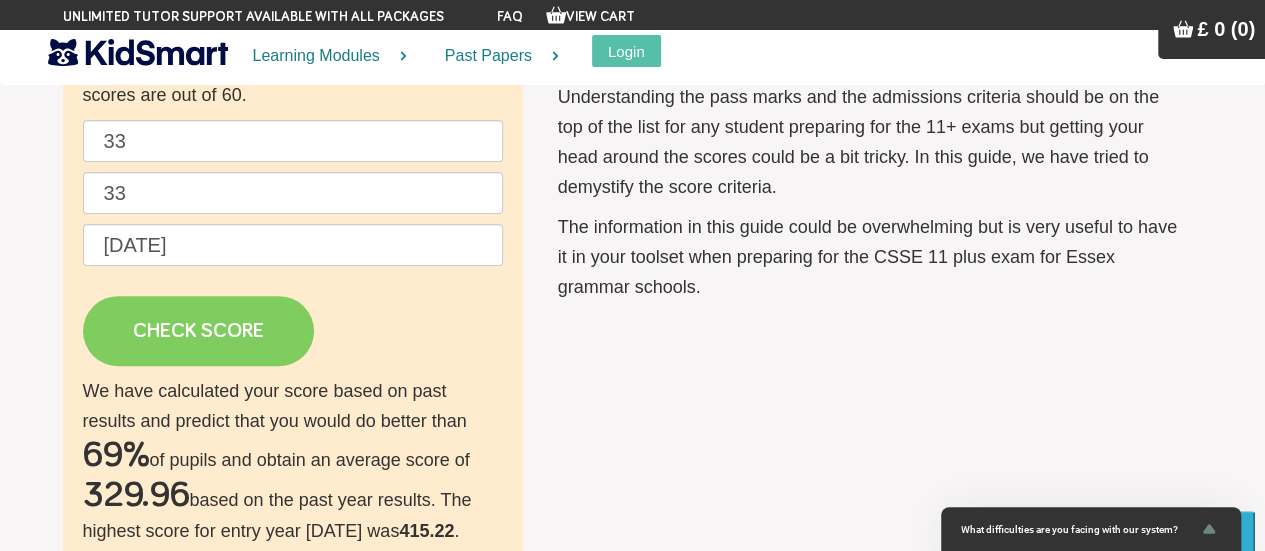 click on "CHECK SCORE" at bounding box center [198, 331] 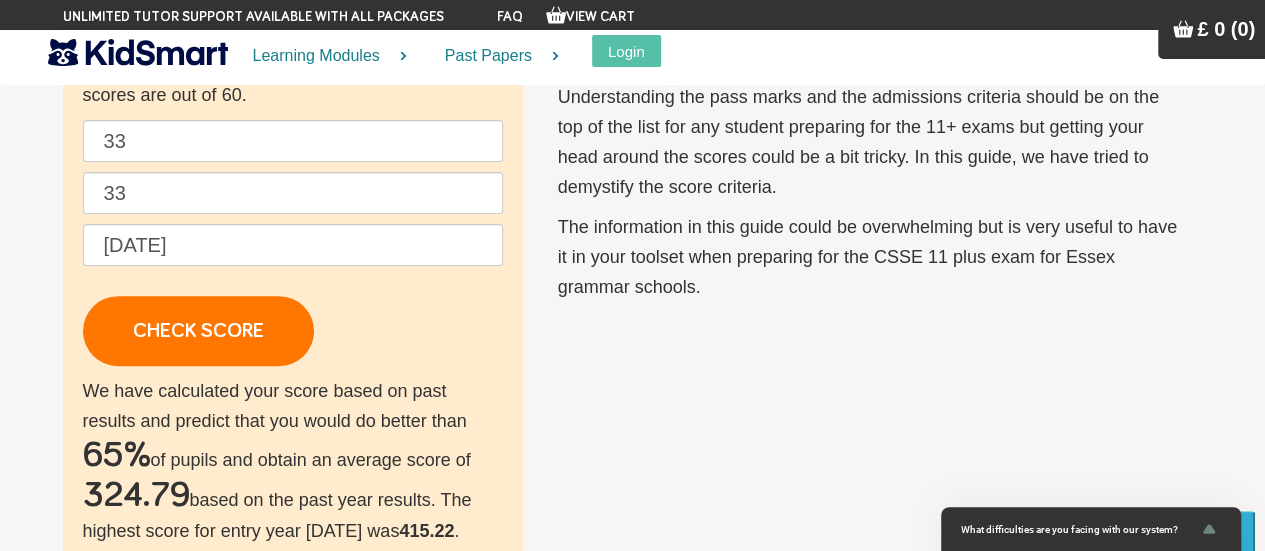 click on "We have calculated your score based on past results and predict that you would do better than  65%  of pupils and obtain an average score of  324.79  based on the past year results. The highest score for entry year [DATE] was  415.22 .  Approx. 1708 pupils are predicted to do better than you. Calculated score breakdown You scored 317.45 when compared to pupils who sat for entry year [DATE] You scored 338.68 when compared to pupils who sat for entry year [DATE] You scored 323.6 when compared to pupils who sat for entry year [DATE] You scored 319.41 when compared to pupils who sat for entry year [DATE] You achieved an average score of 324.79" at bounding box center (293, 661) 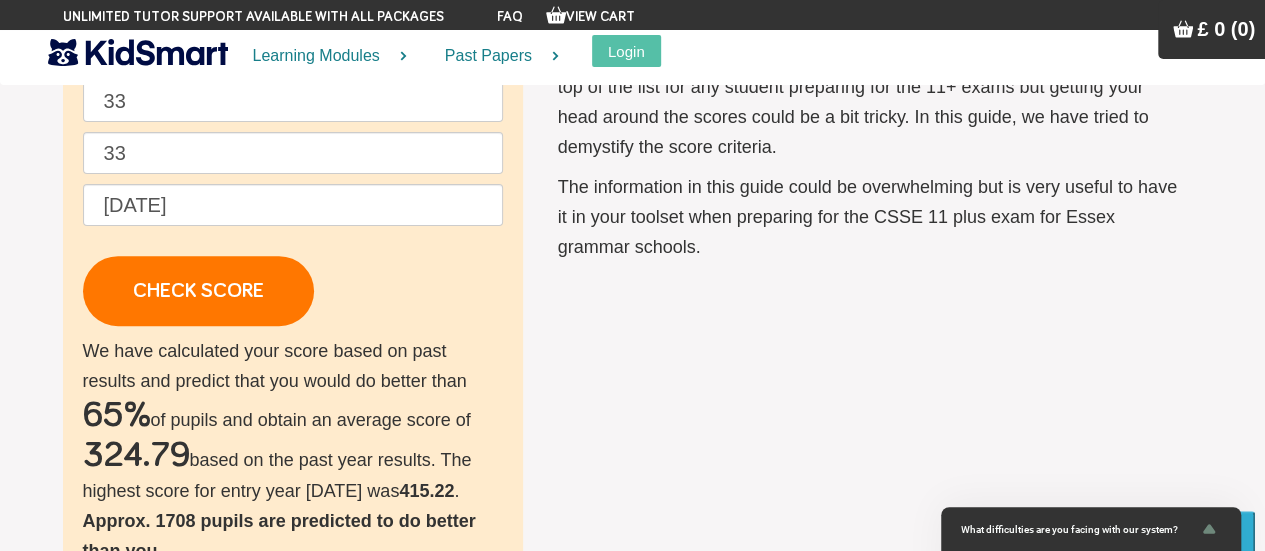 scroll, scrollTop: 418, scrollLeft: 0, axis: vertical 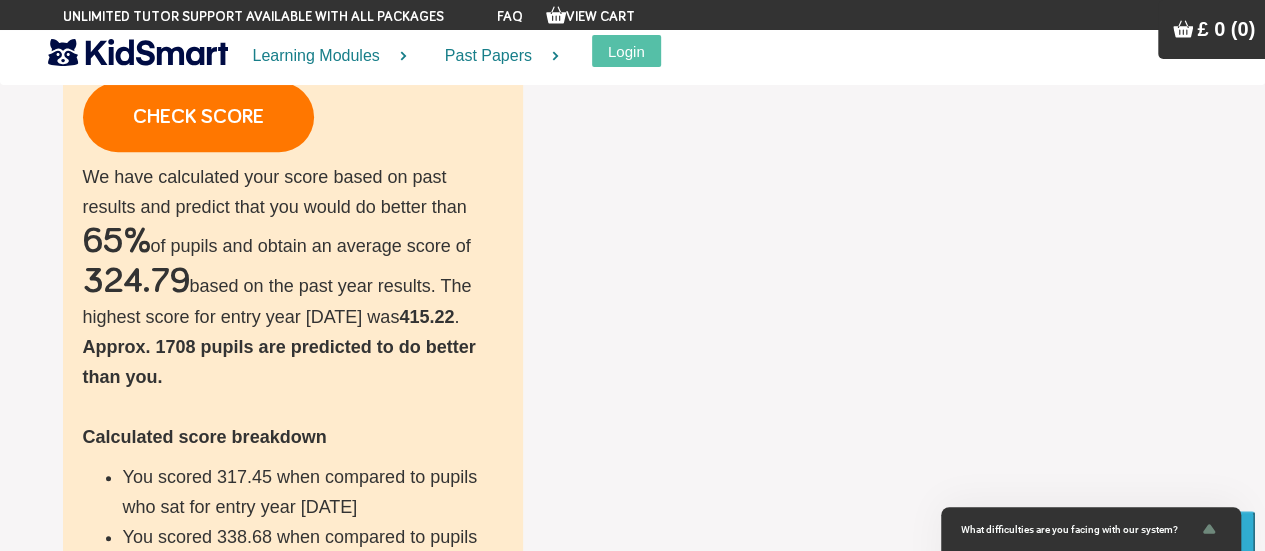 drag, startPoint x: 157, startPoint y: 349, endPoint x: 284, endPoint y: 377, distance: 130.04999 